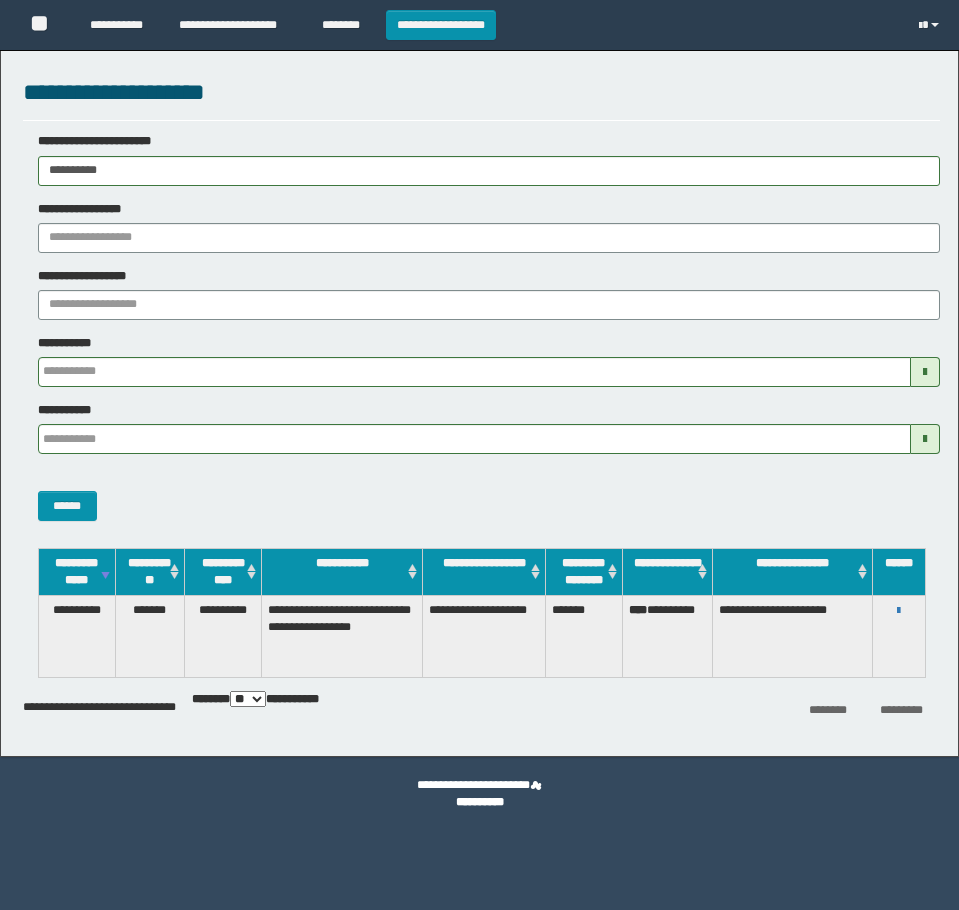 scroll, scrollTop: 0, scrollLeft: 0, axis: both 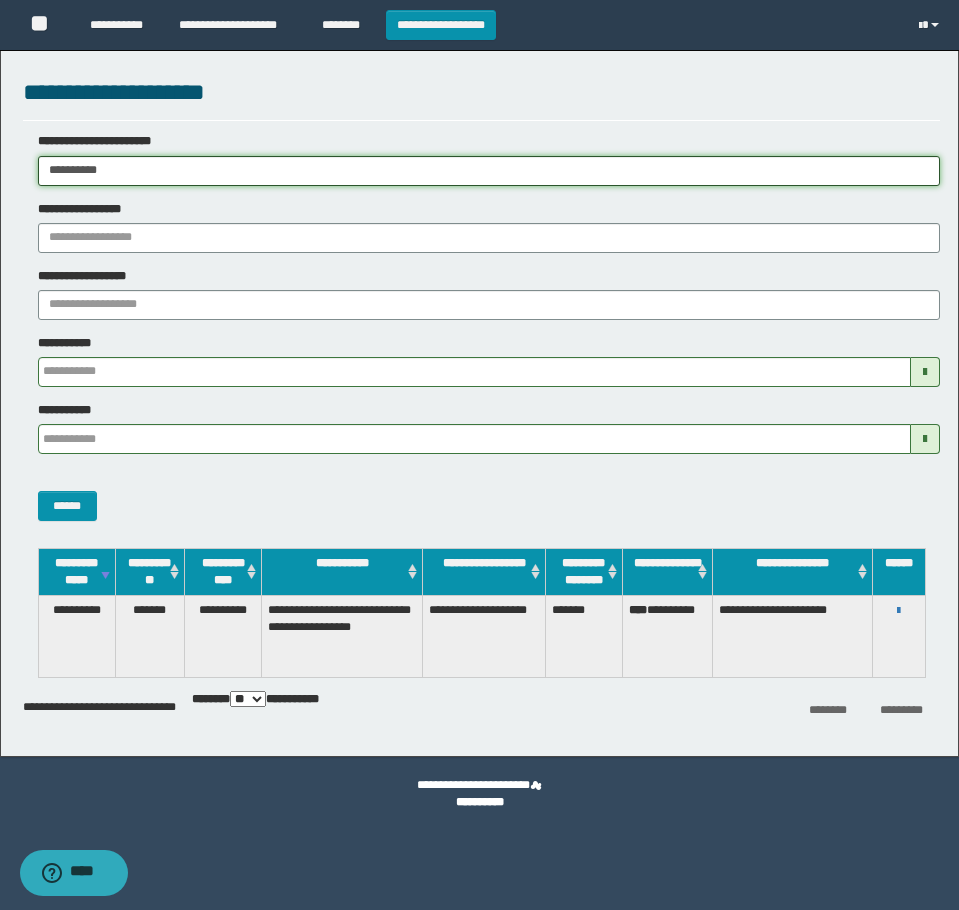 drag, startPoint x: 173, startPoint y: 161, endPoint x: -7, endPoint y: 225, distance: 191.03926 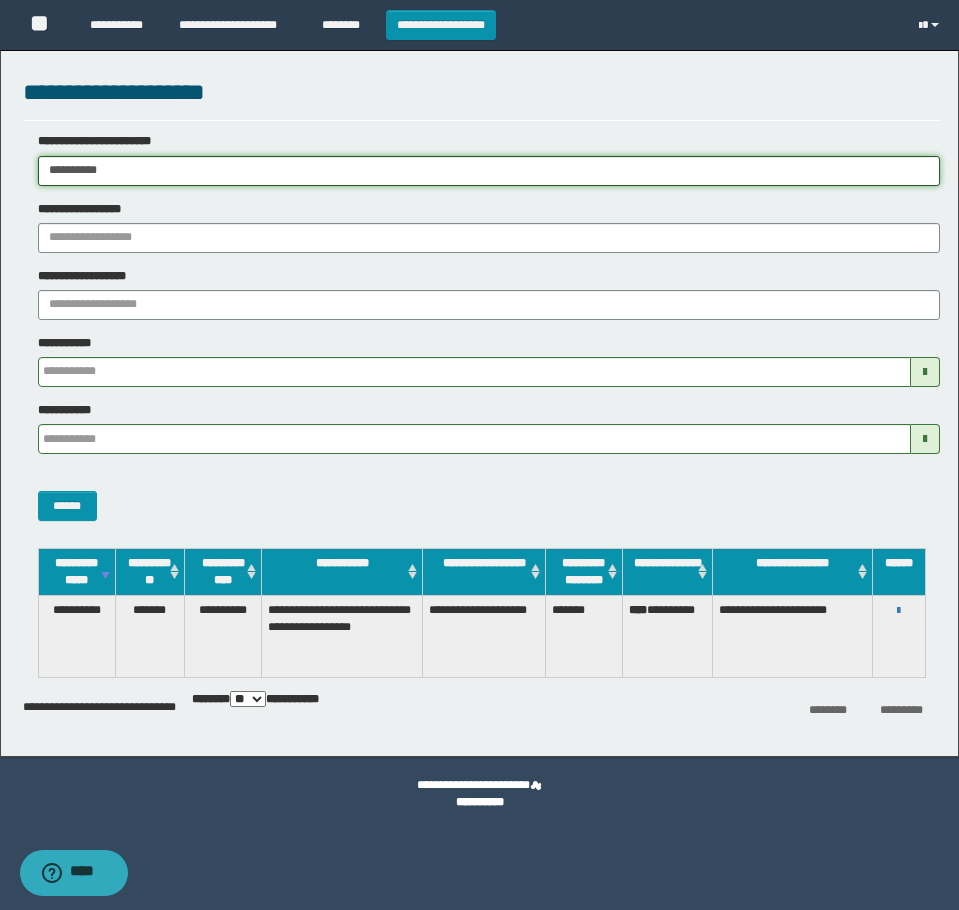 click on "**********" at bounding box center (479, 455) 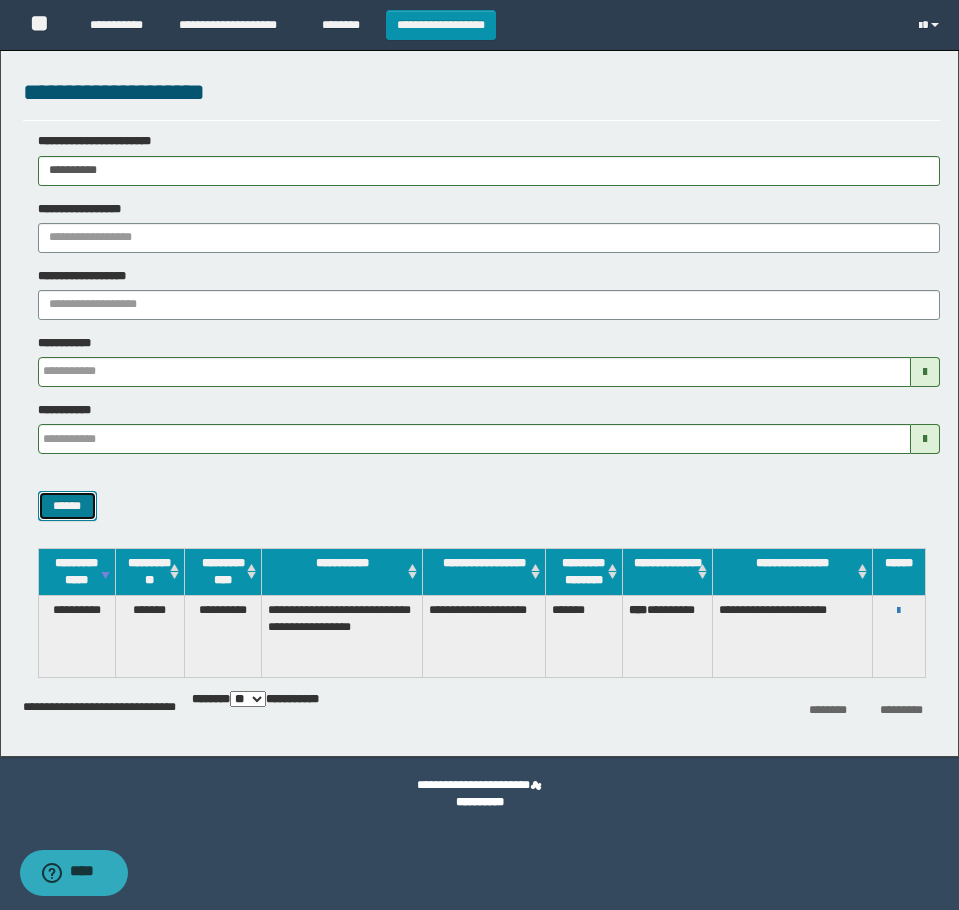 click on "******" at bounding box center [67, 506] 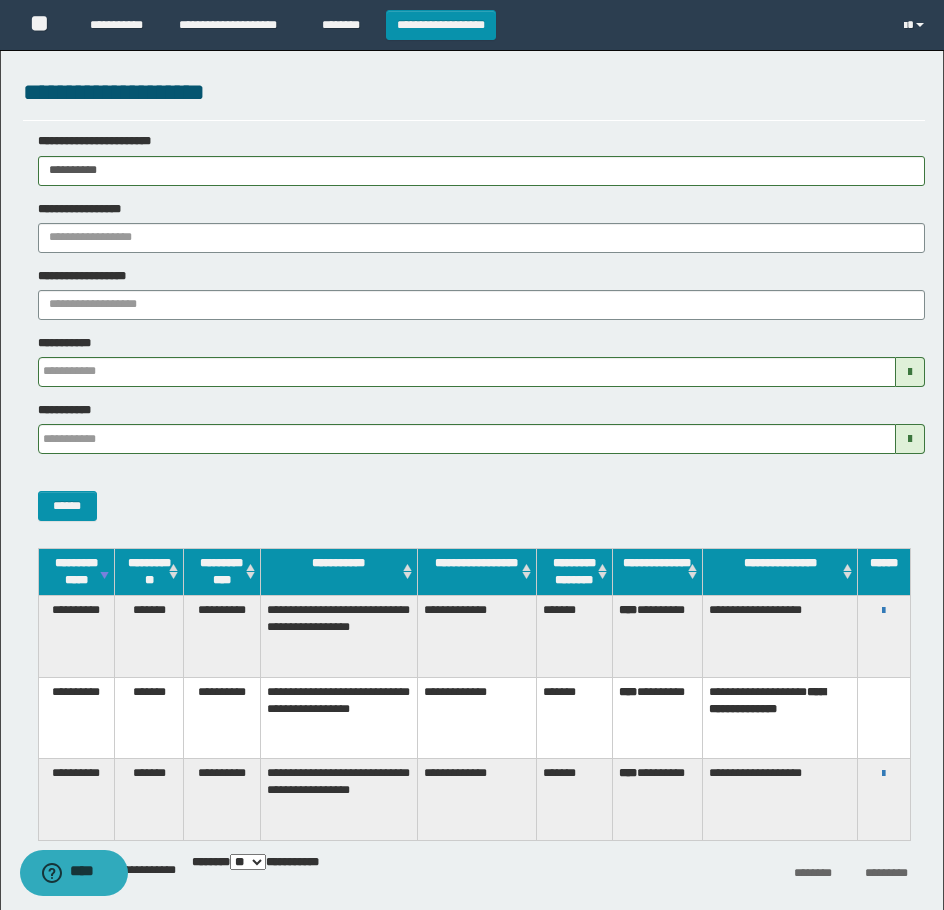 click on "**********" at bounding box center (884, 610) 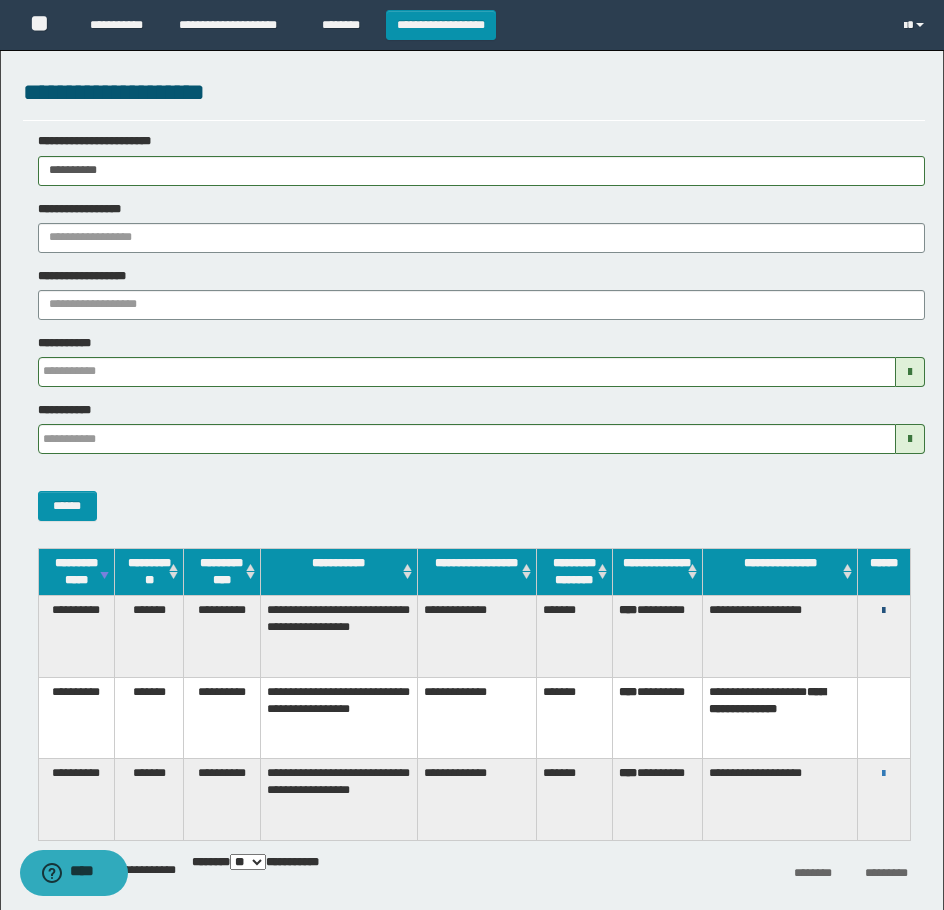 click at bounding box center (883, 611) 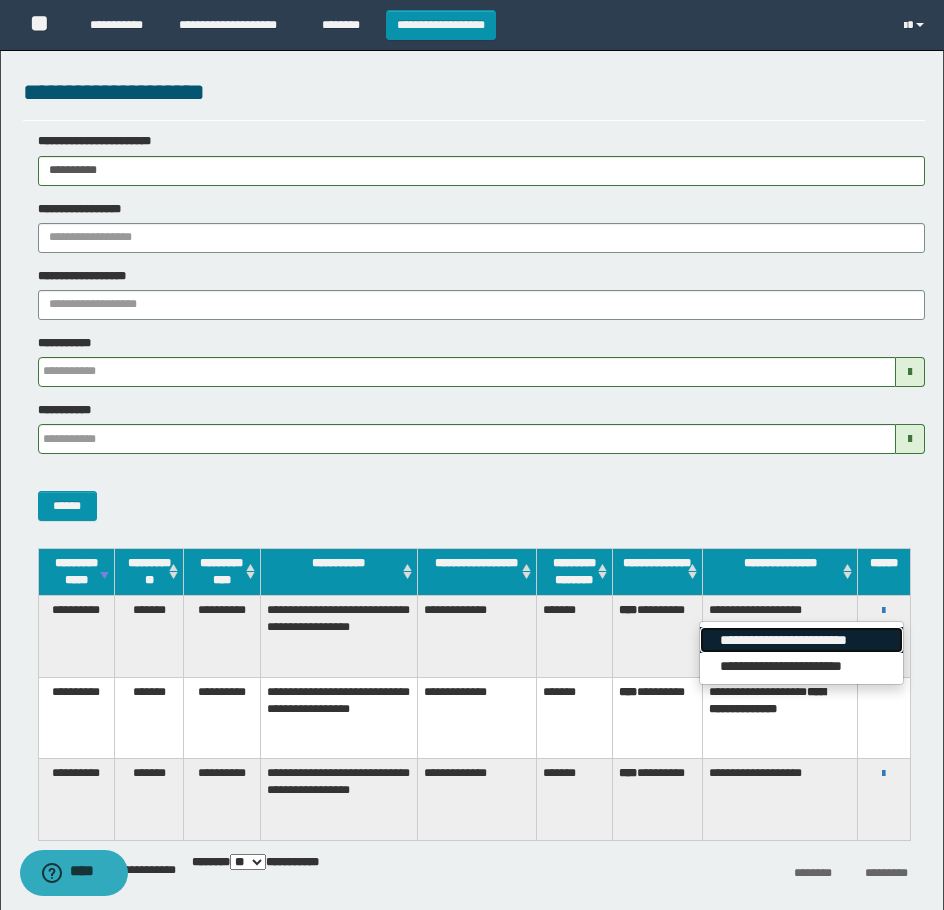 click on "**********" at bounding box center [801, 640] 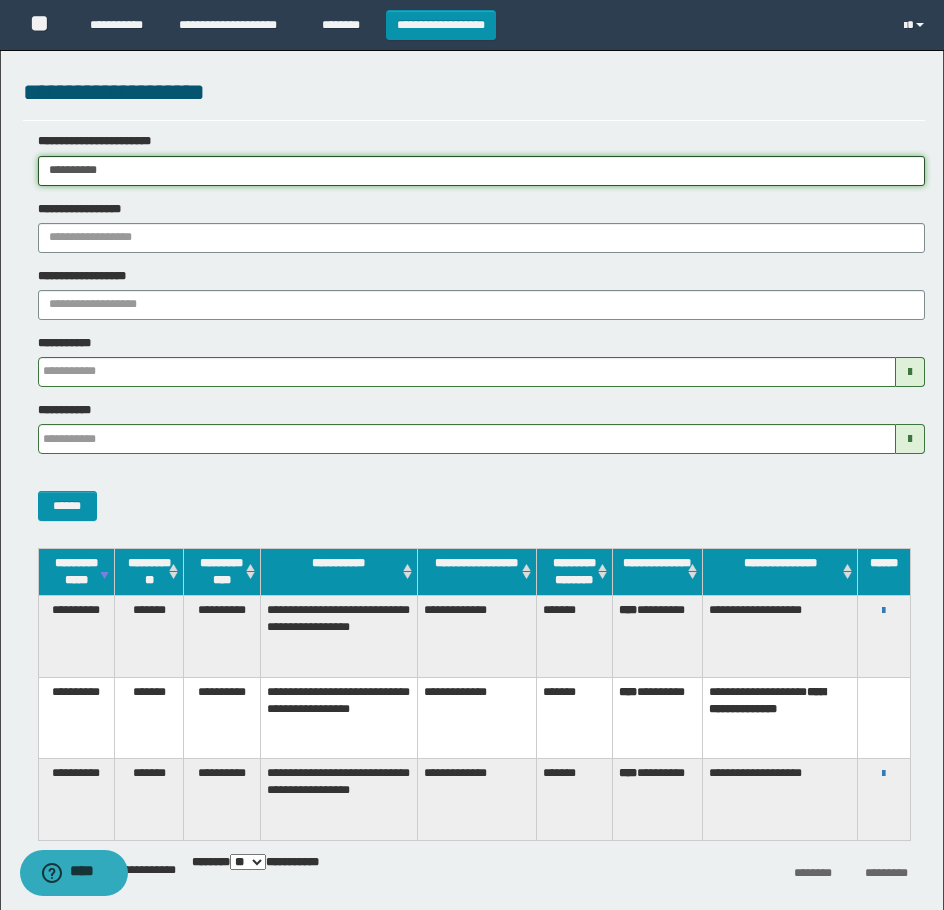 drag, startPoint x: 203, startPoint y: 169, endPoint x: -7, endPoint y: 220, distance: 216.10414 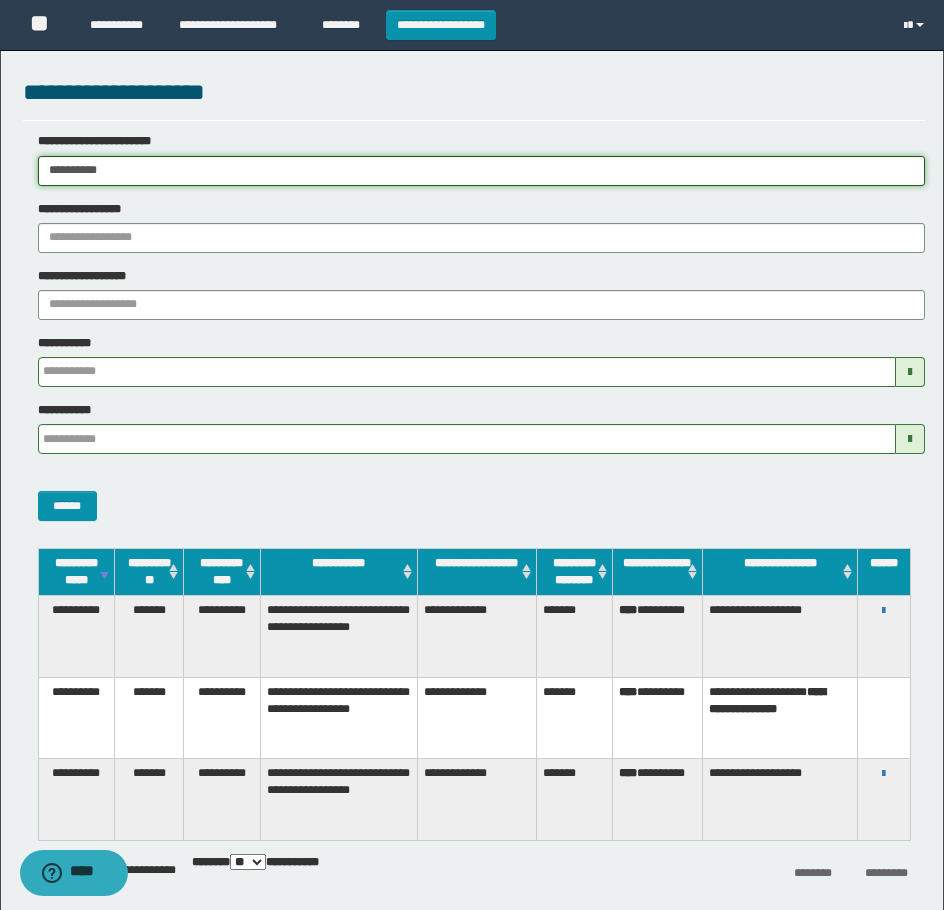 click on "**********" at bounding box center [472, 455] 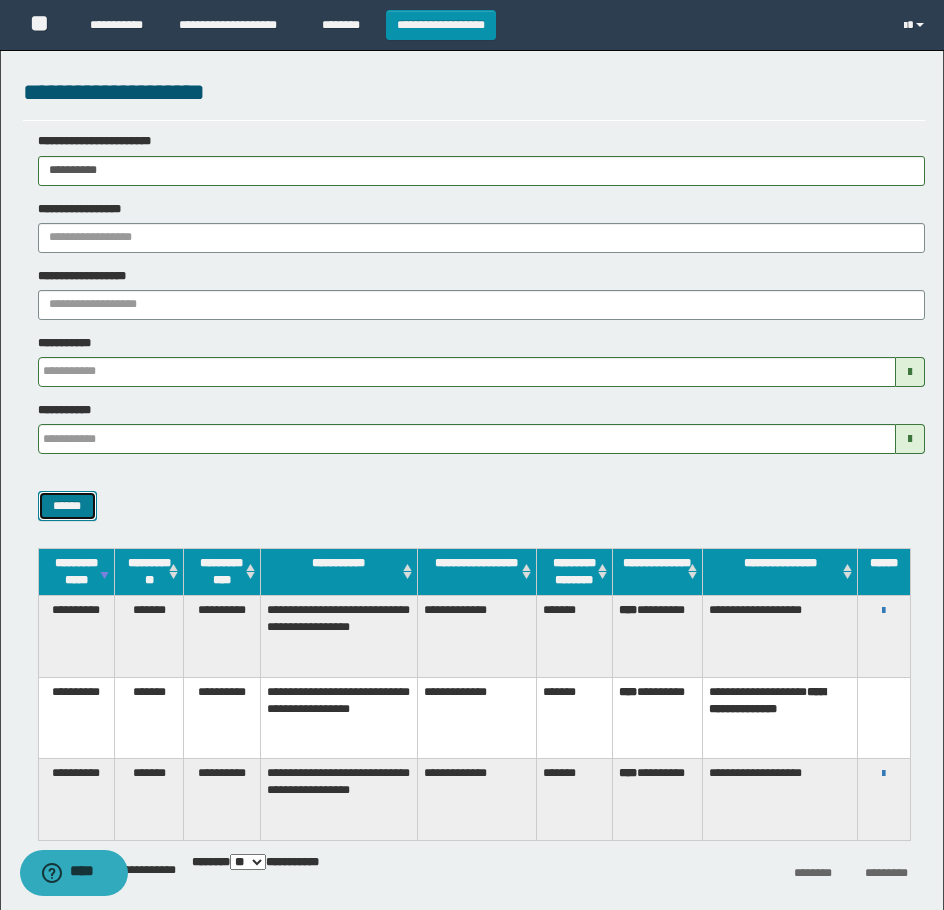 click on "******" at bounding box center [67, 506] 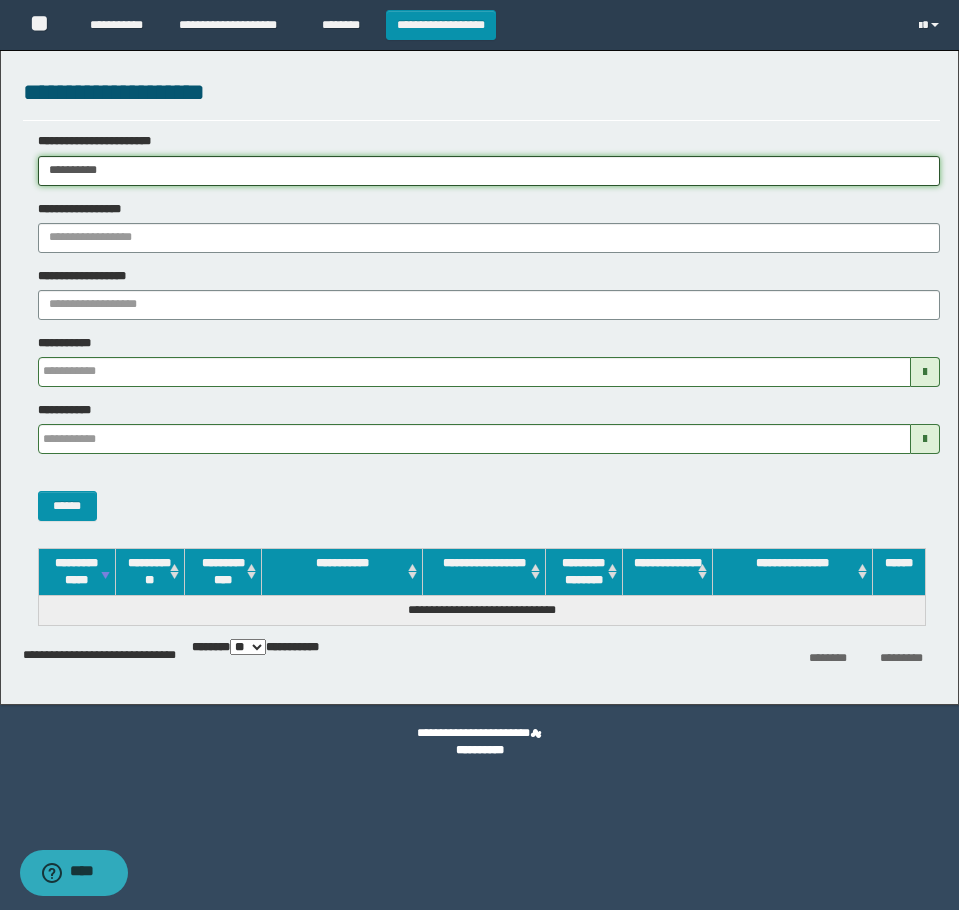drag, startPoint x: 211, startPoint y: 158, endPoint x: -7, endPoint y: 165, distance: 218.11235 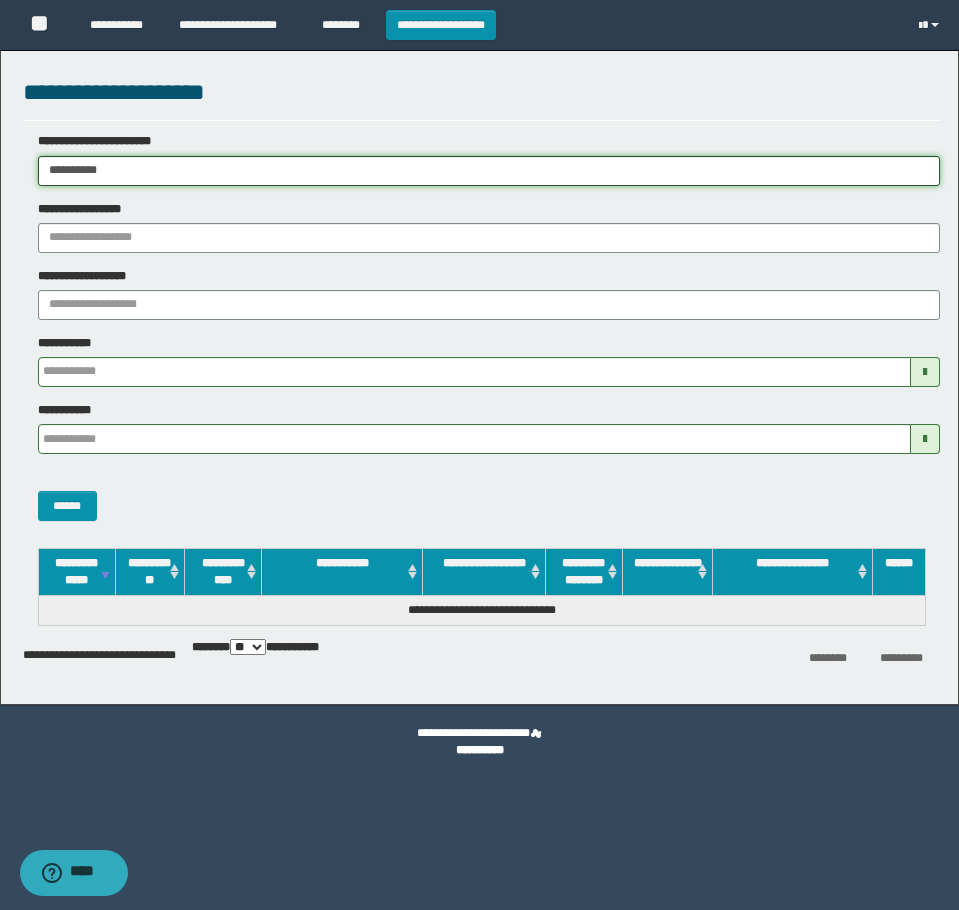 click on "**********" at bounding box center [479, 455] 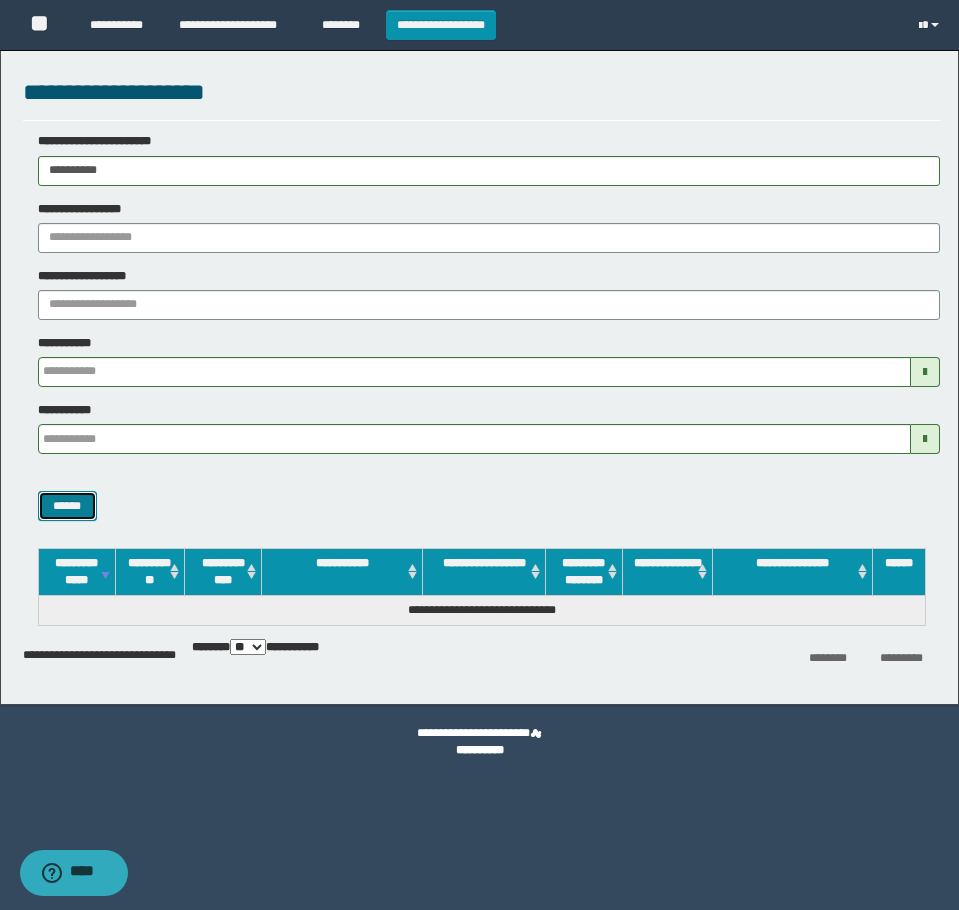 click on "******" at bounding box center [67, 506] 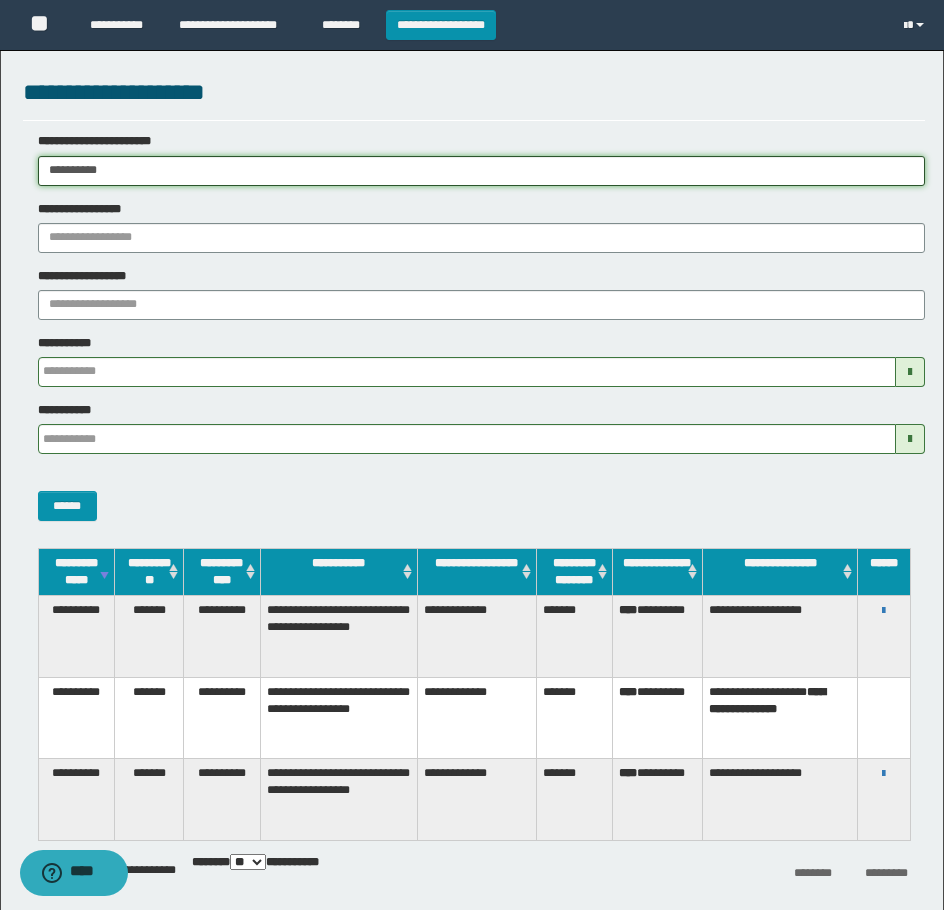 drag, startPoint x: 211, startPoint y: 160, endPoint x: -7, endPoint y: 193, distance: 220.48357 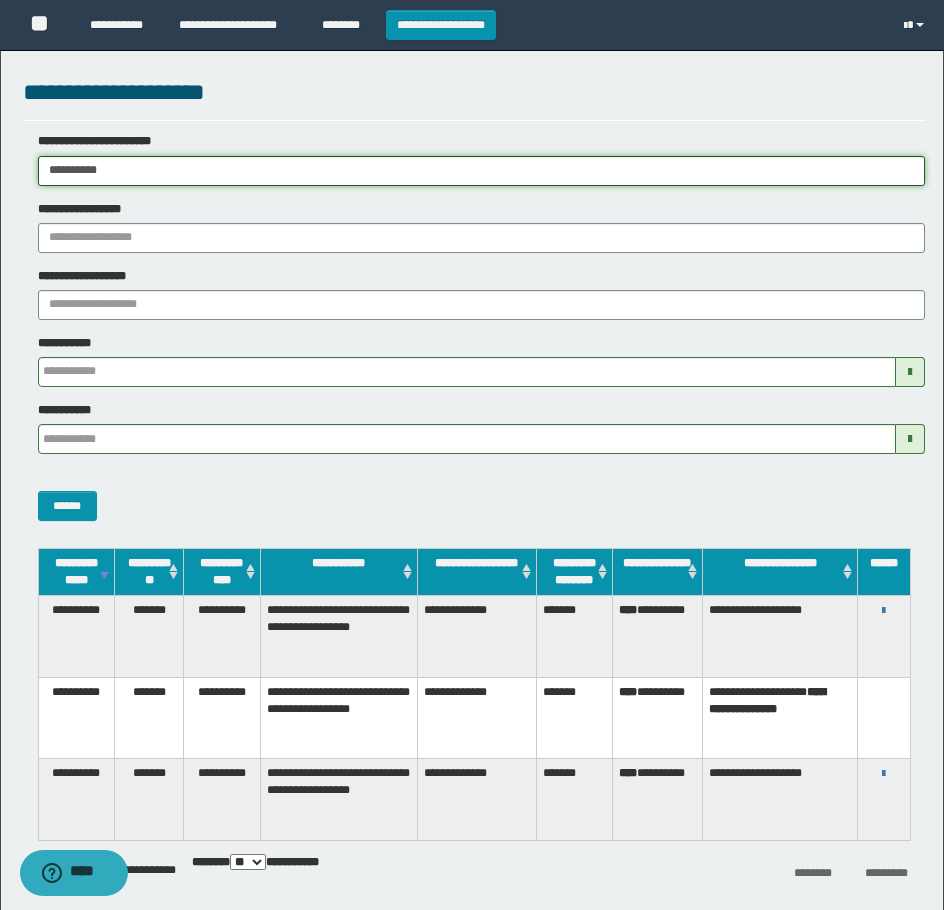 click on "**********" at bounding box center (472, 455) 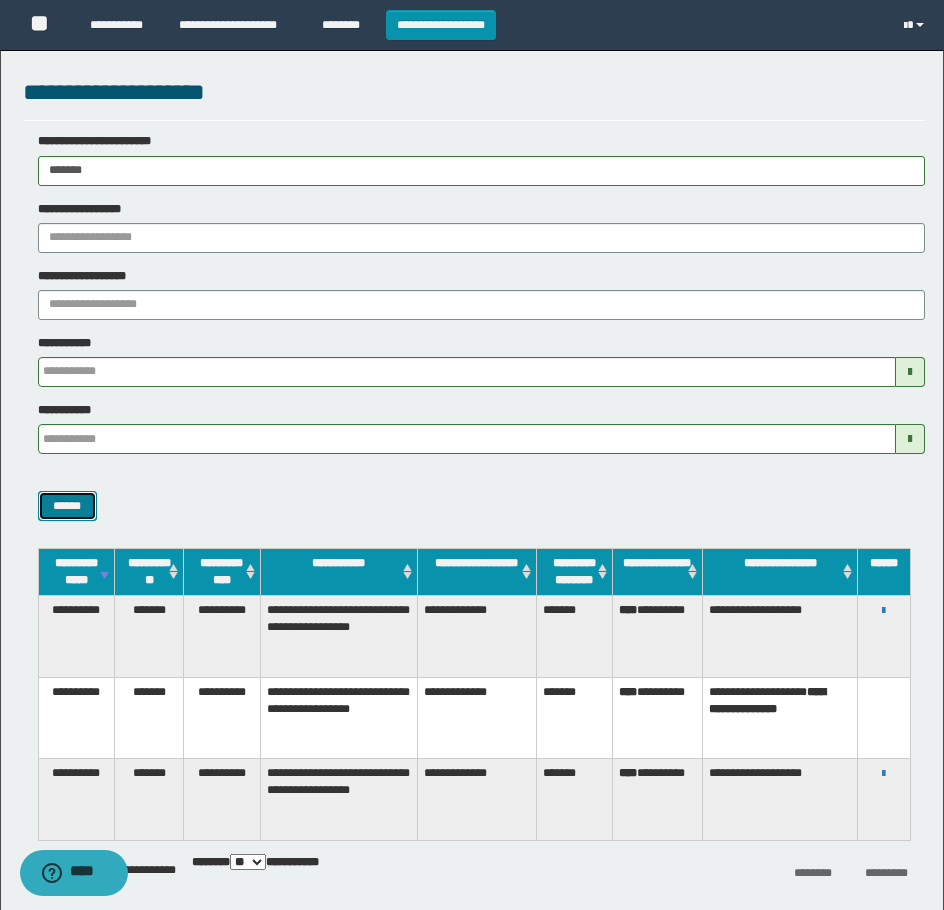 click on "******" at bounding box center [67, 506] 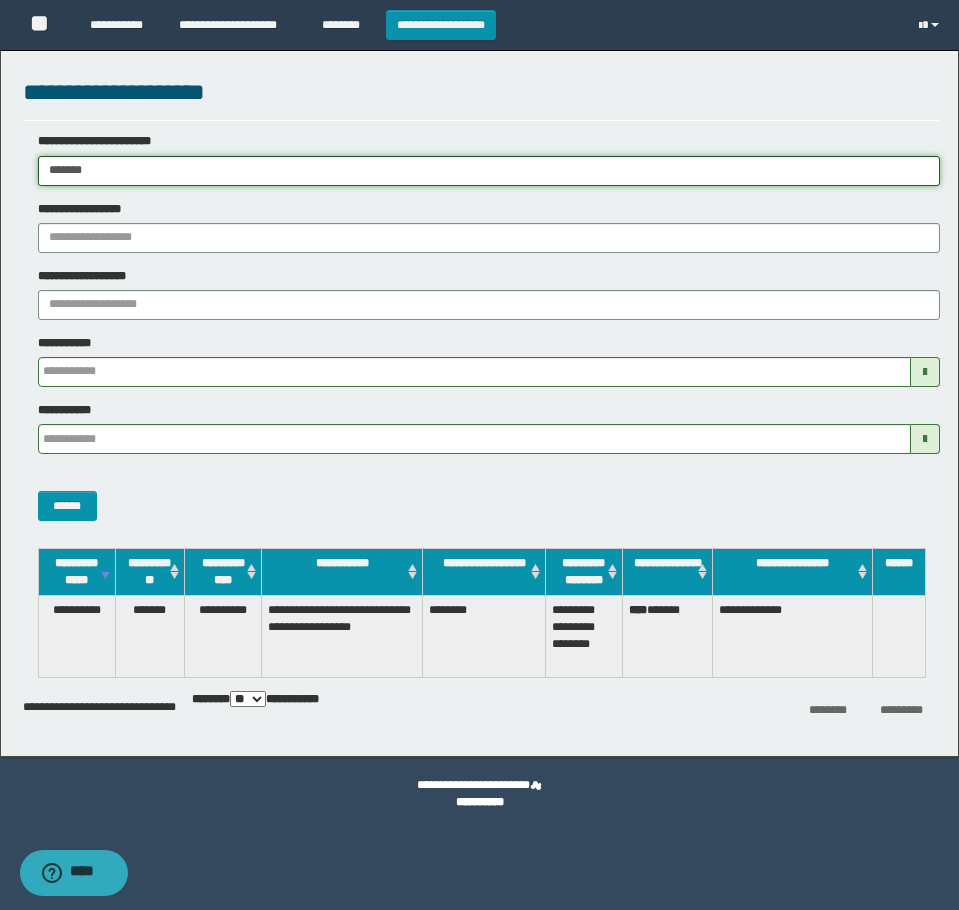 drag, startPoint x: 142, startPoint y: 170, endPoint x: -7, endPoint y: 194, distance: 150.9205 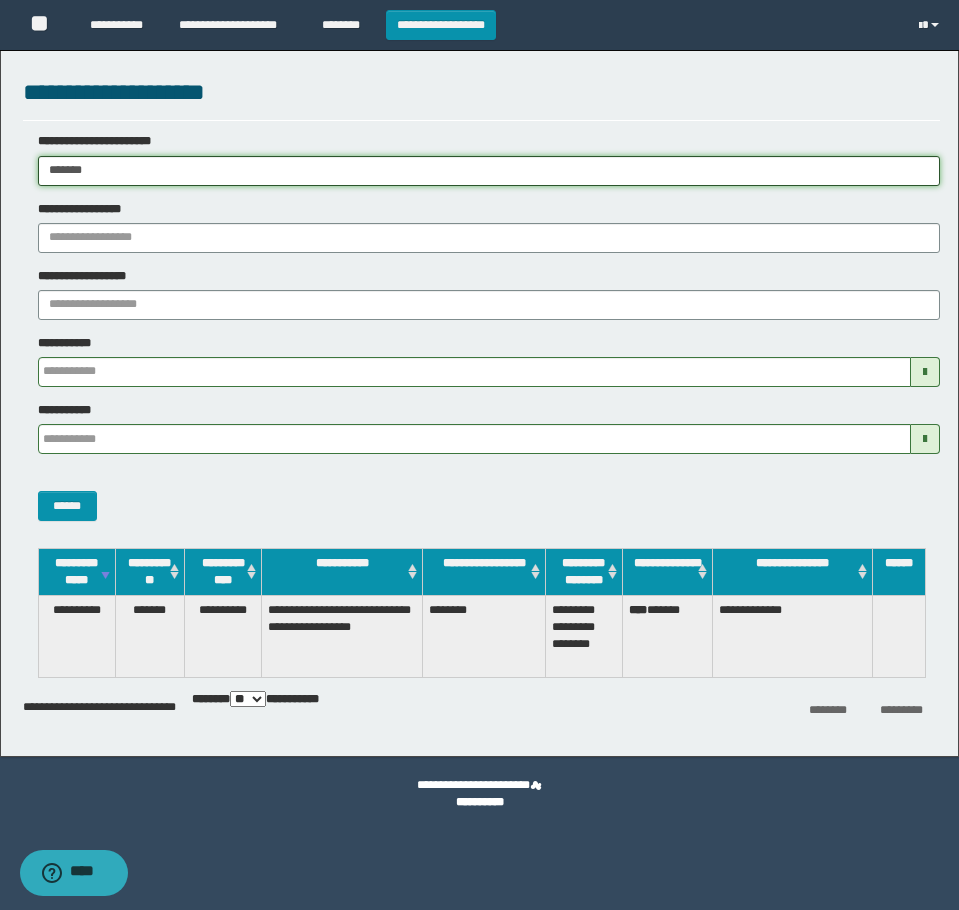 click on "**********" at bounding box center (479, 455) 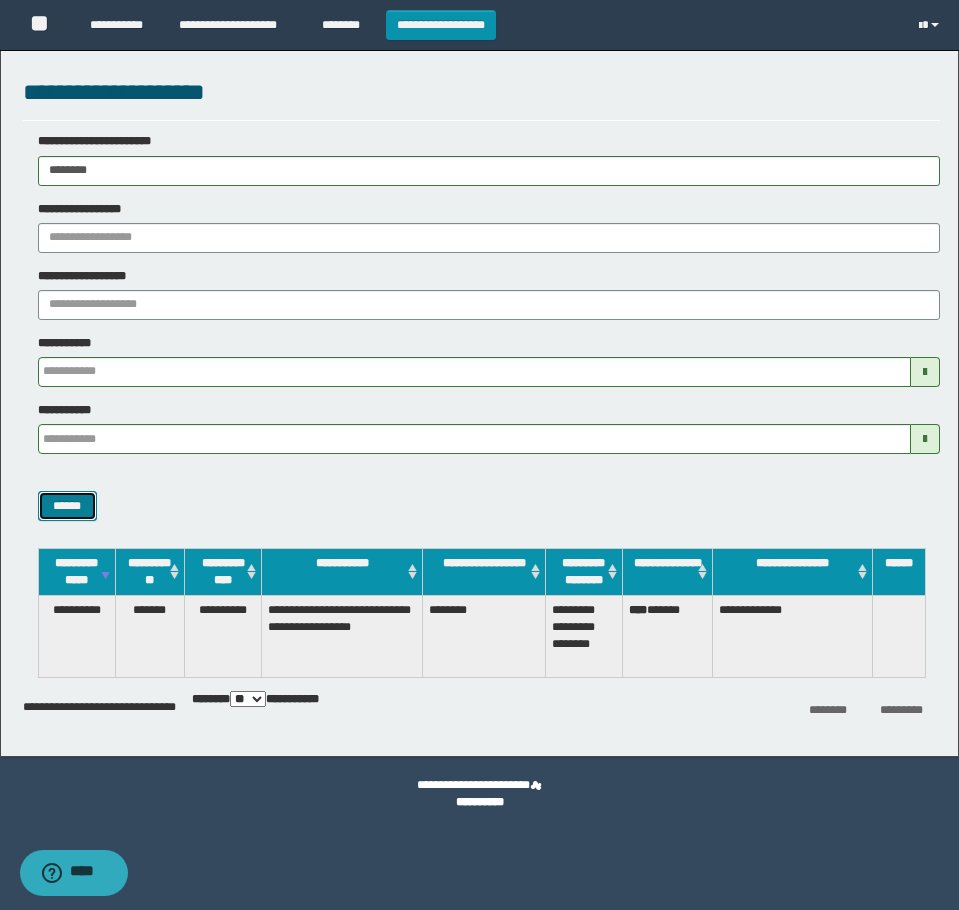 click on "******" at bounding box center (67, 506) 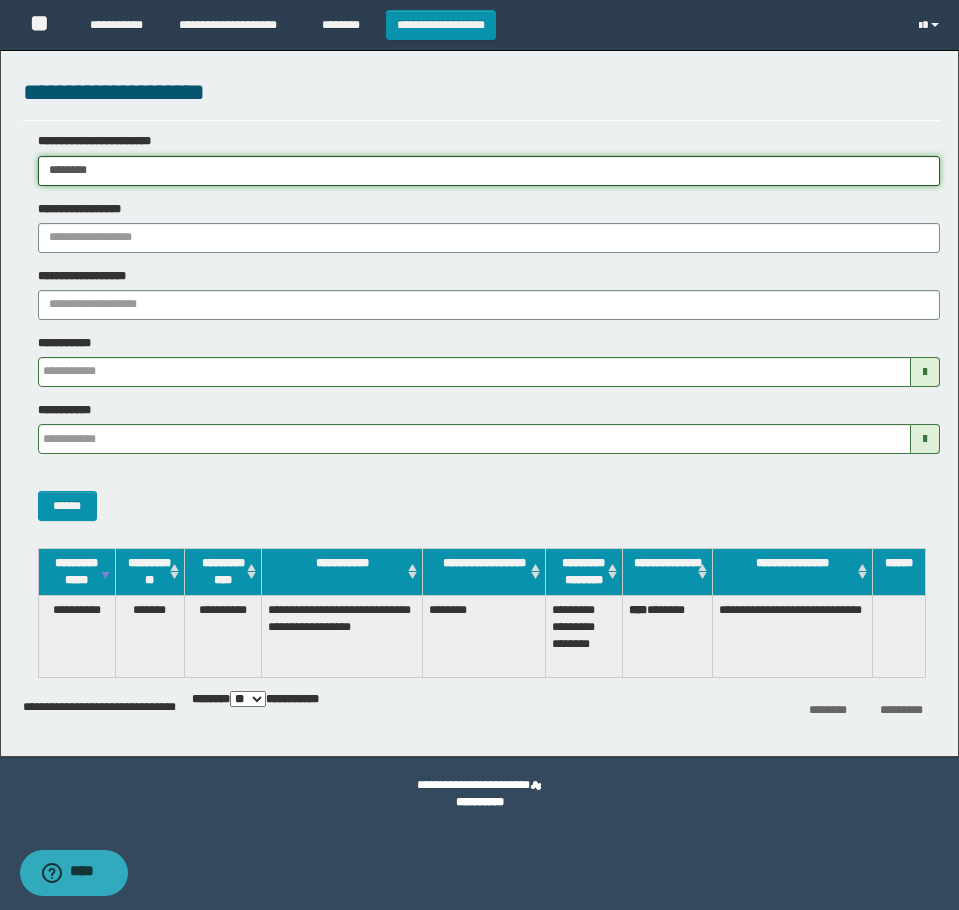 drag, startPoint x: 202, startPoint y: 169, endPoint x: 15, endPoint y: 218, distance: 193.31322 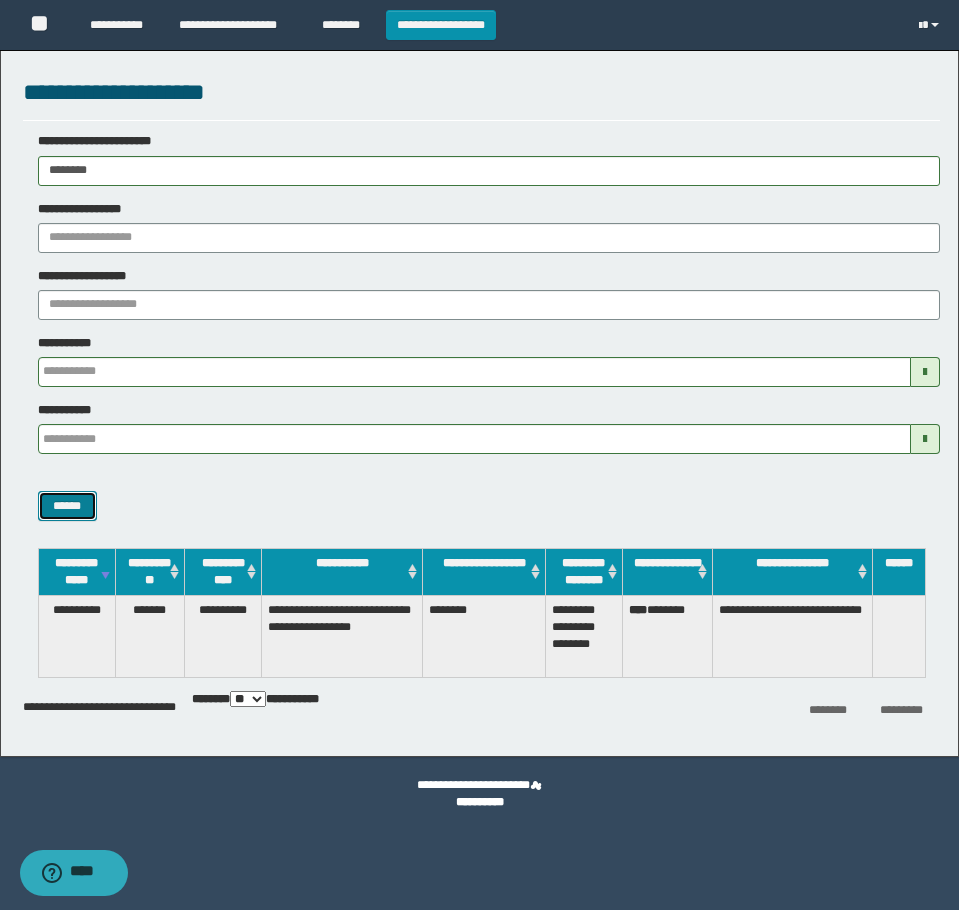 click on "******" at bounding box center (67, 506) 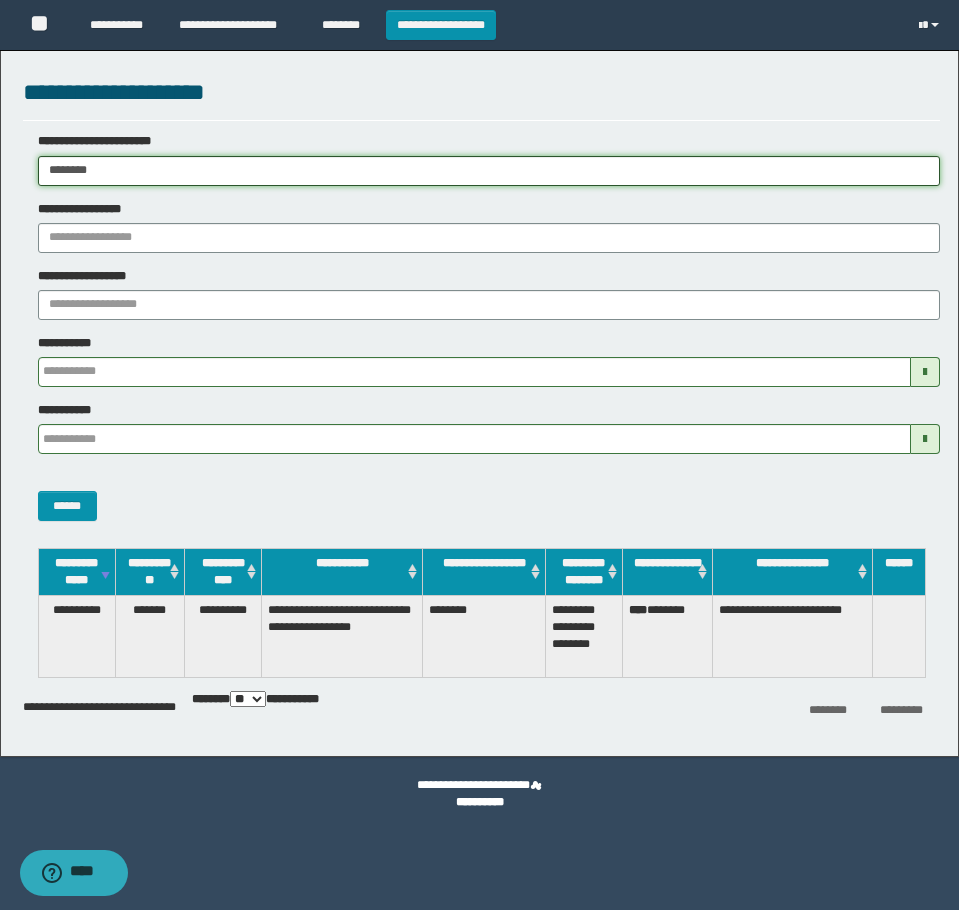 drag, startPoint x: 187, startPoint y: 167, endPoint x: -7, endPoint y: 206, distance: 197.88127 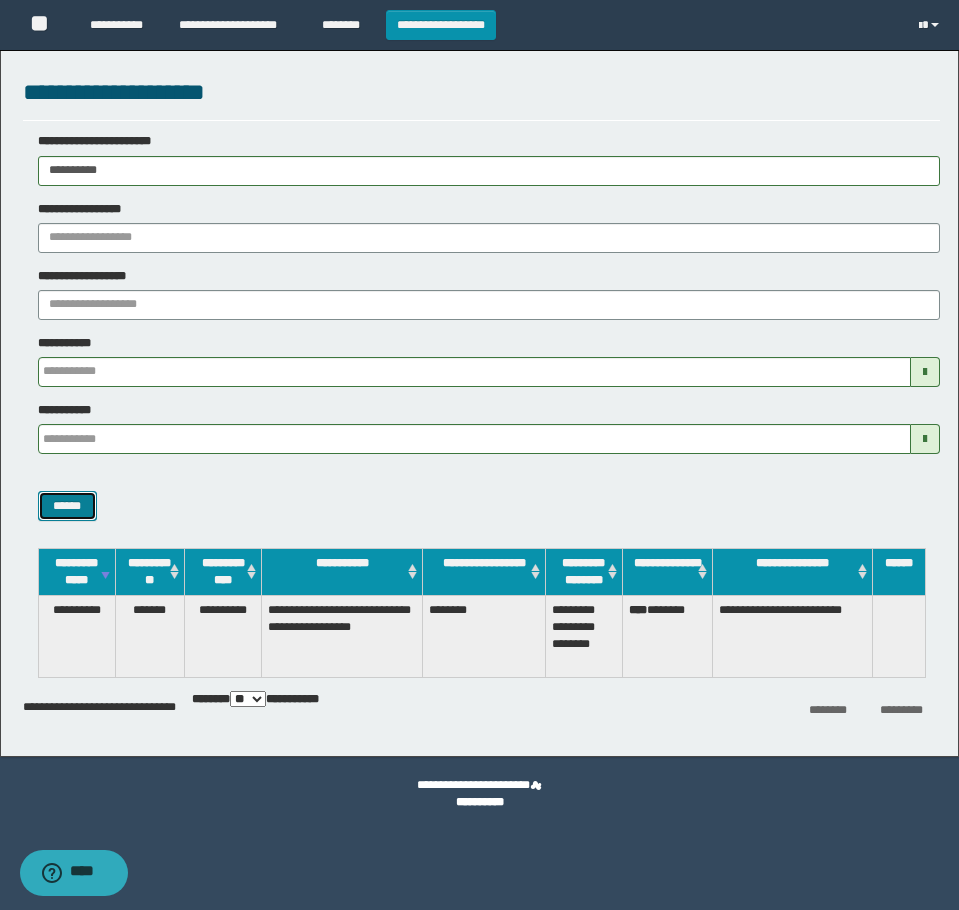 click on "******" at bounding box center [67, 506] 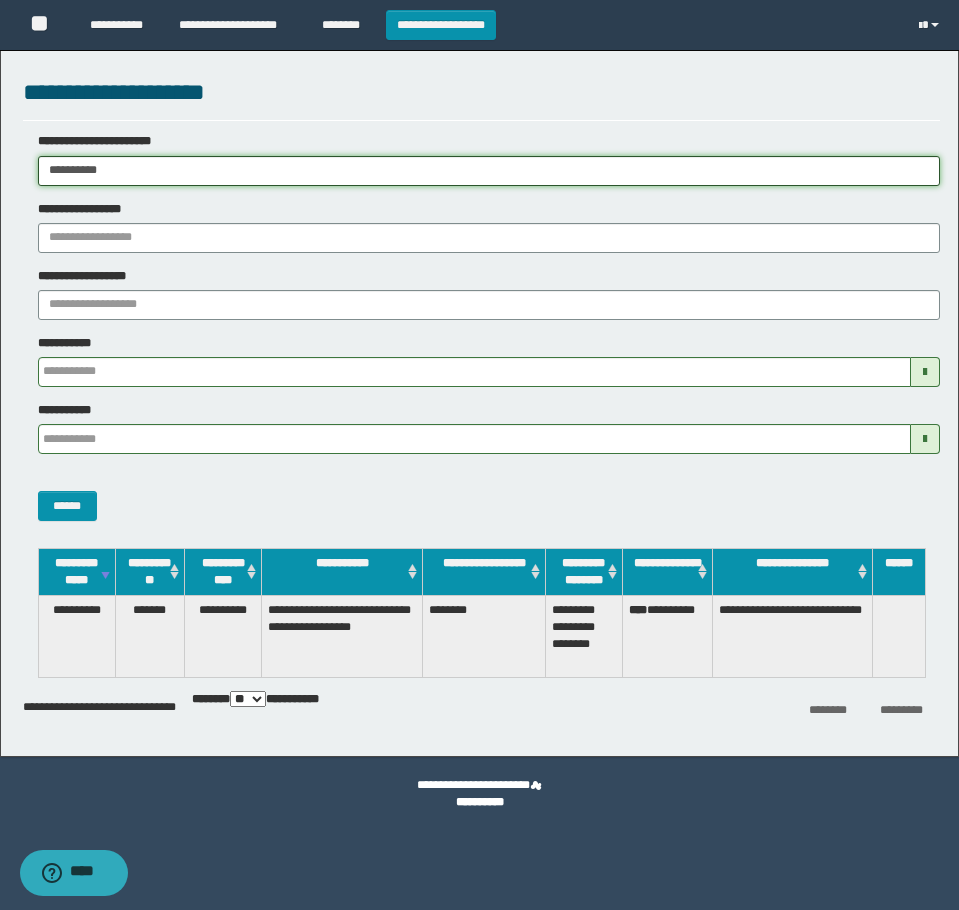 drag, startPoint x: 239, startPoint y: 156, endPoint x: -7, endPoint y: 189, distance: 248.20355 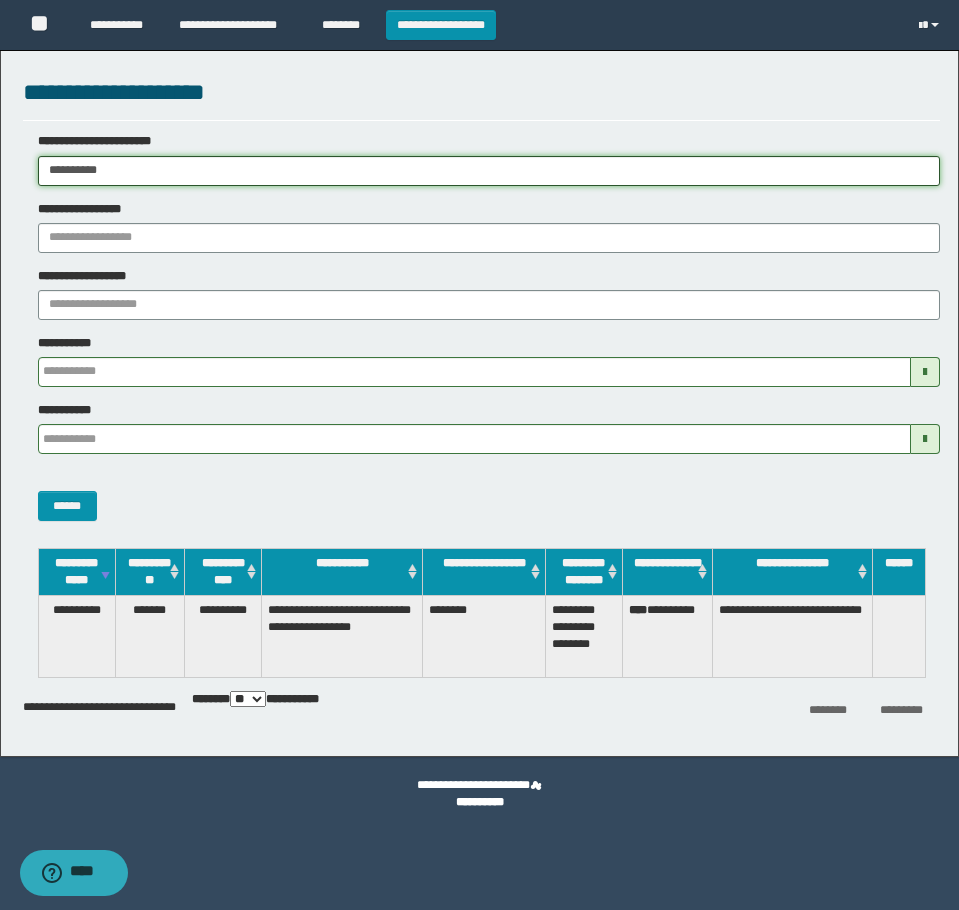click on "**********" at bounding box center (479, 455) 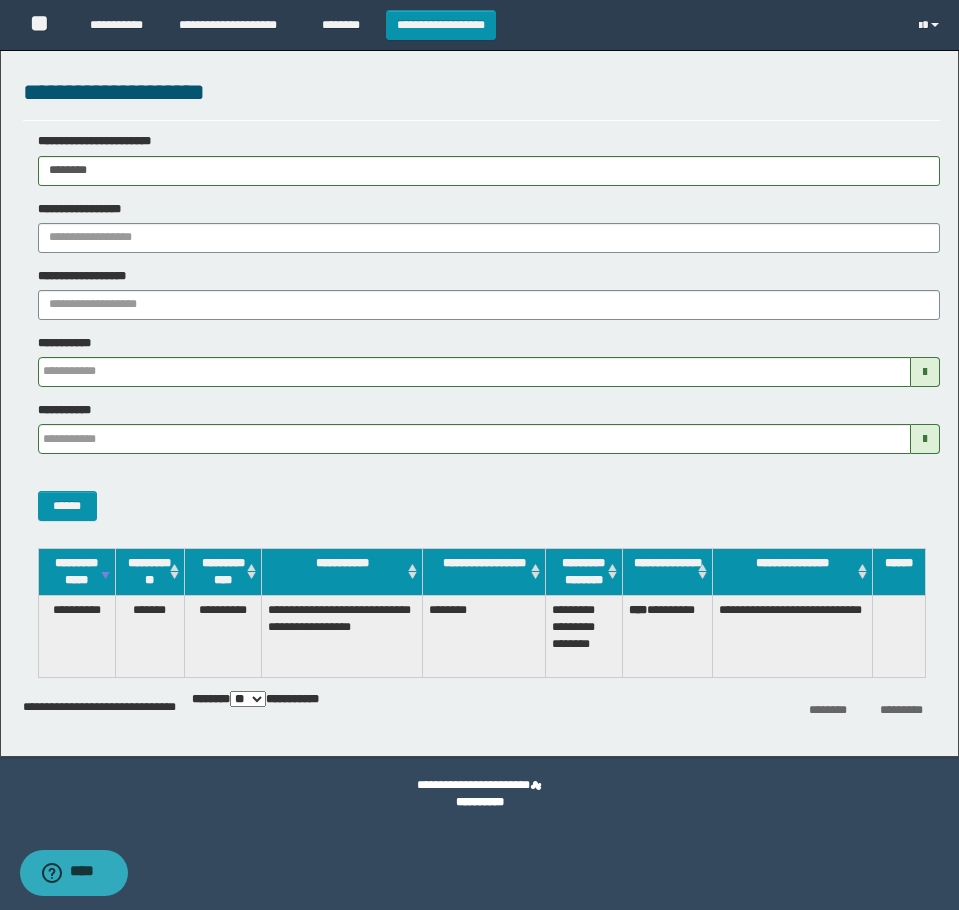 click on "**********" at bounding box center [481, 334] 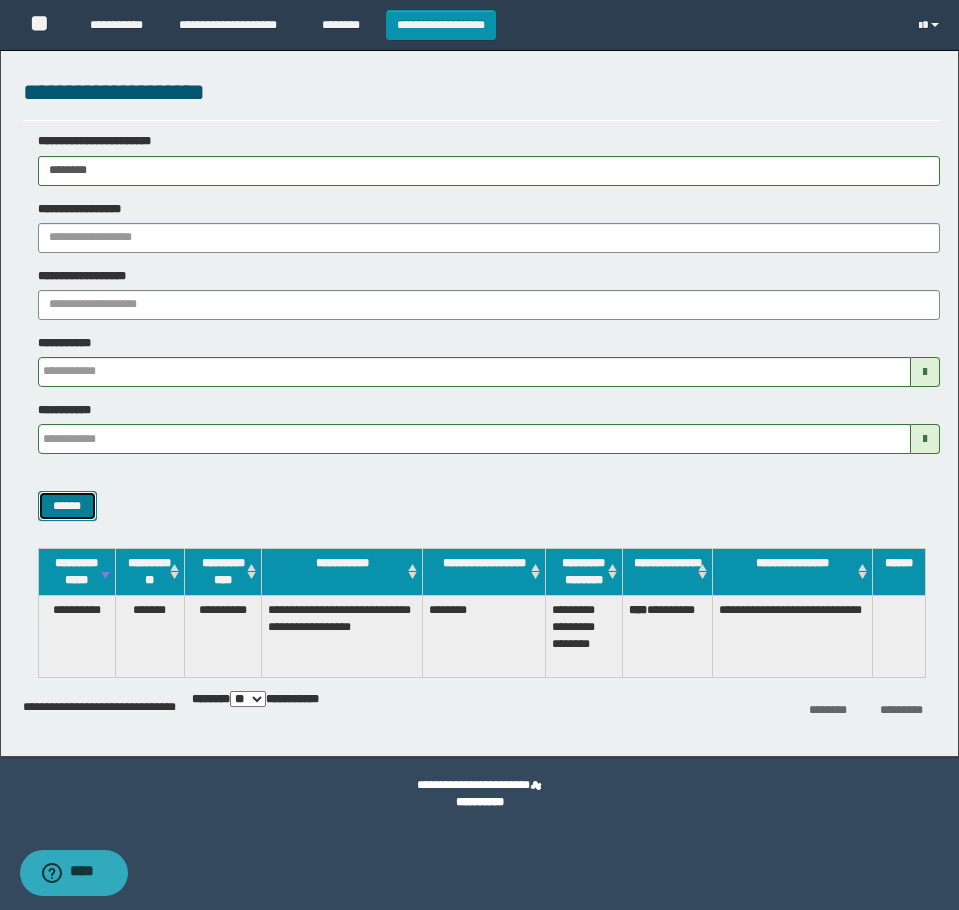 click on "******" at bounding box center [67, 506] 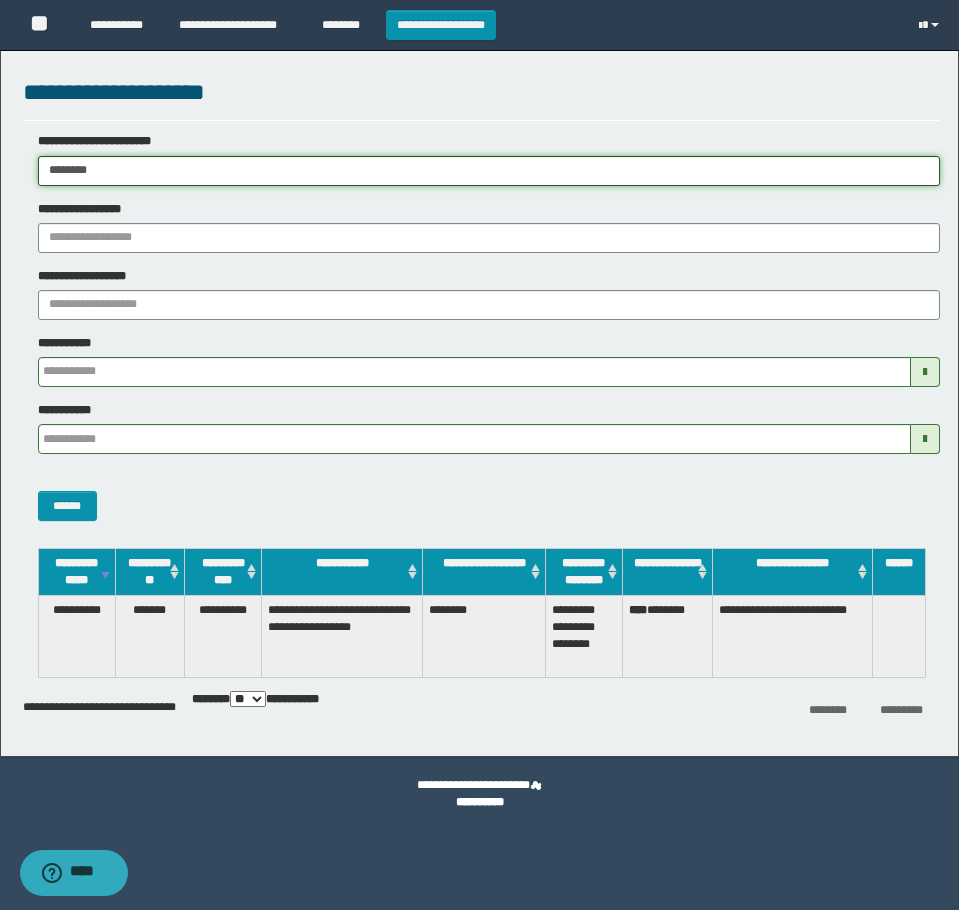 drag, startPoint x: 231, startPoint y: 169, endPoint x: -7, endPoint y: 167, distance: 238.0084 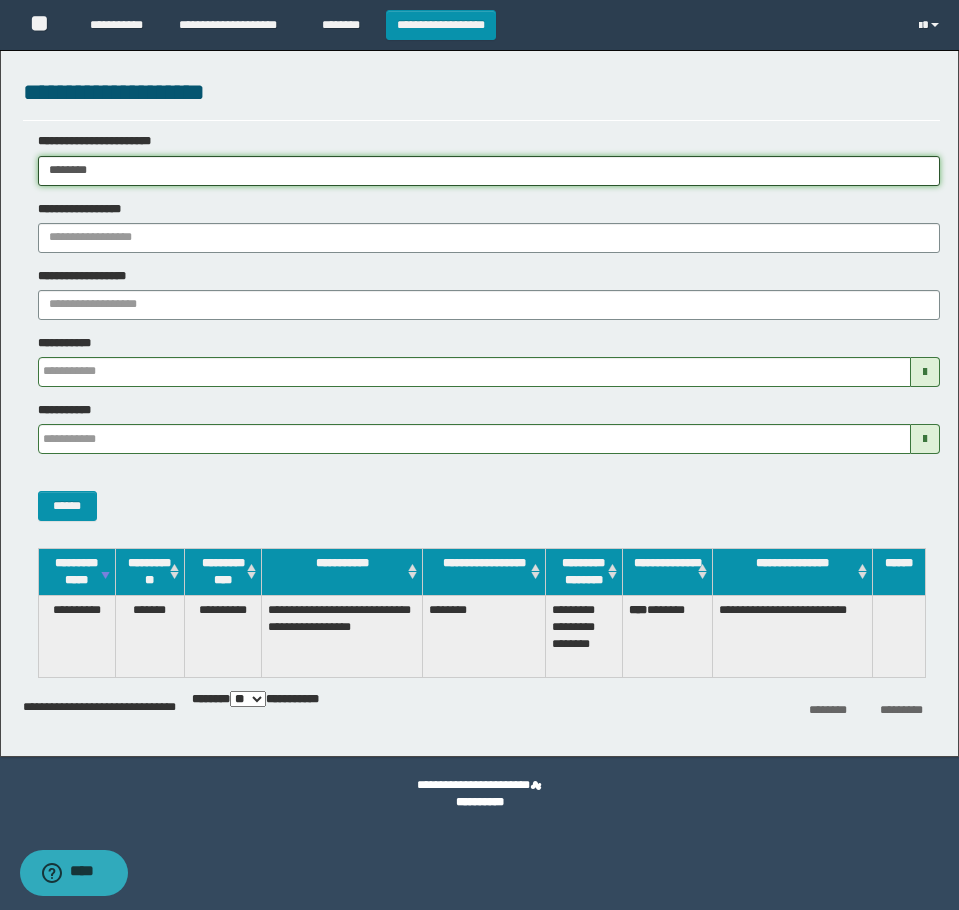 click on "**********" at bounding box center [479, 455] 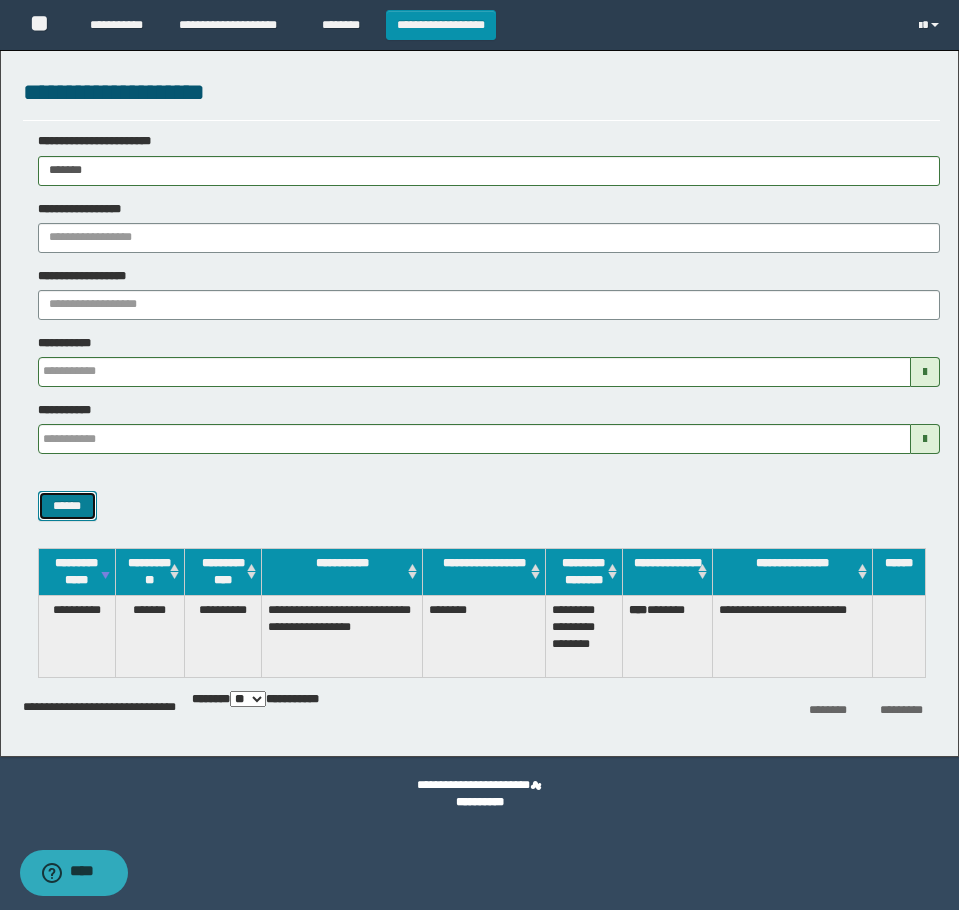 click on "******" at bounding box center [67, 506] 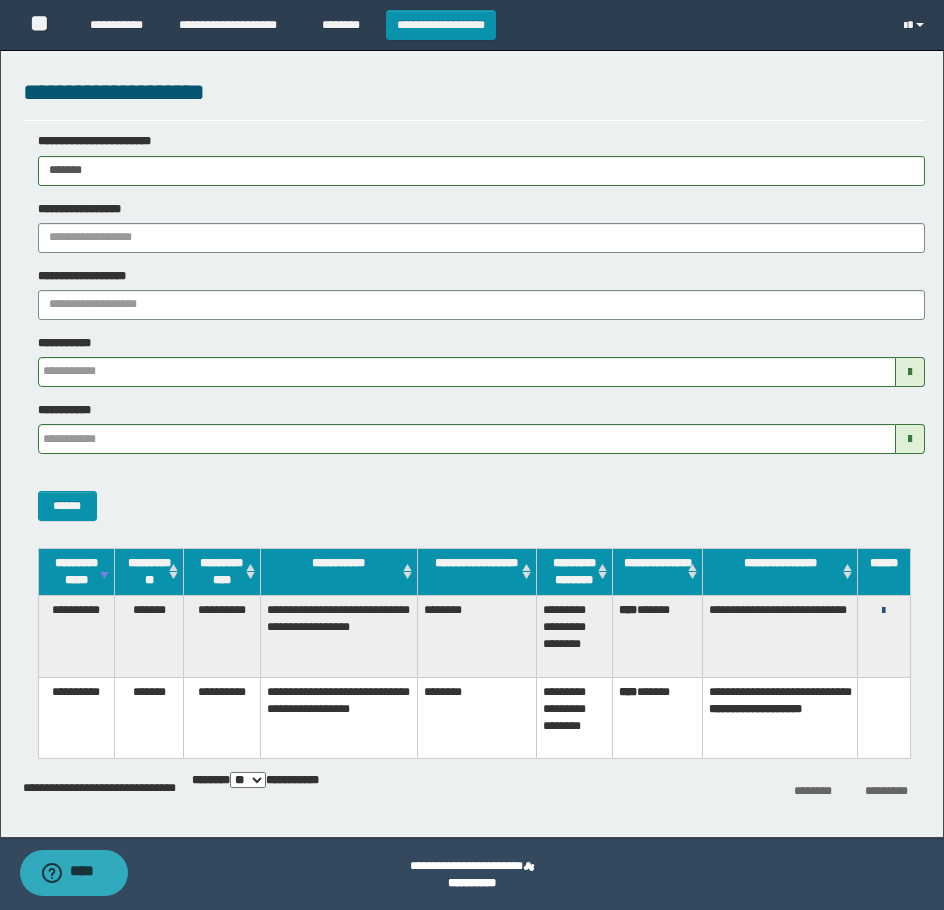 click at bounding box center (883, 611) 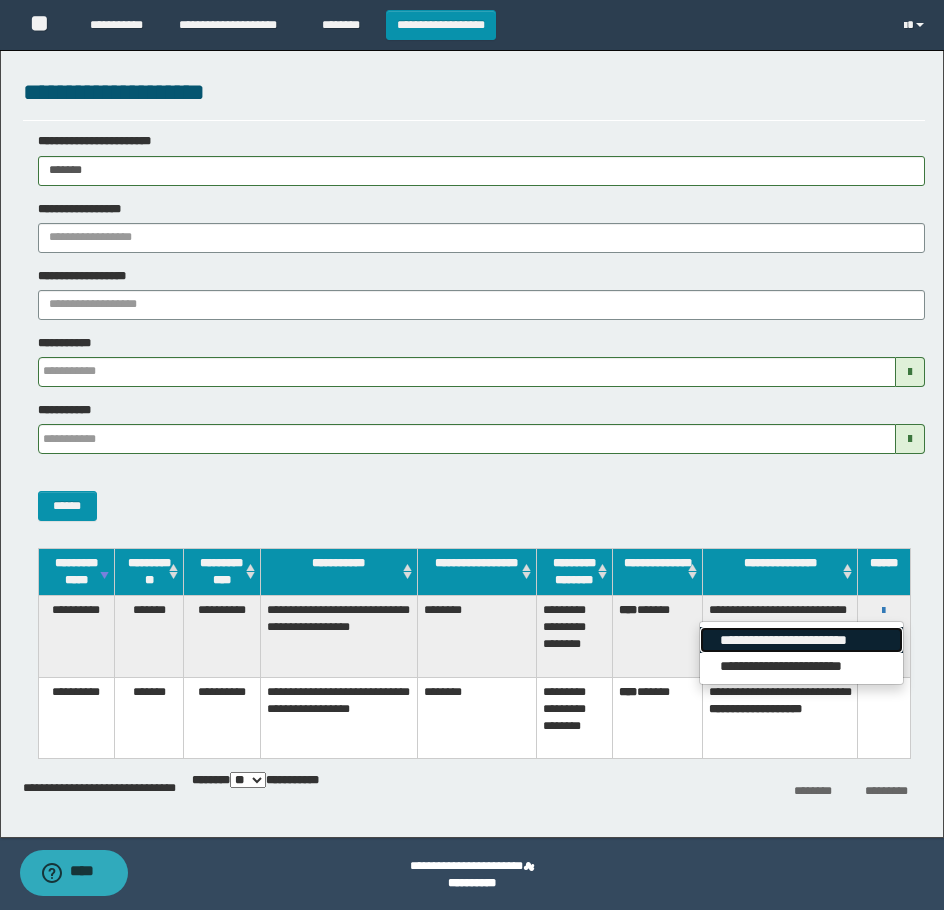click on "**********" at bounding box center (801, 640) 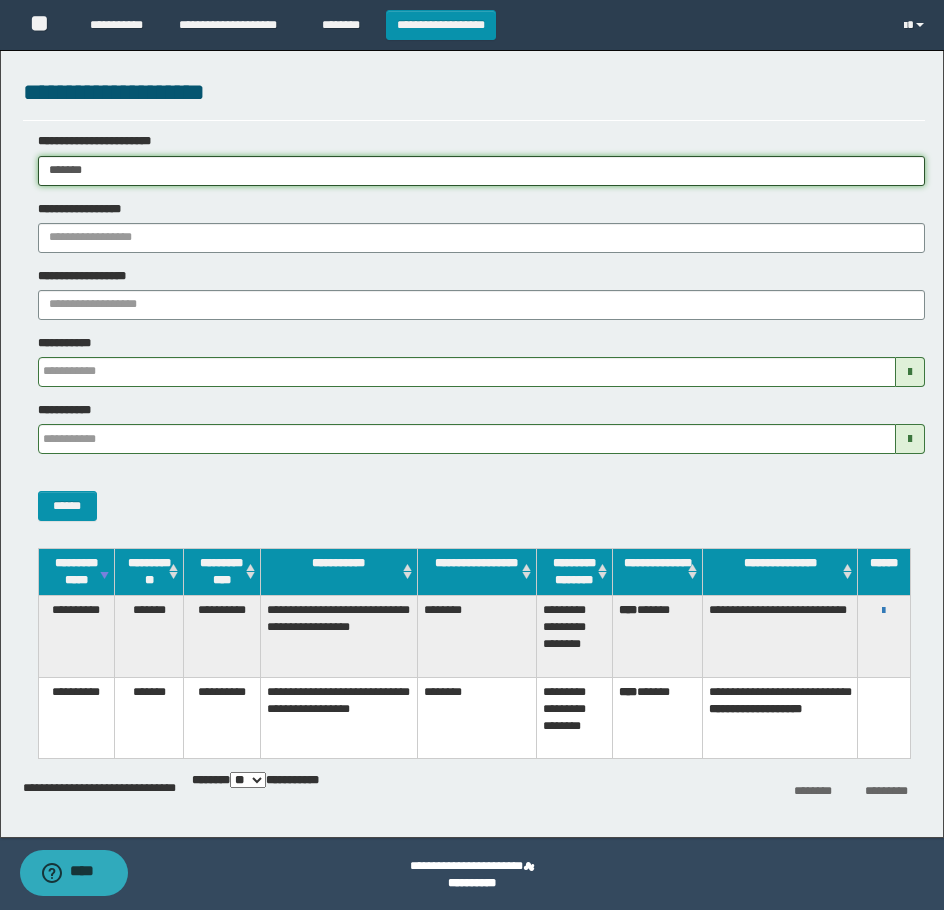 drag, startPoint x: 152, startPoint y: 160, endPoint x: -7, endPoint y: 187, distance: 161.27615 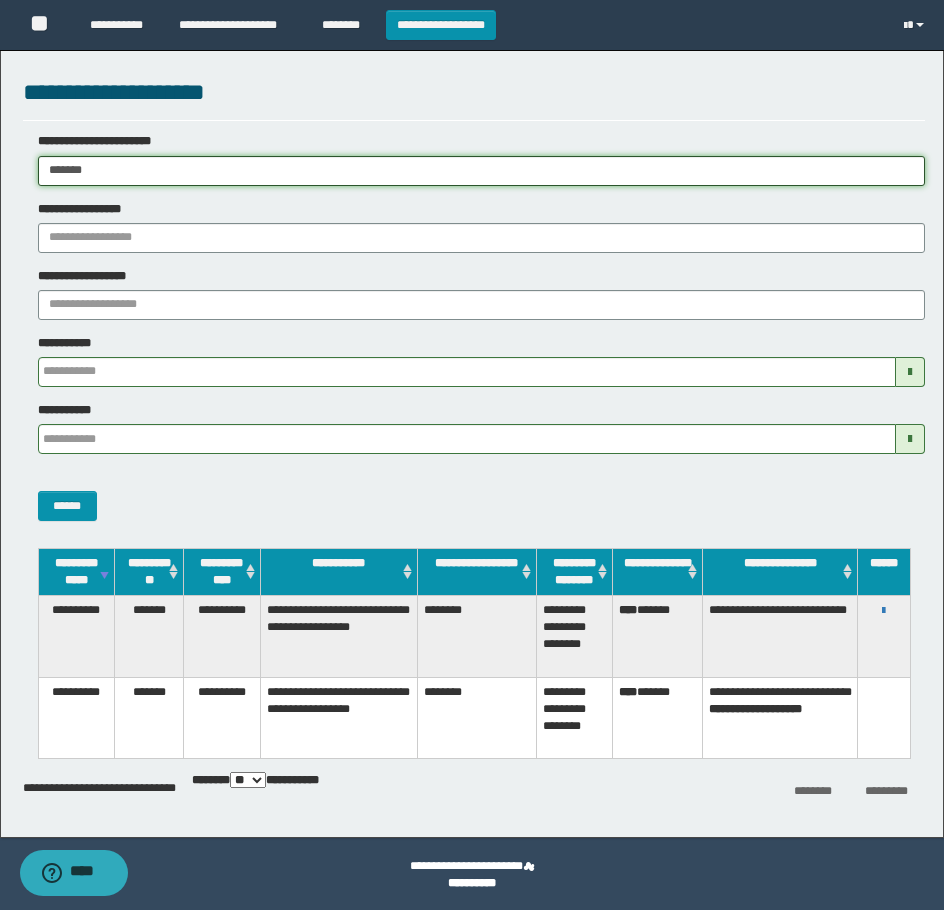 click on "**********" at bounding box center [472, 455] 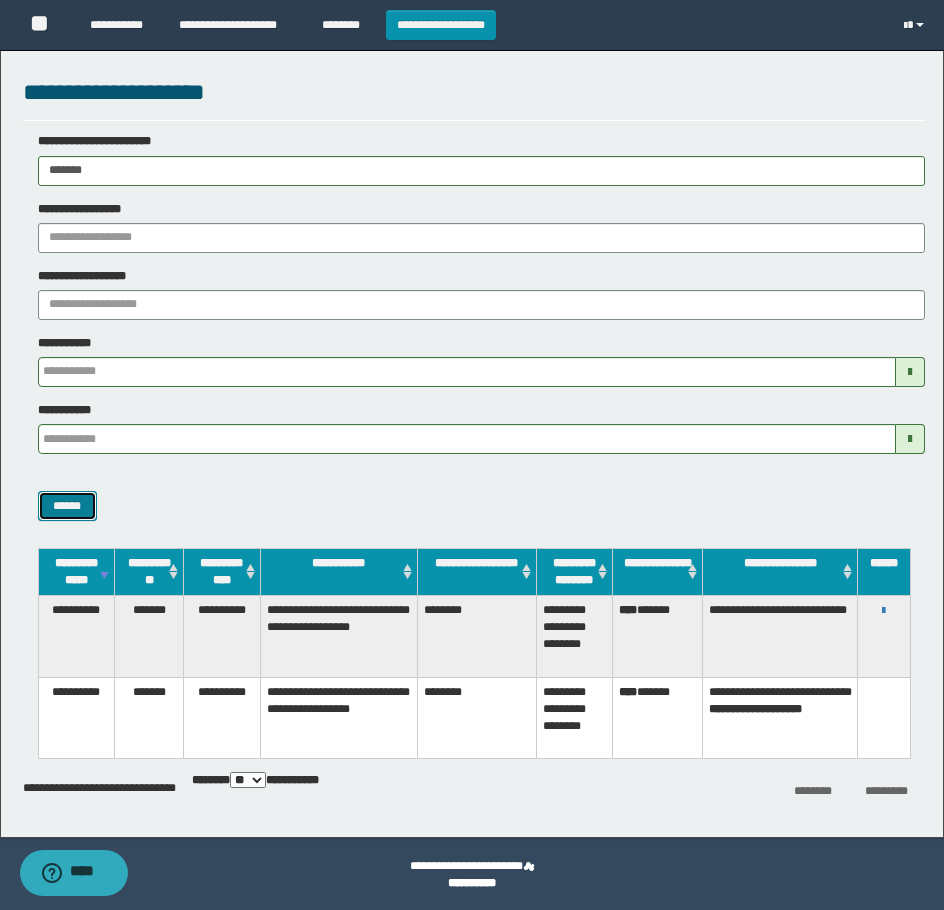 click on "******" at bounding box center [67, 506] 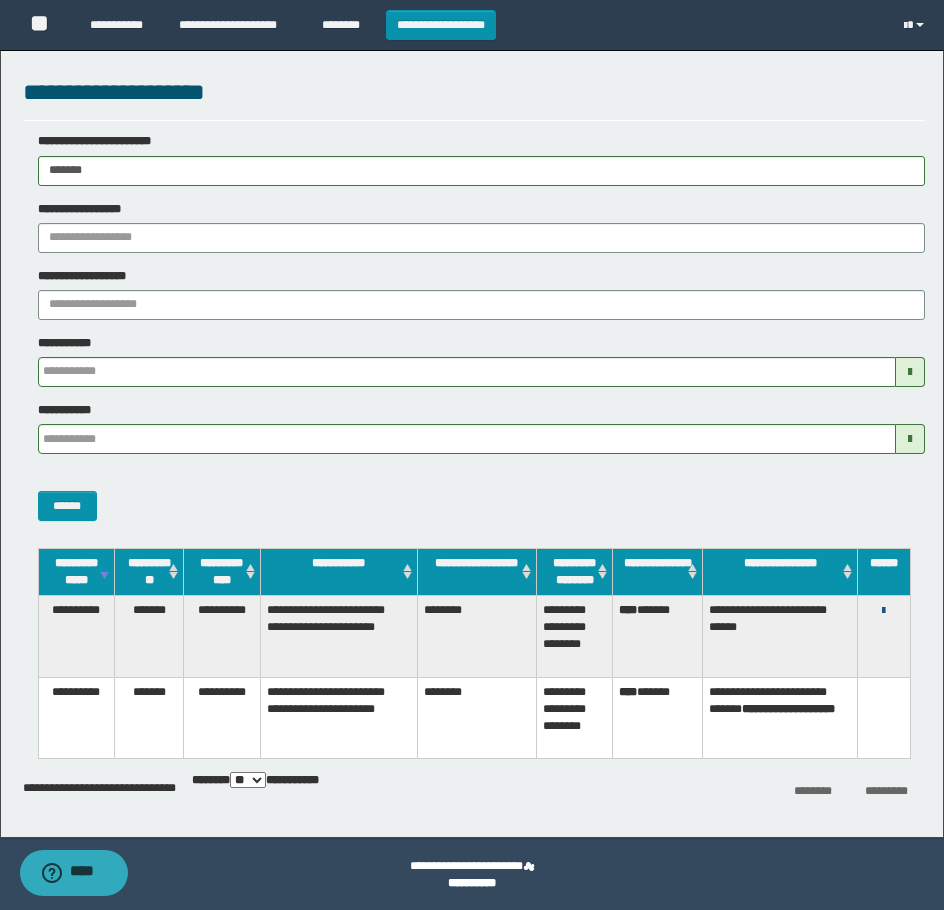 click at bounding box center (883, 611) 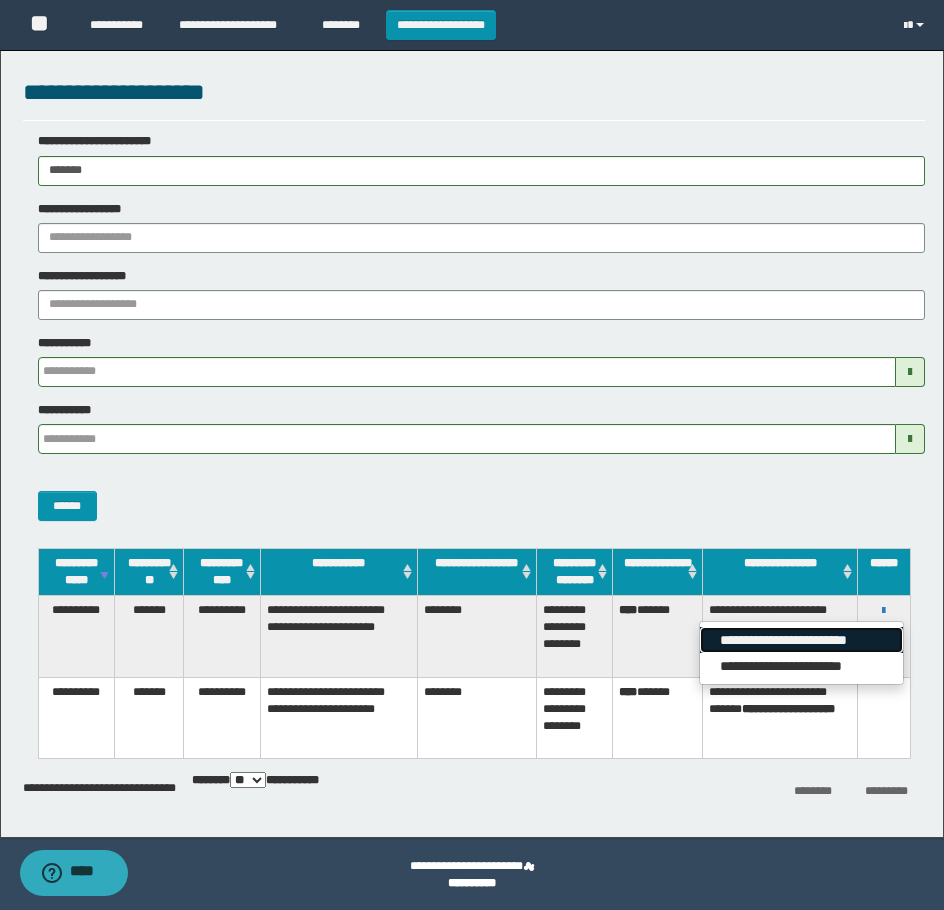 click on "**********" at bounding box center [801, 640] 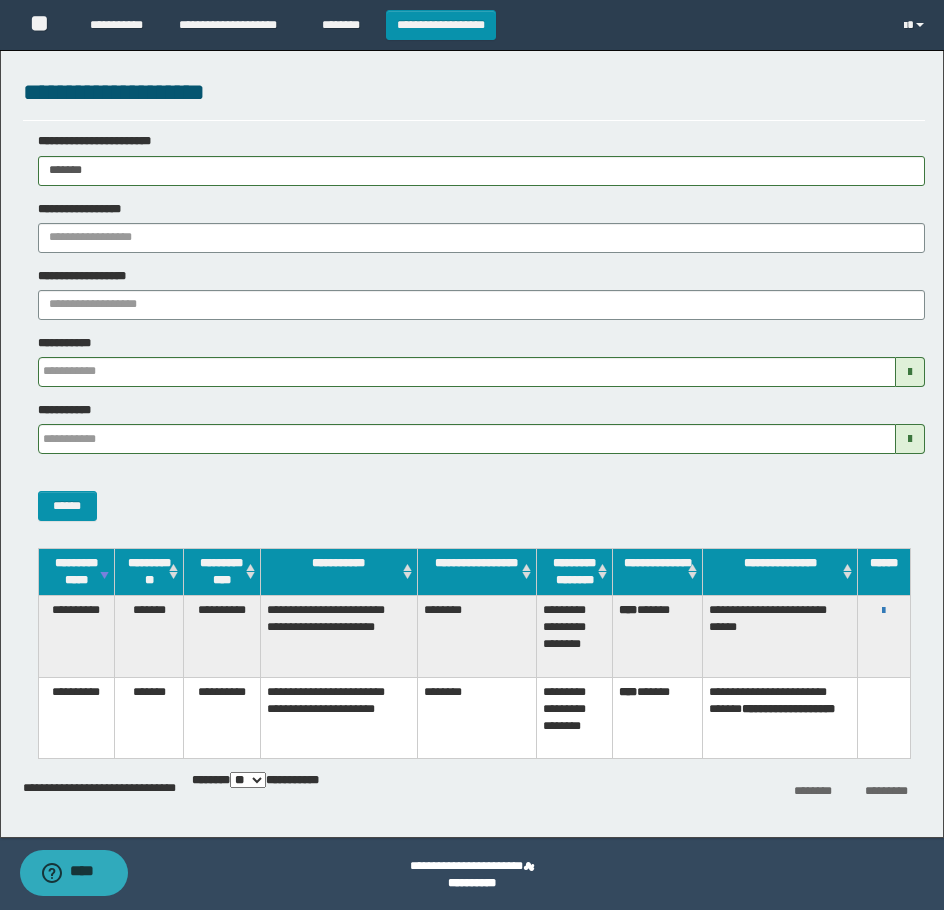 drag, startPoint x: 137, startPoint y: 162, endPoint x: 33, endPoint y: 222, distance: 120.06665 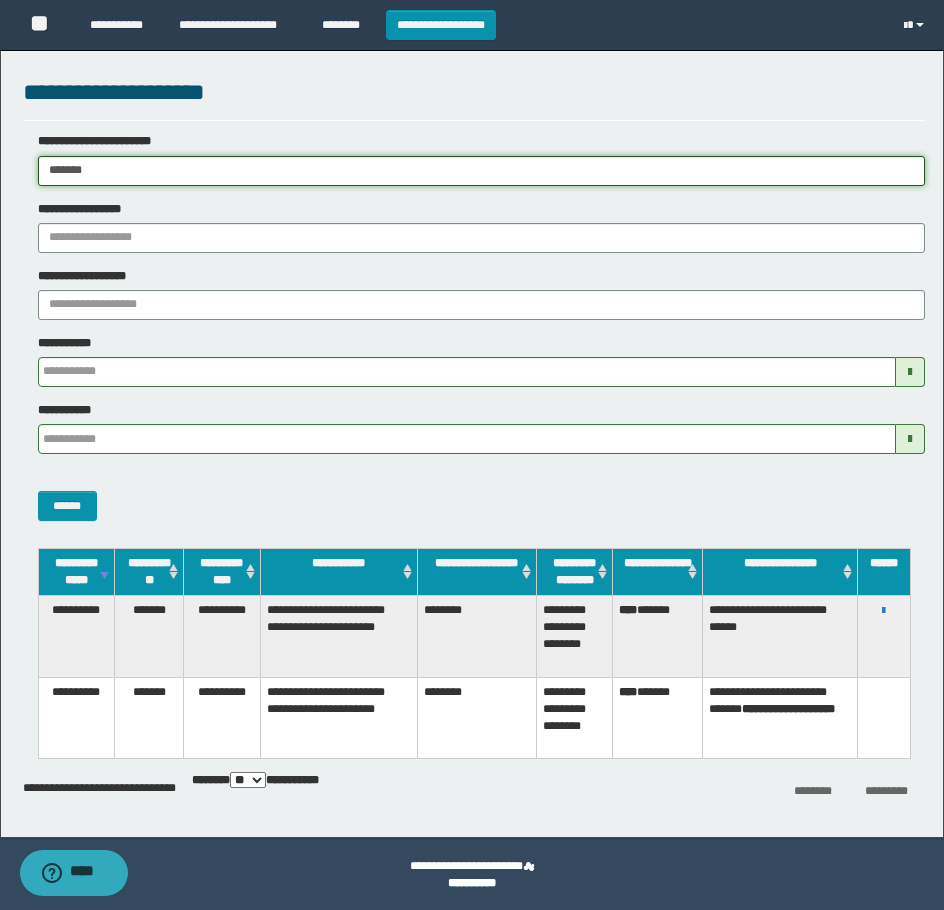 paste on "*" 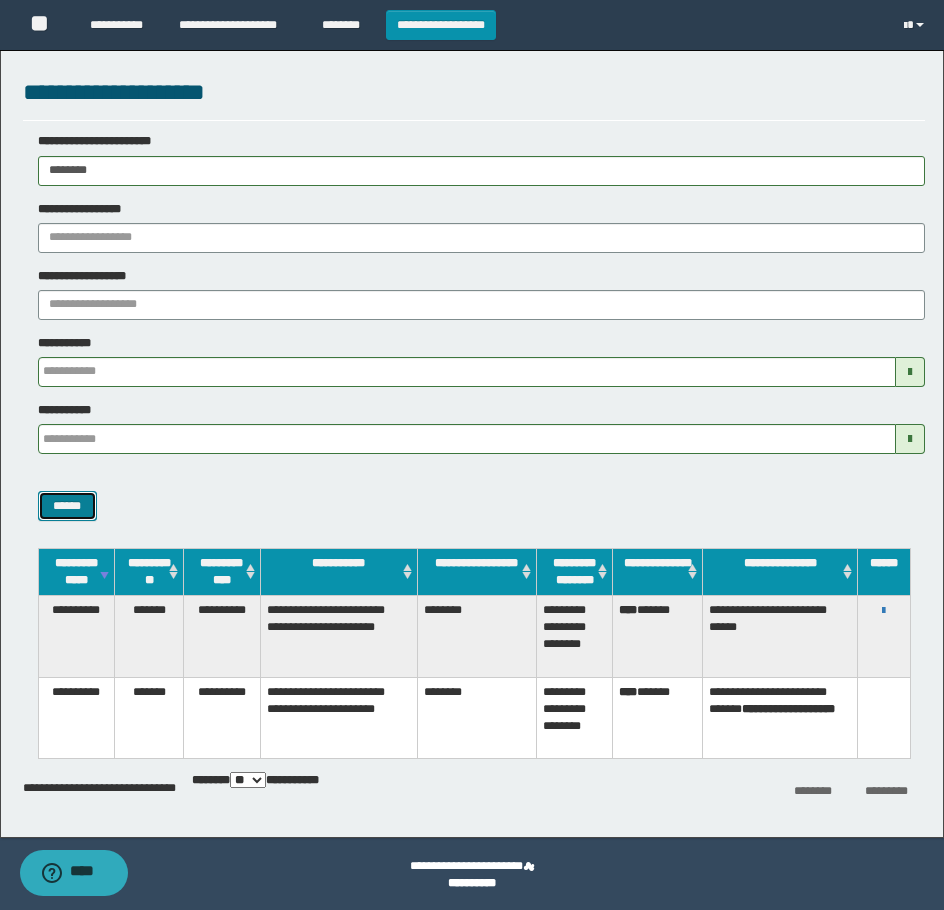 click on "******" at bounding box center [67, 506] 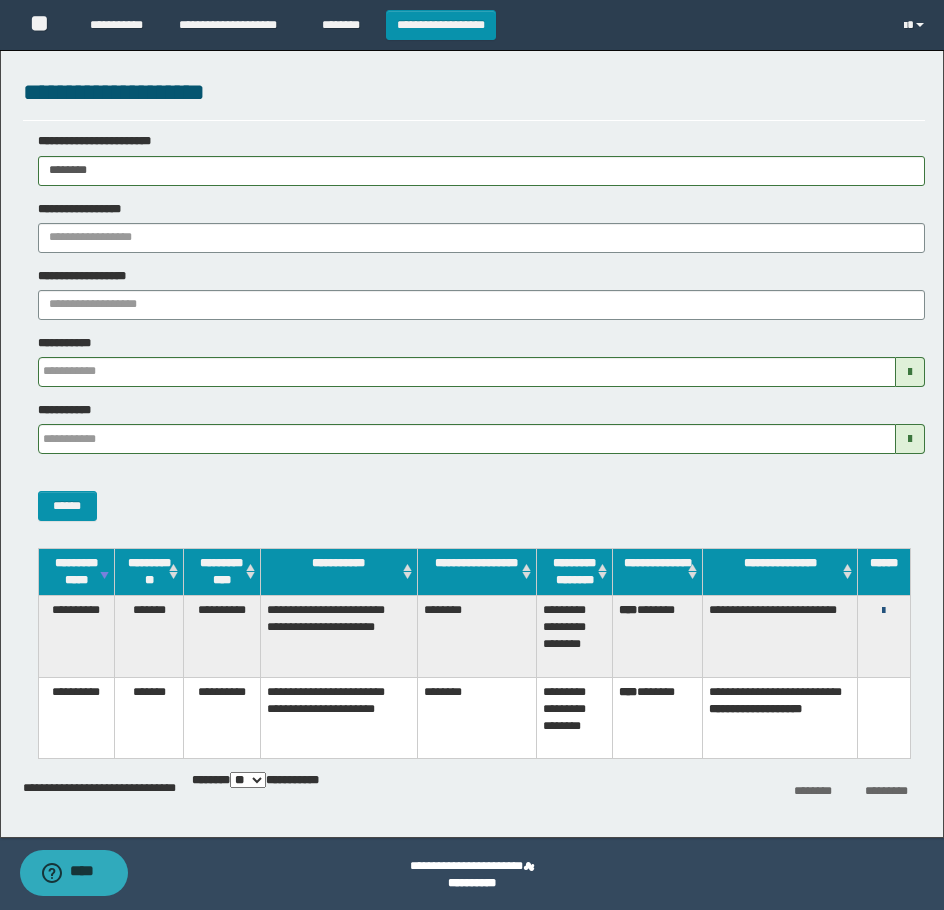 click at bounding box center (883, 611) 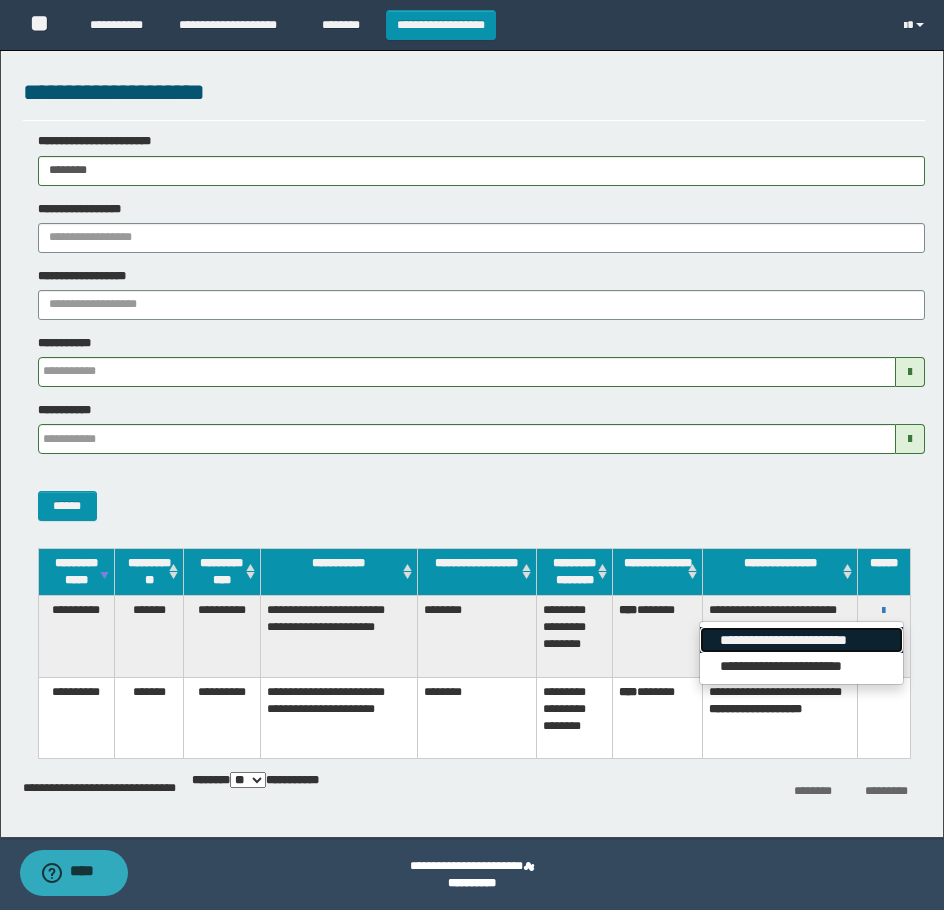 click on "**********" at bounding box center [801, 640] 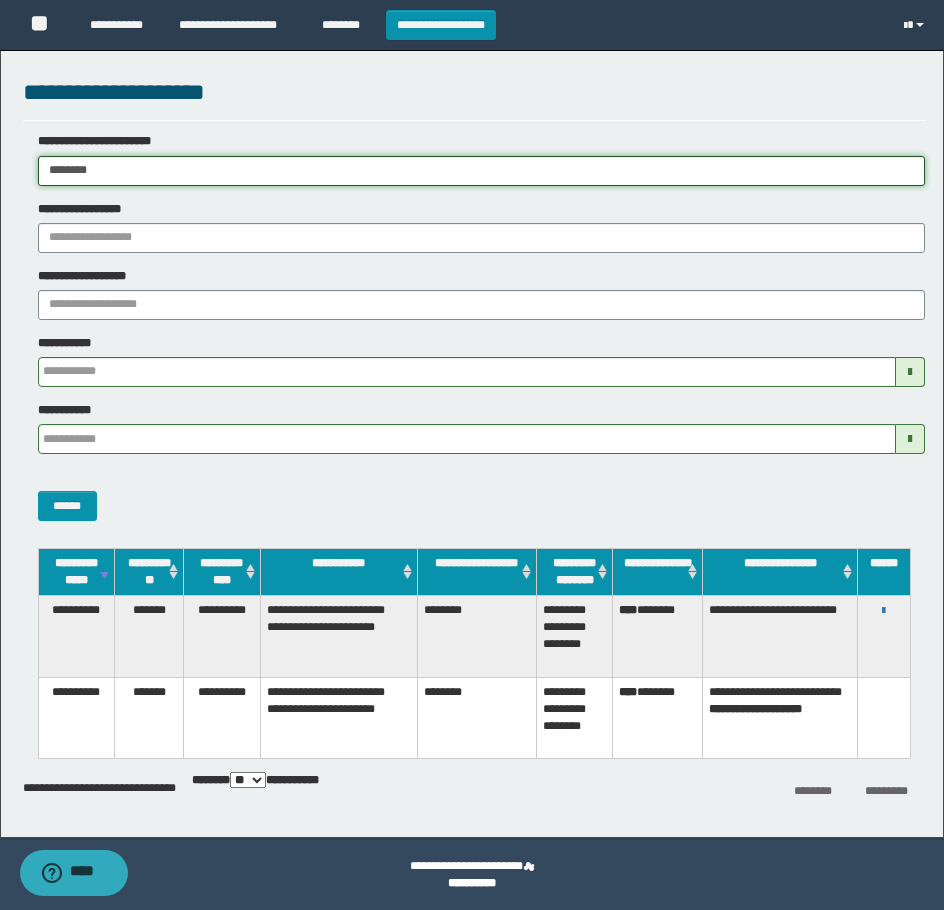 drag, startPoint x: 150, startPoint y: 167, endPoint x: -7, endPoint y: 170, distance: 157.02866 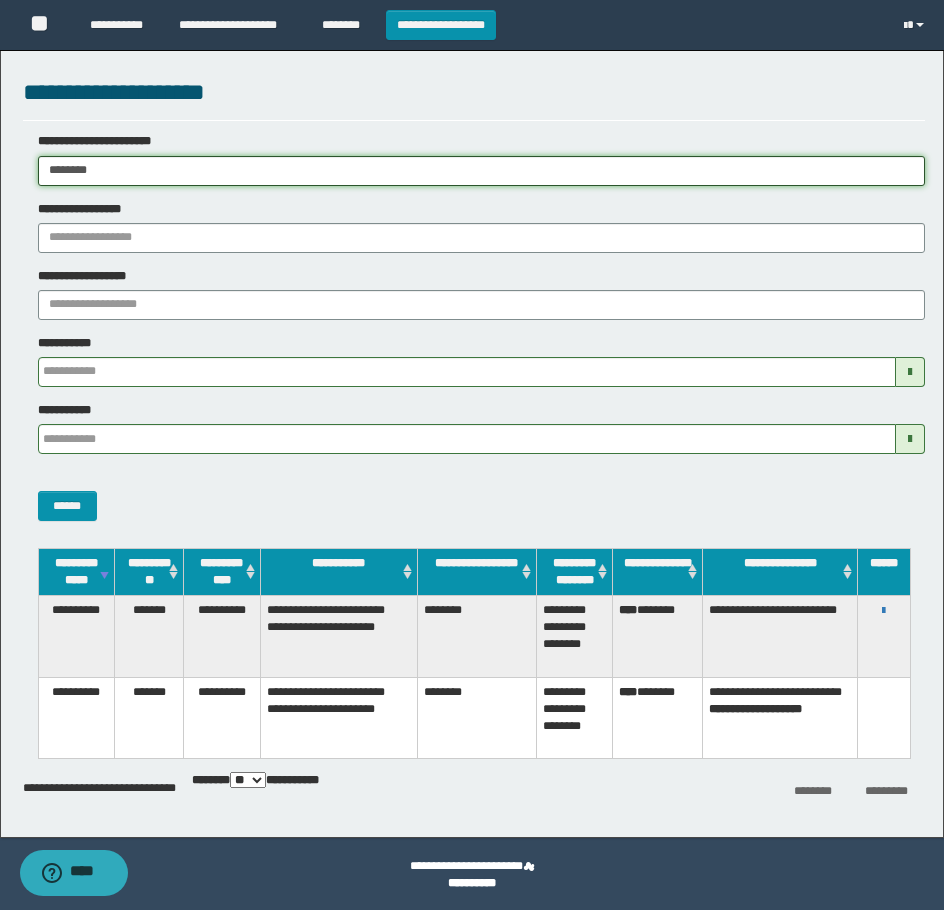 click on "**********" at bounding box center (472, 455) 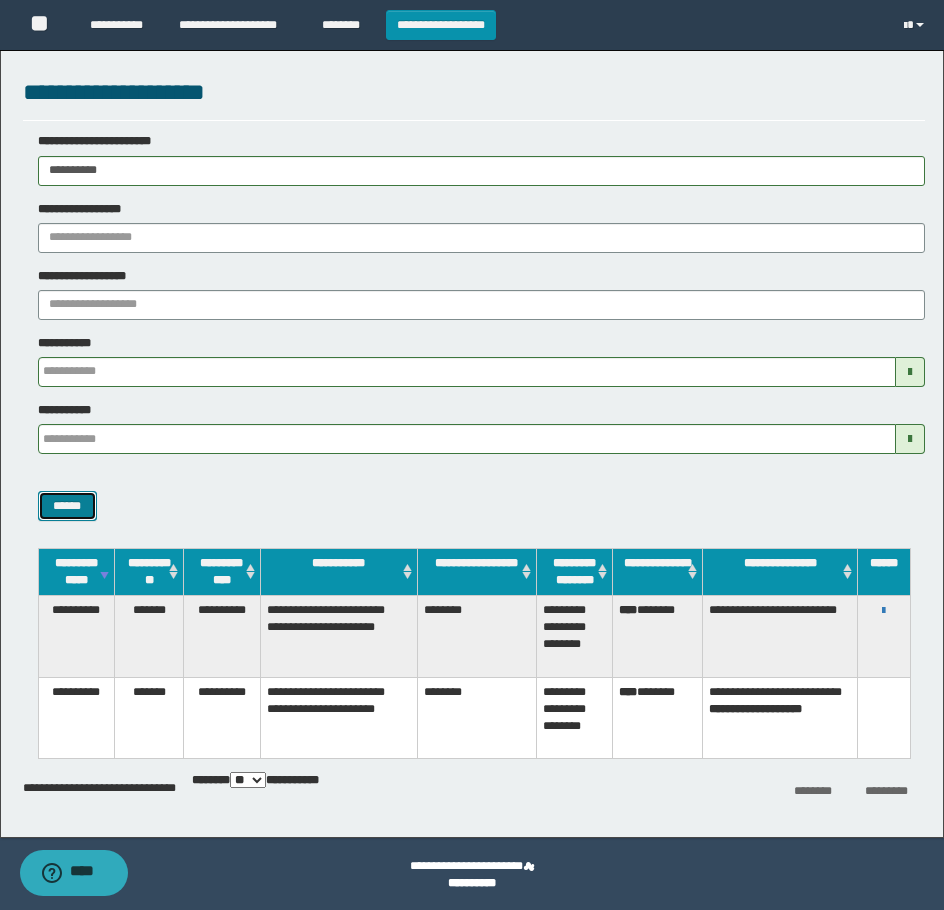 click on "******" at bounding box center [67, 506] 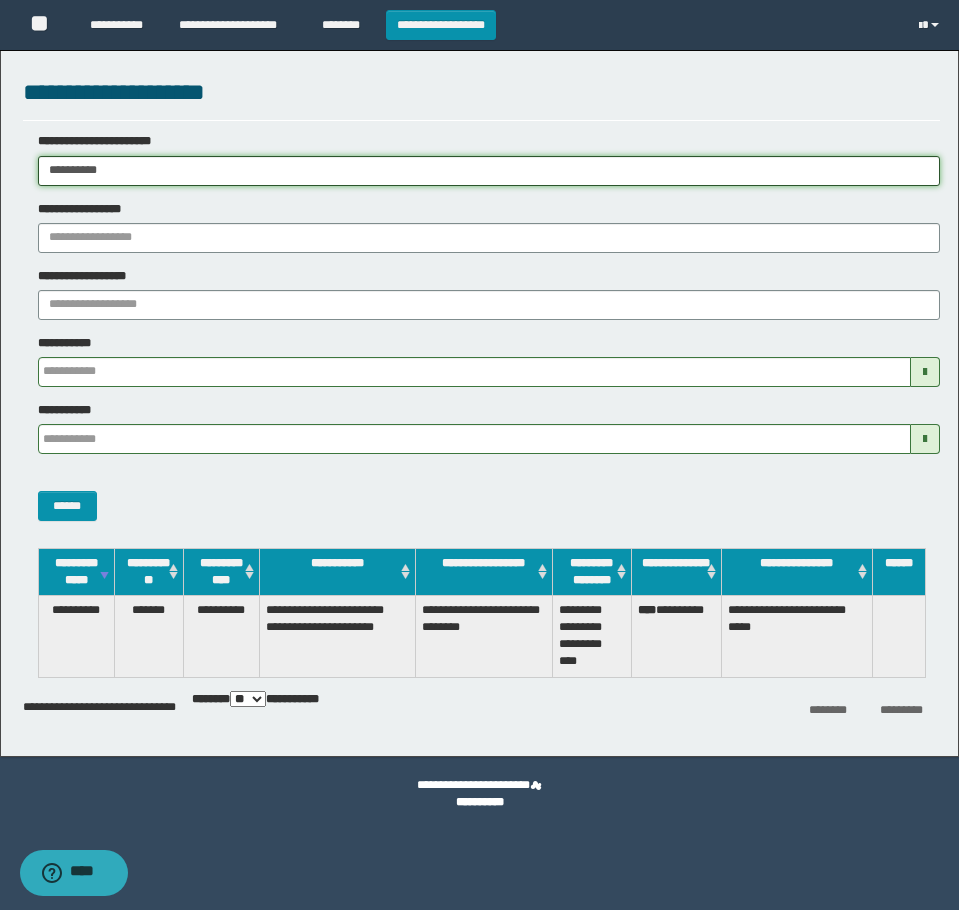 drag, startPoint x: 144, startPoint y: 177, endPoint x: -7, endPoint y: 180, distance: 151.0298 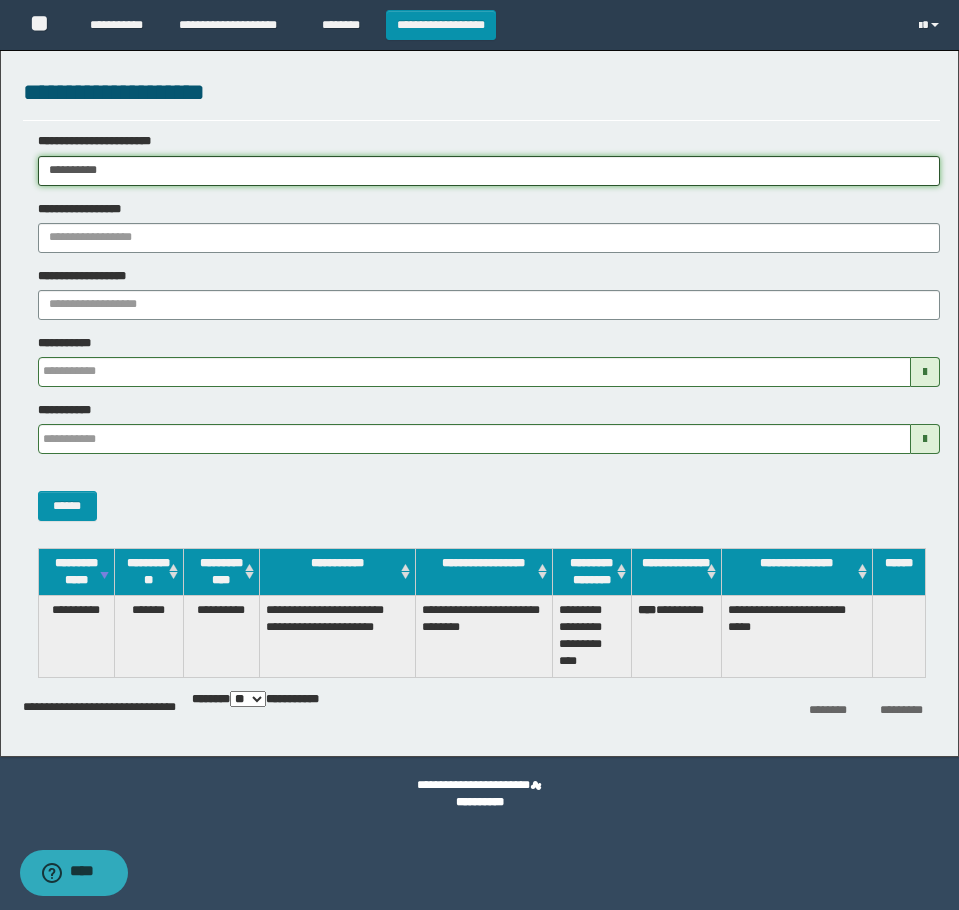 click on "**********" at bounding box center (479, 455) 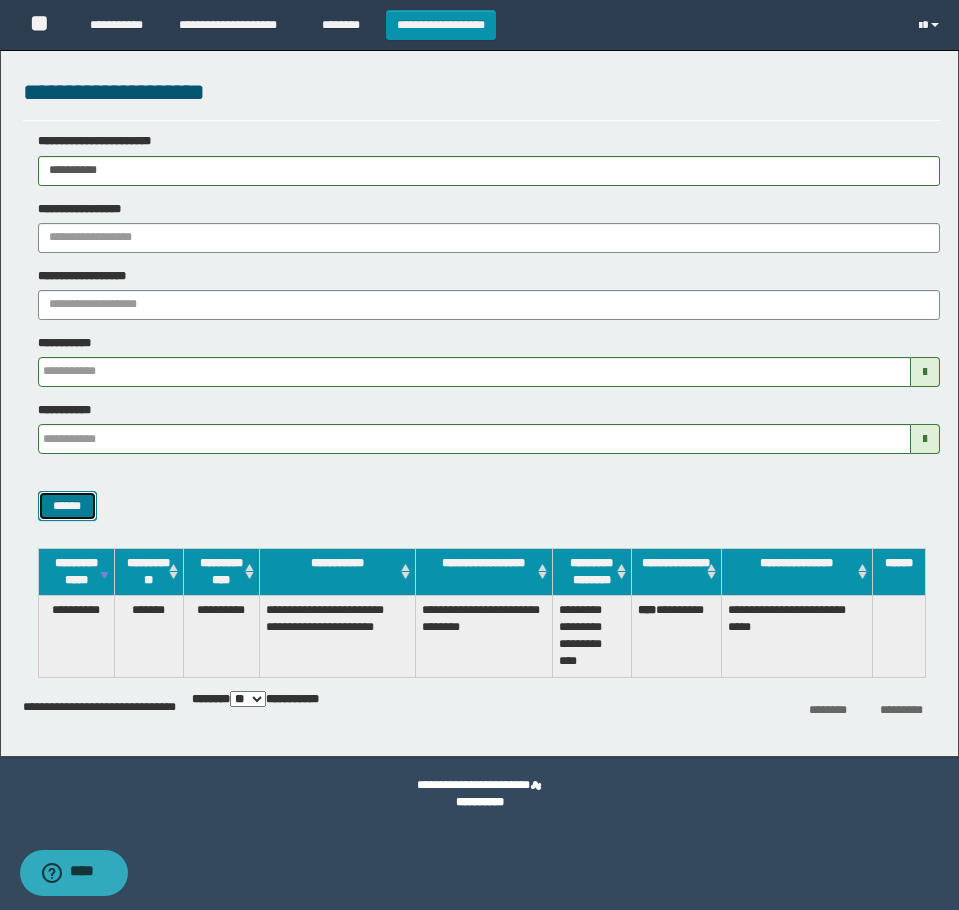 click on "******" at bounding box center (67, 506) 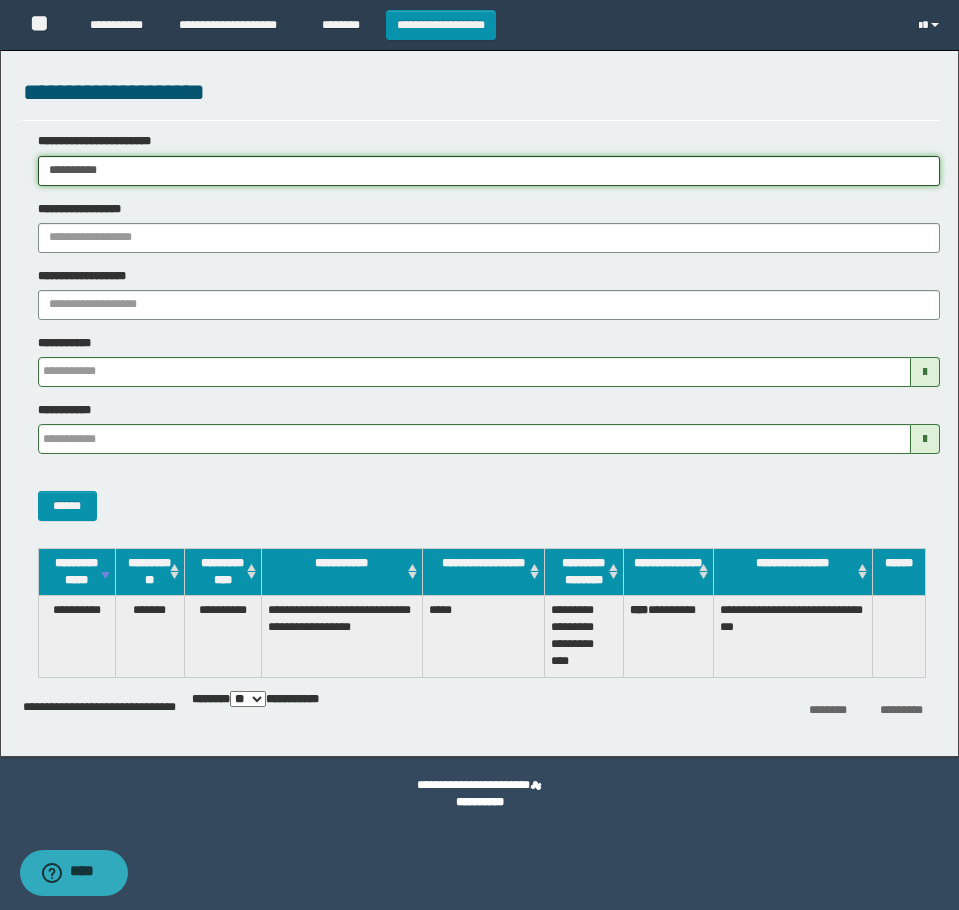drag, startPoint x: 265, startPoint y: 181, endPoint x: -7, endPoint y: 187, distance: 272.06616 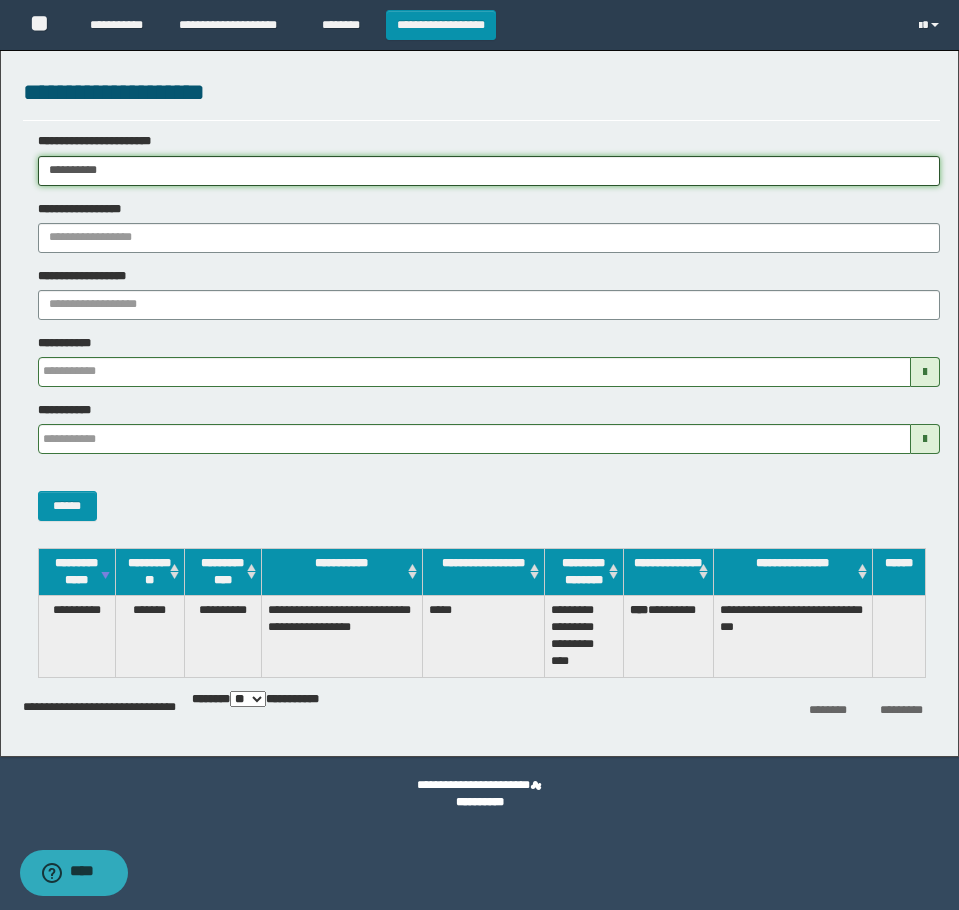 click on "**********" at bounding box center (479, 455) 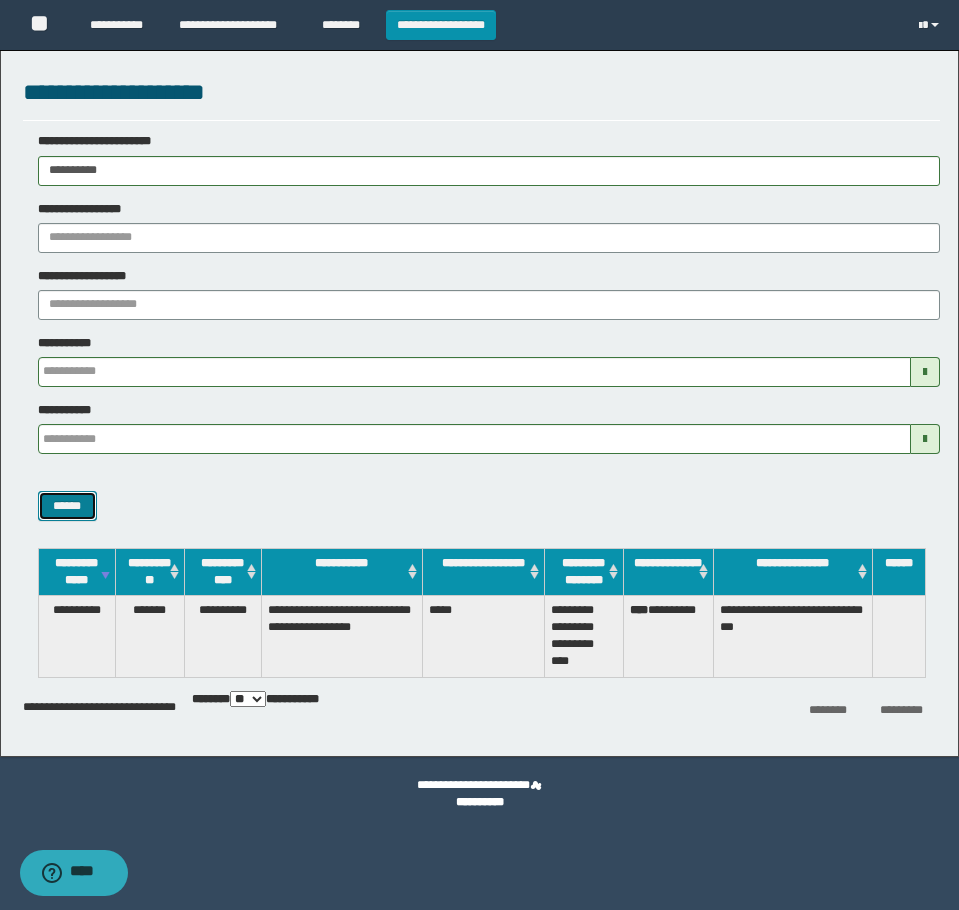 click on "******" at bounding box center (67, 506) 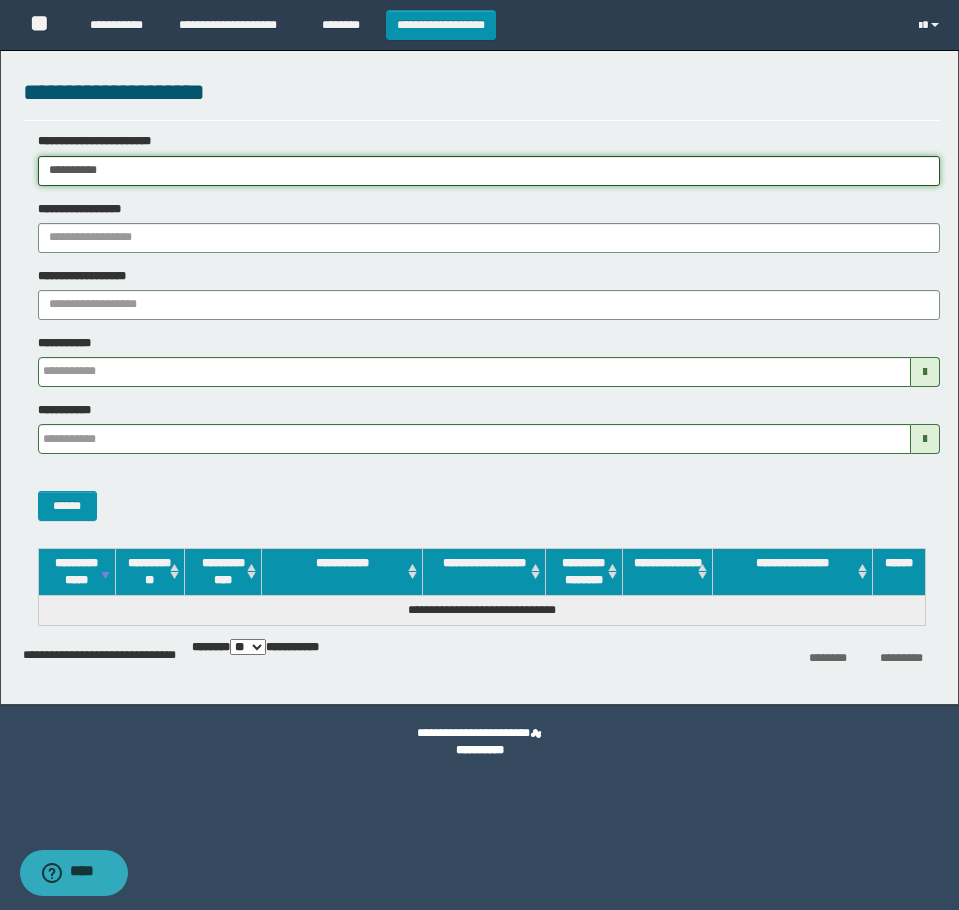 drag, startPoint x: 175, startPoint y: 165, endPoint x: -7, endPoint y: 179, distance: 182.53767 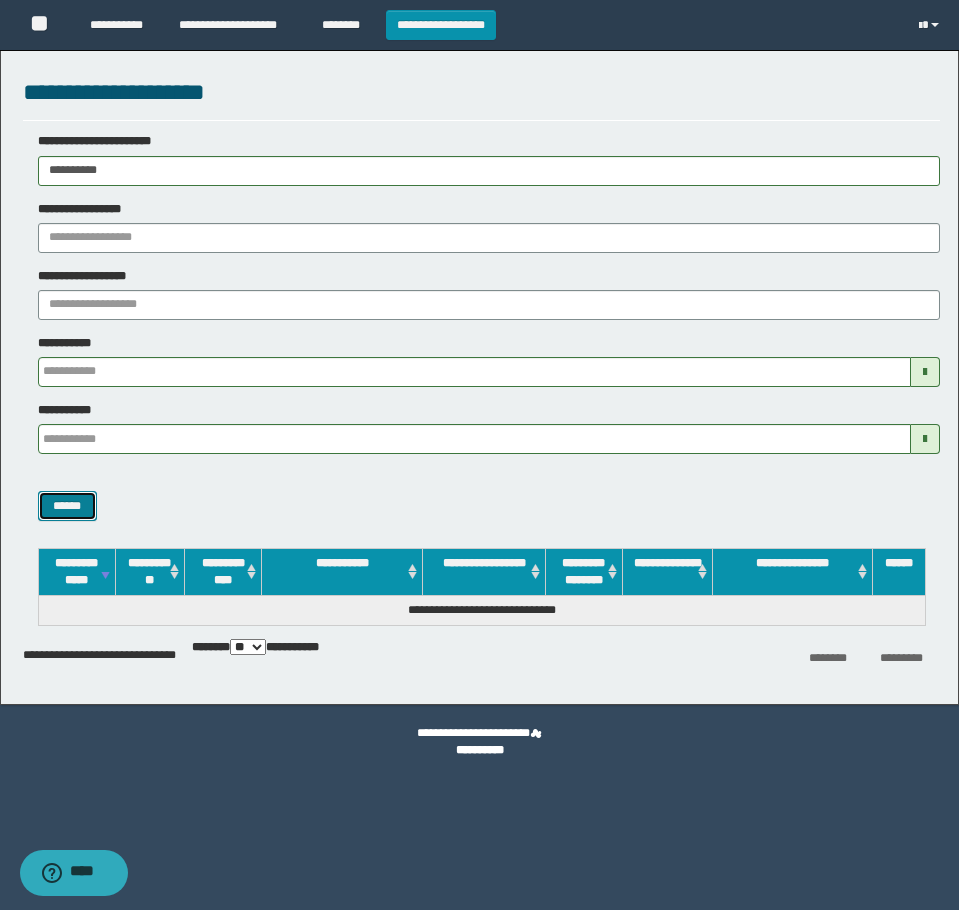 click on "******" at bounding box center [67, 506] 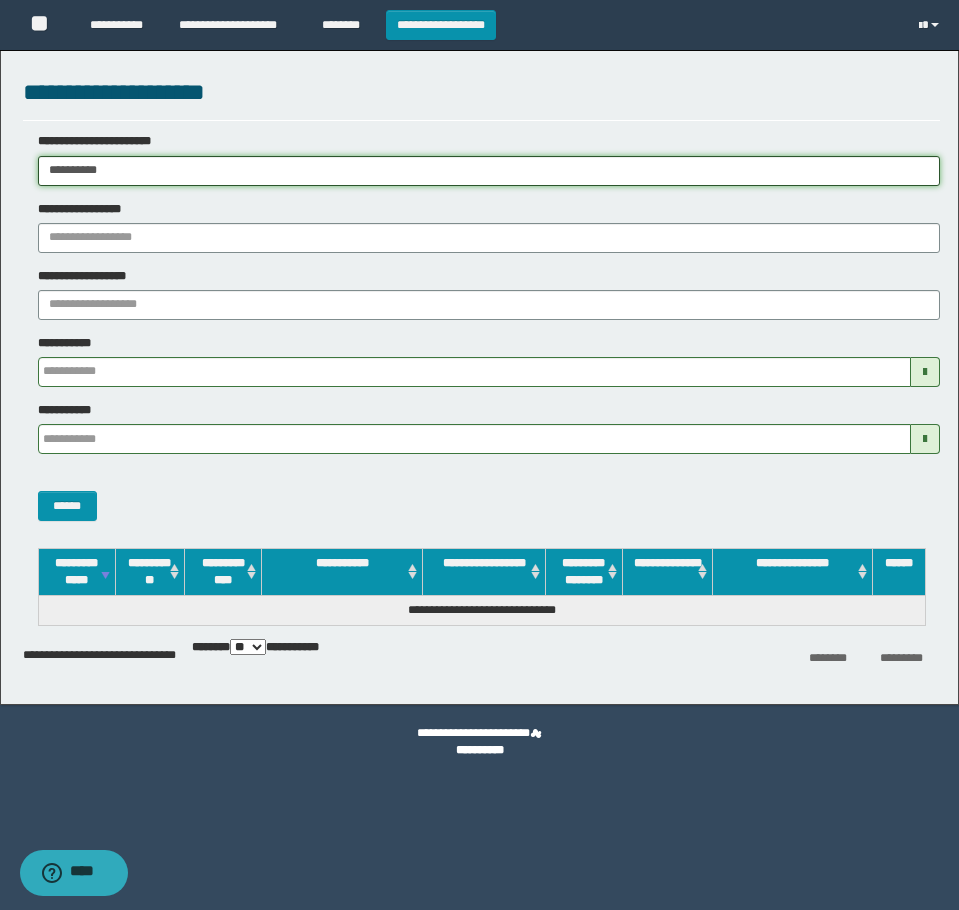 drag, startPoint x: 136, startPoint y: 162, endPoint x: -7, endPoint y: 162, distance: 143 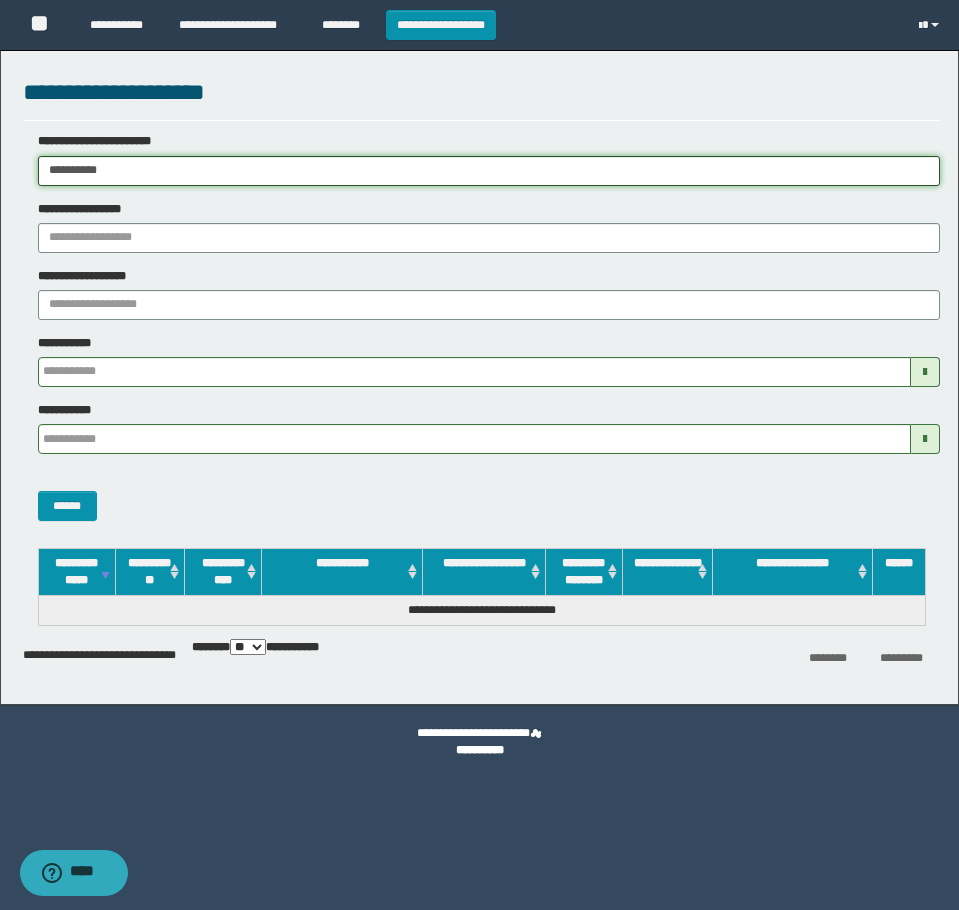 click on "**********" at bounding box center (479, 455) 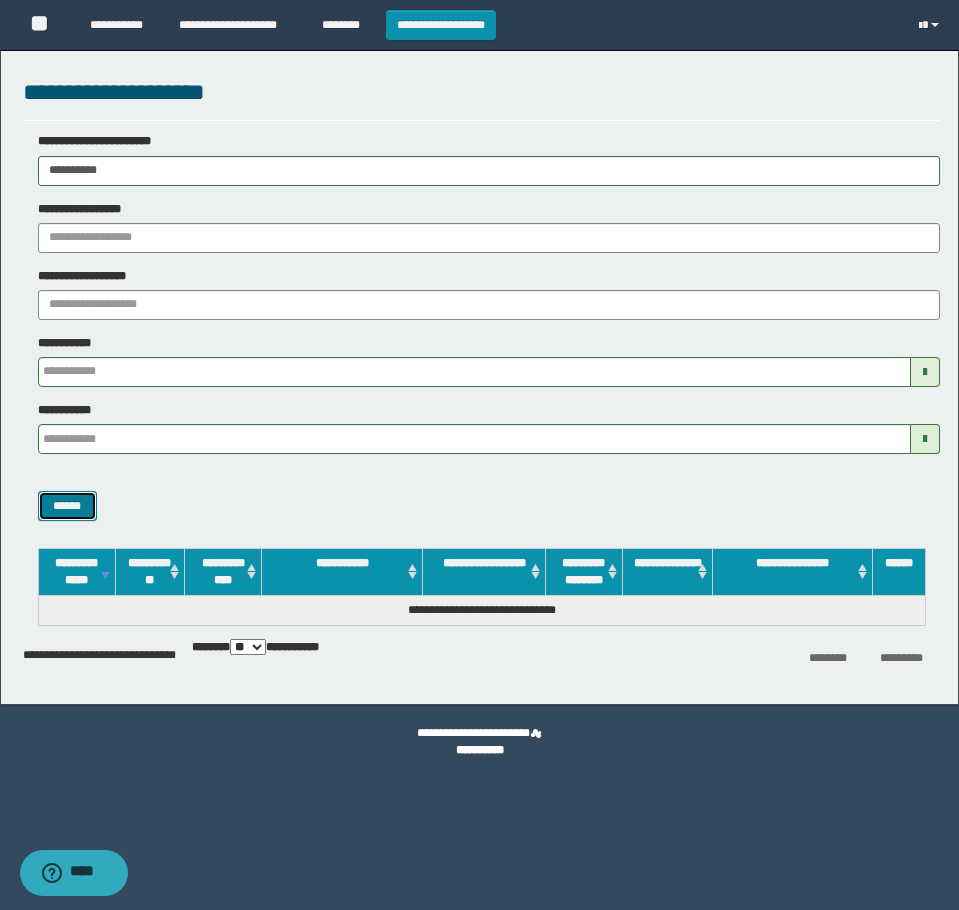 click on "******" at bounding box center (67, 506) 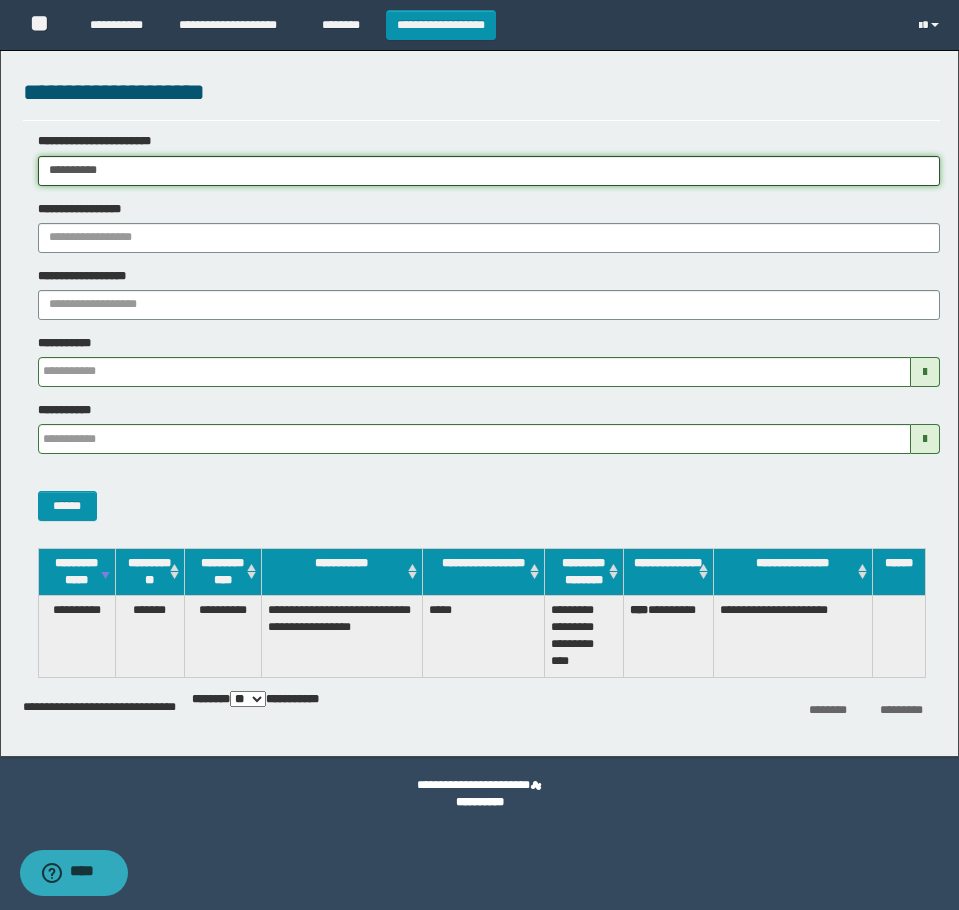 drag, startPoint x: 220, startPoint y: 170, endPoint x: -7, endPoint y: 170, distance: 227 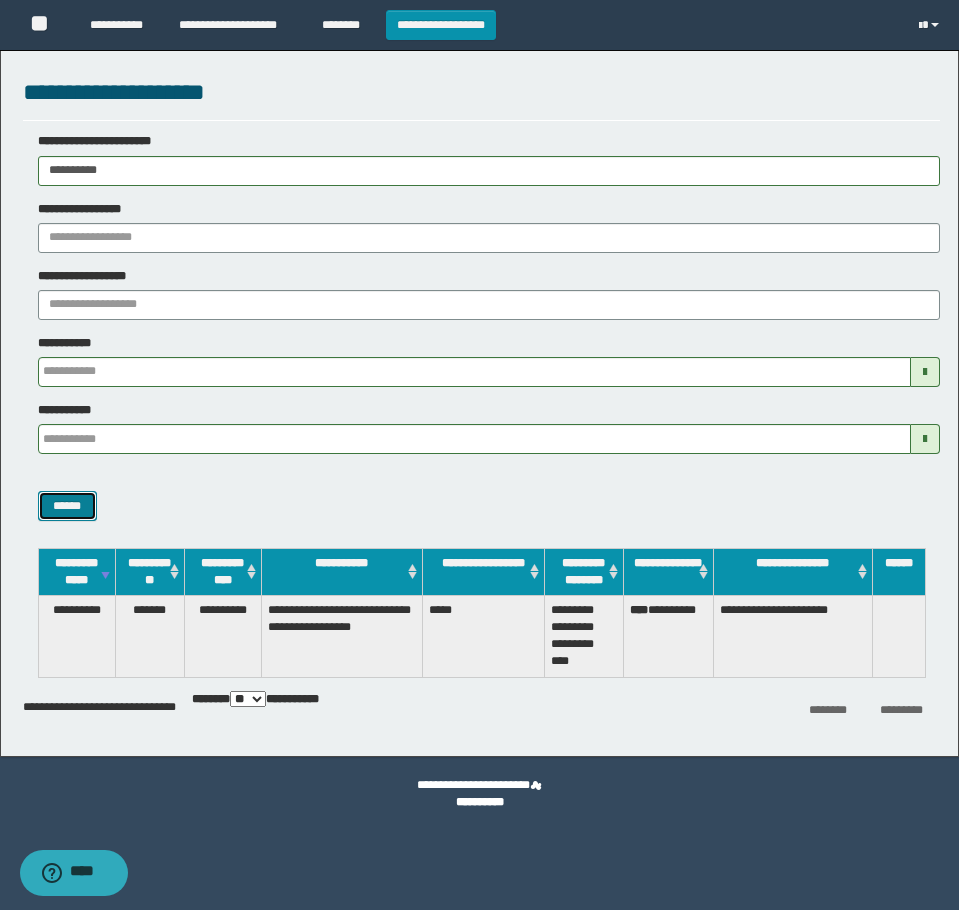 click on "******" at bounding box center (67, 506) 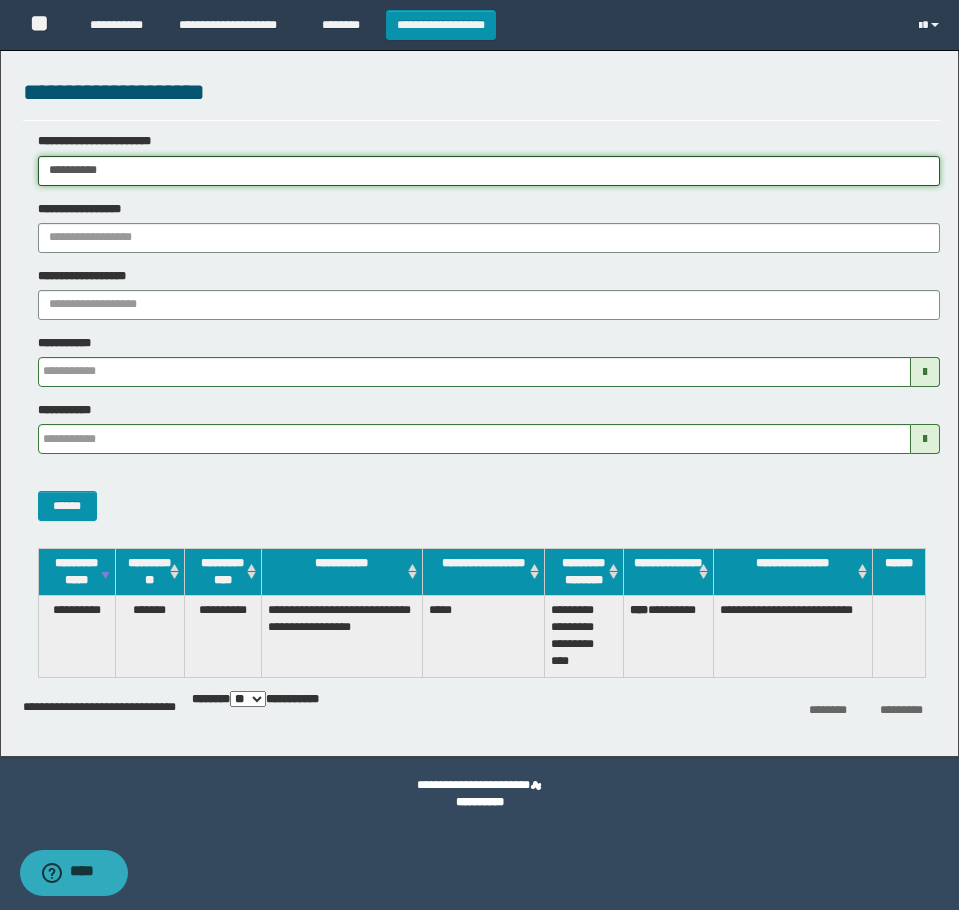 drag, startPoint x: 195, startPoint y: 177, endPoint x: -7, endPoint y: 180, distance: 202.02228 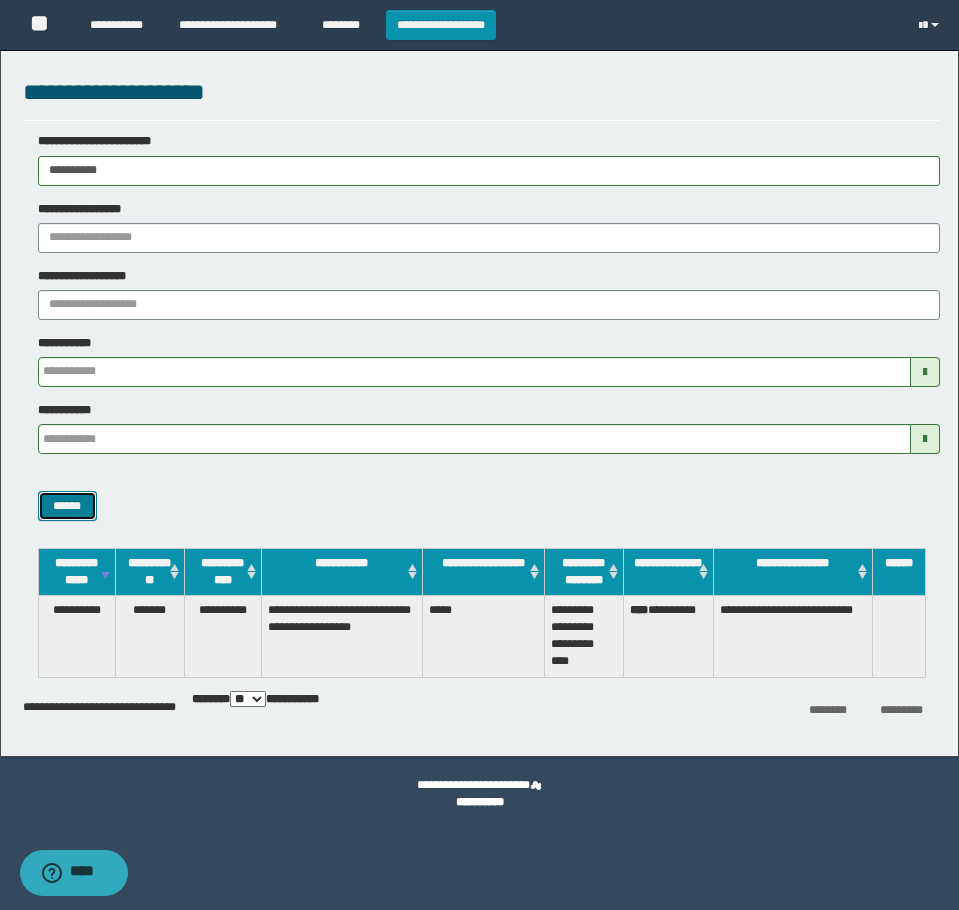 click on "******" at bounding box center [67, 506] 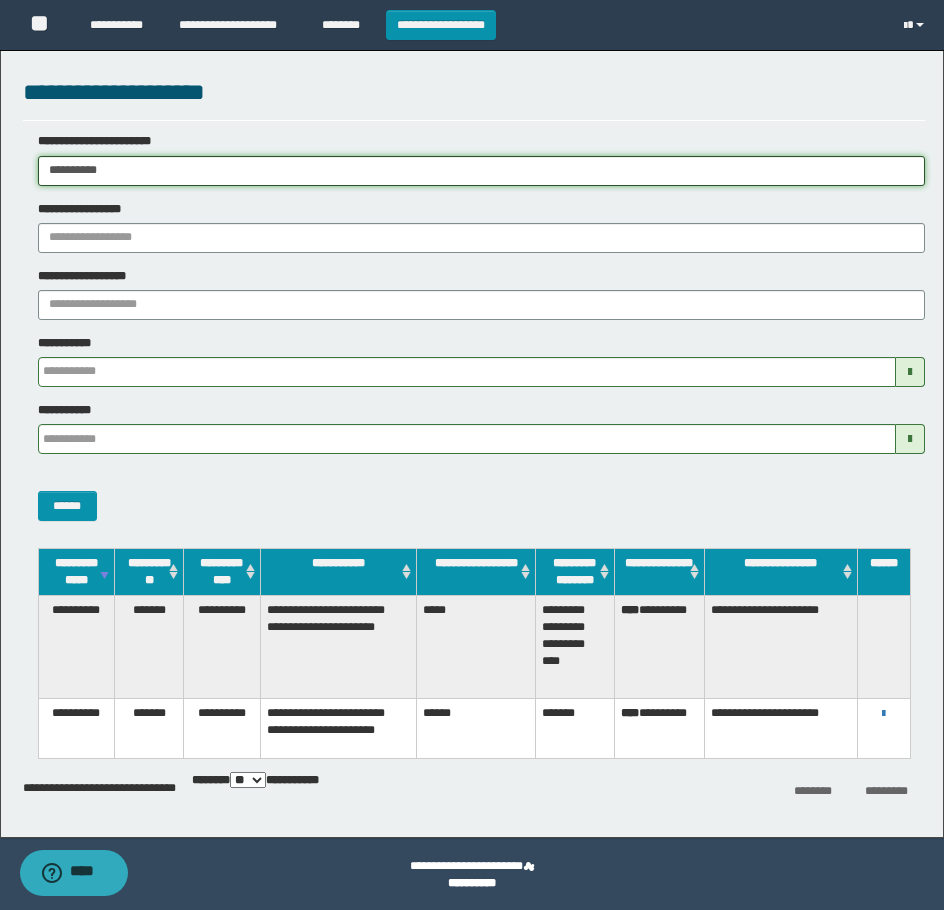 drag, startPoint x: 137, startPoint y: 171, endPoint x: -7, endPoint y: 185, distance: 144.67896 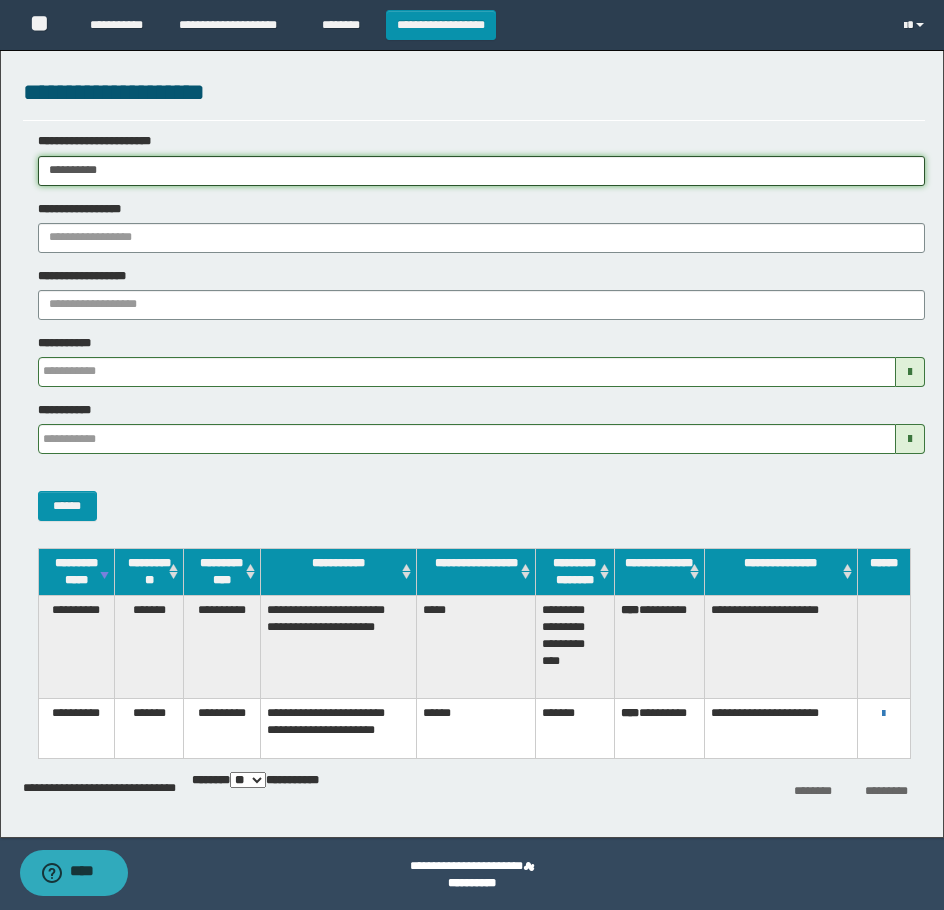 click on "**********" at bounding box center (472, 455) 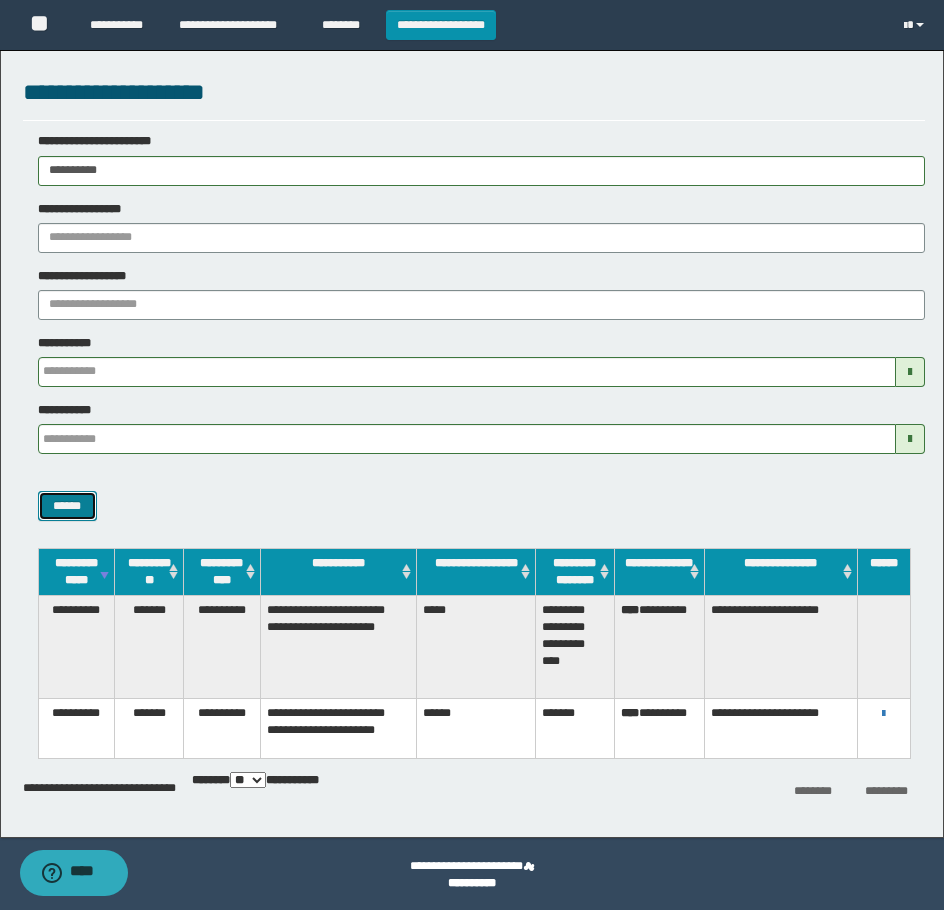 click on "******" at bounding box center [67, 506] 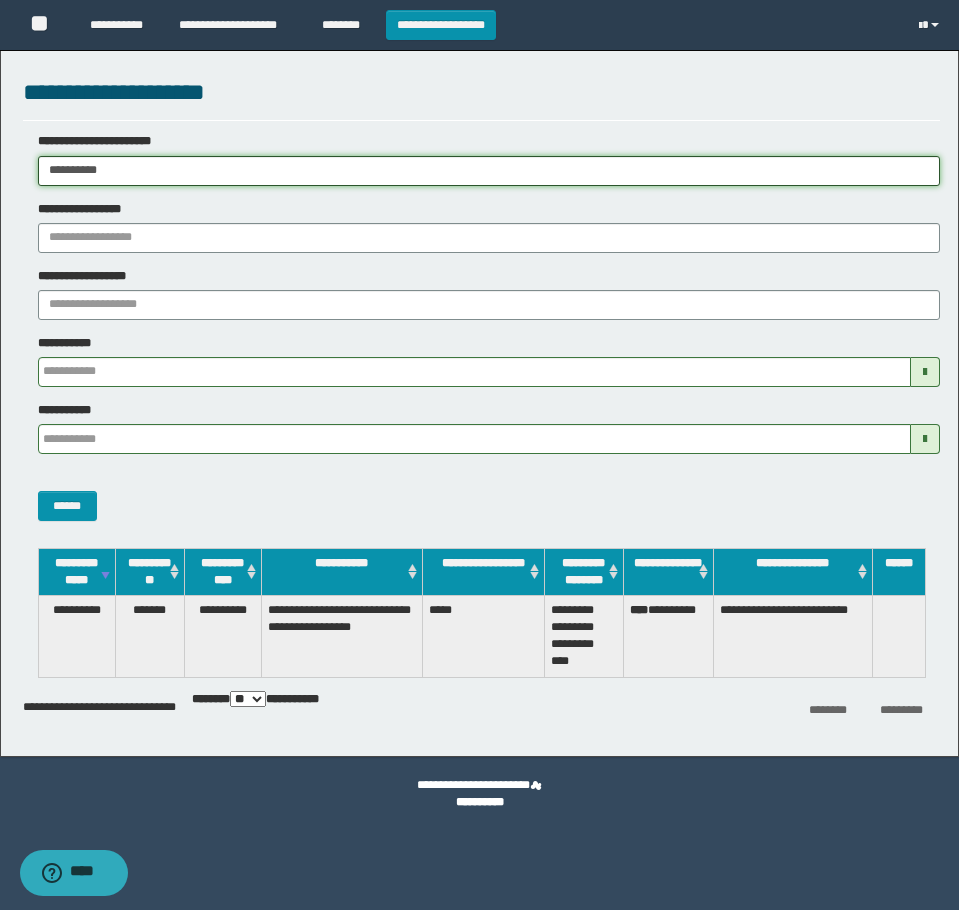 drag, startPoint x: 171, startPoint y: 171, endPoint x: -7, endPoint y: 186, distance: 178.6309 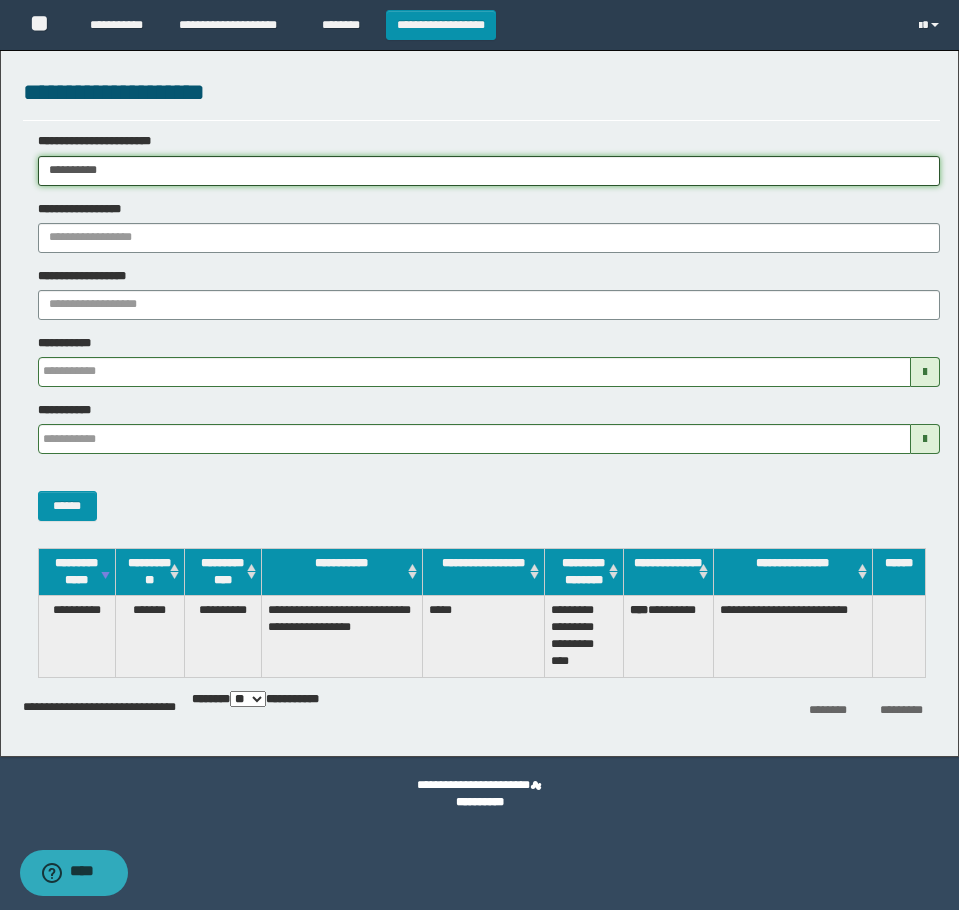 click on "**********" at bounding box center [479, 455] 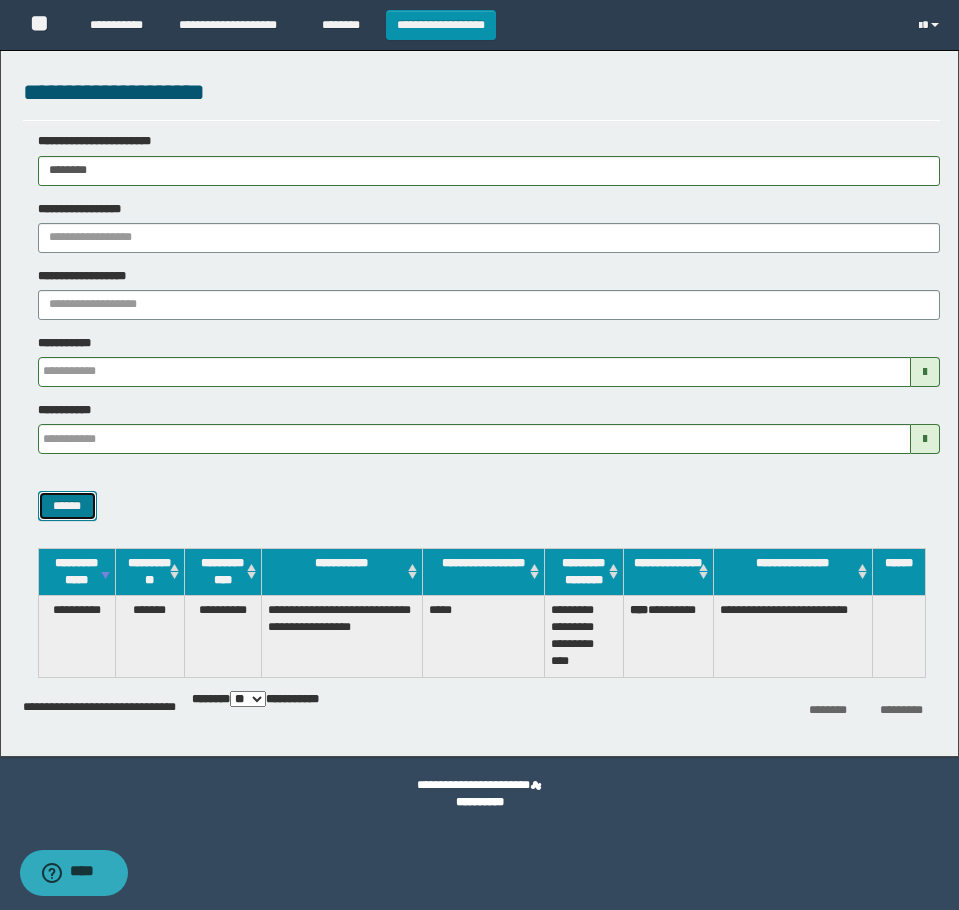 click on "******" at bounding box center [67, 506] 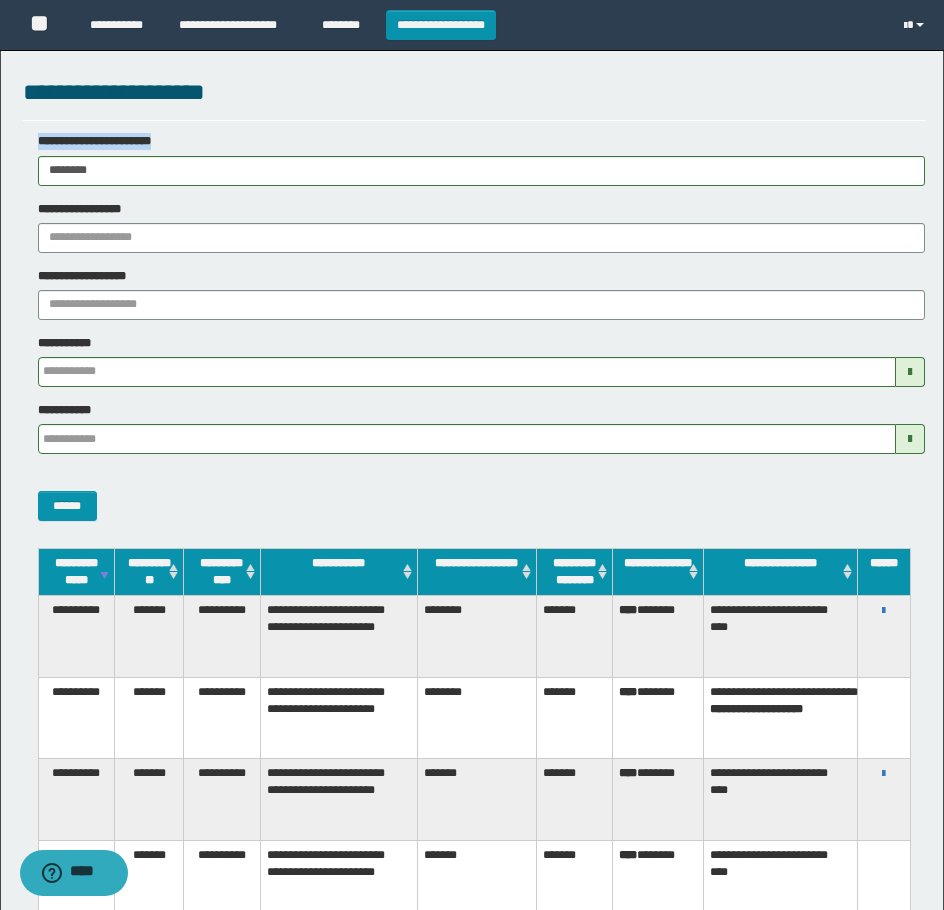 drag, startPoint x: 223, startPoint y: 151, endPoint x: -7, endPoint y: 149, distance: 230.0087 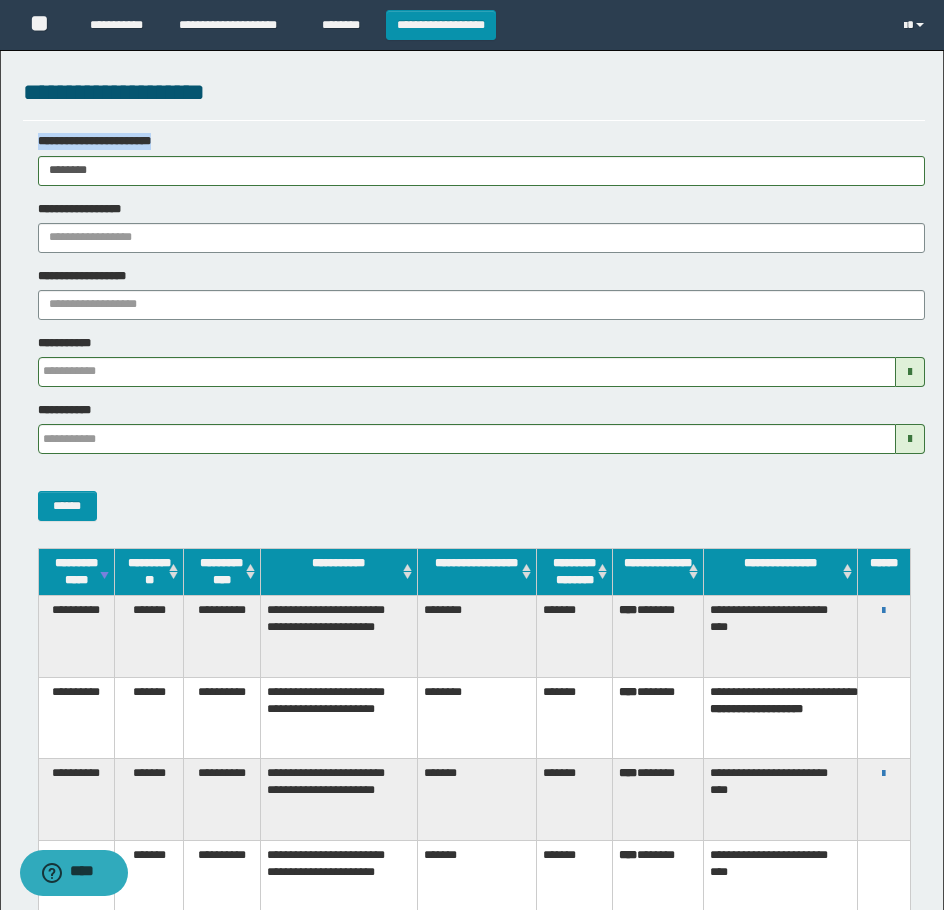 click on "**********" at bounding box center [472, 455] 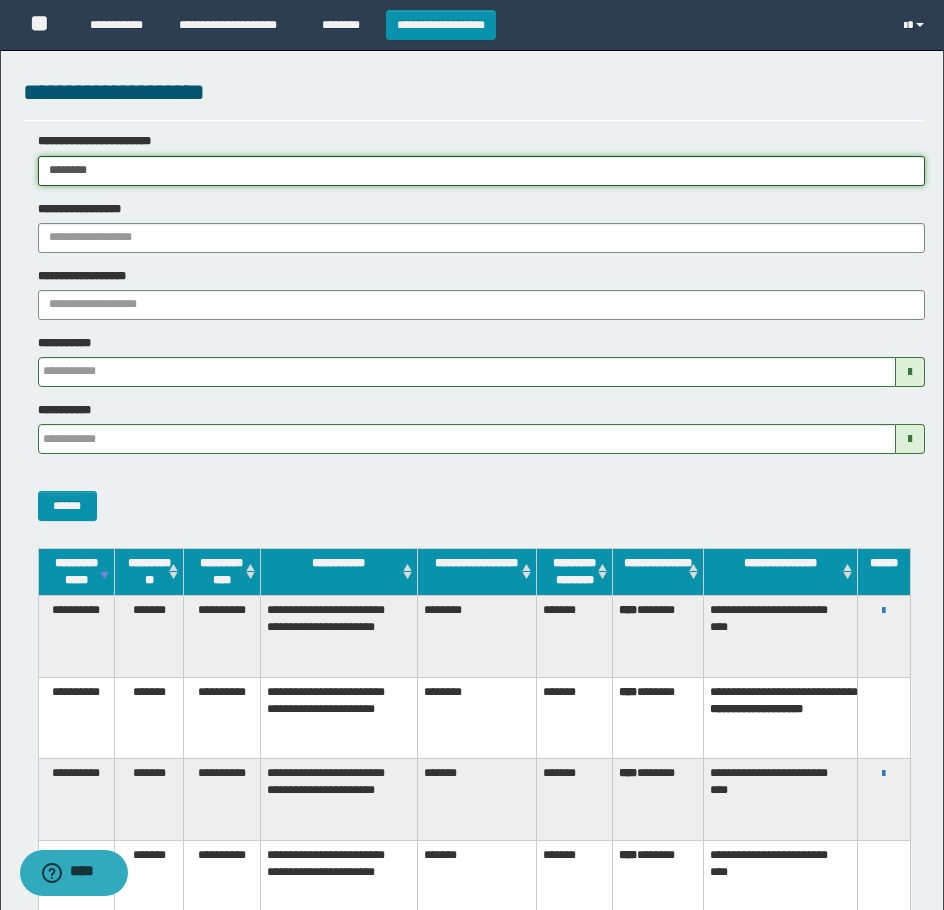 drag, startPoint x: 192, startPoint y: 166, endPoint x: -7, endPoint y: 166, distance: 199 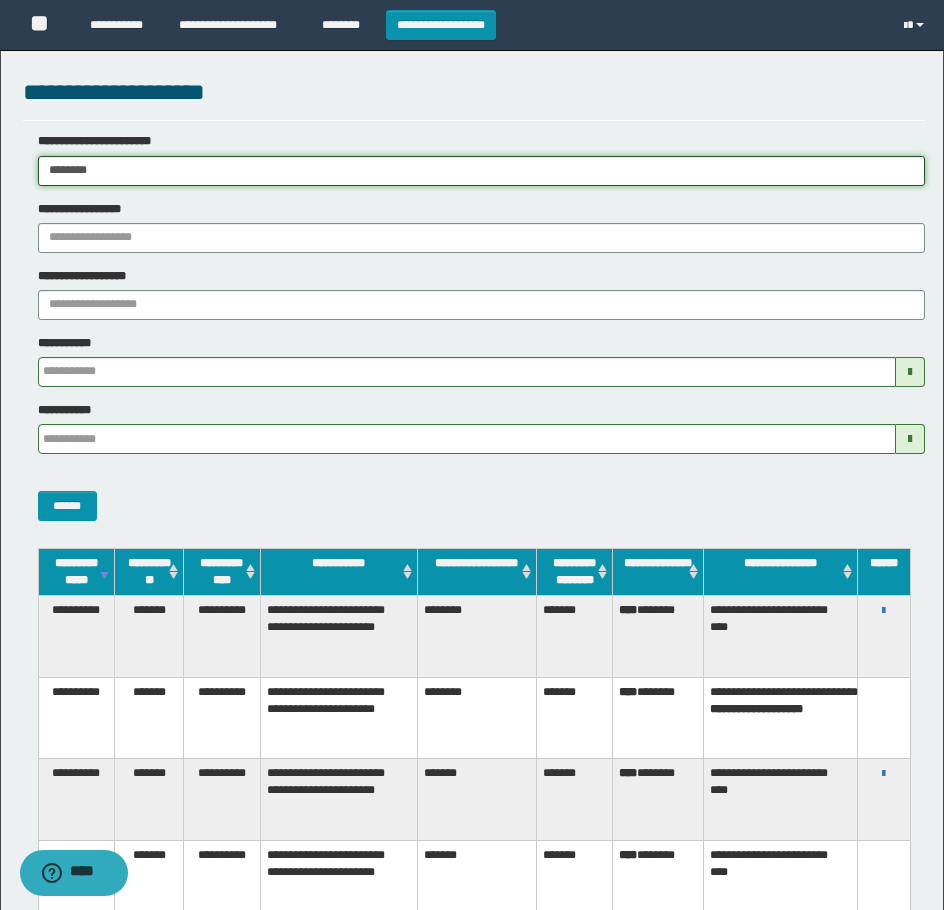 click on "**********" at bounding box center (472, 455) 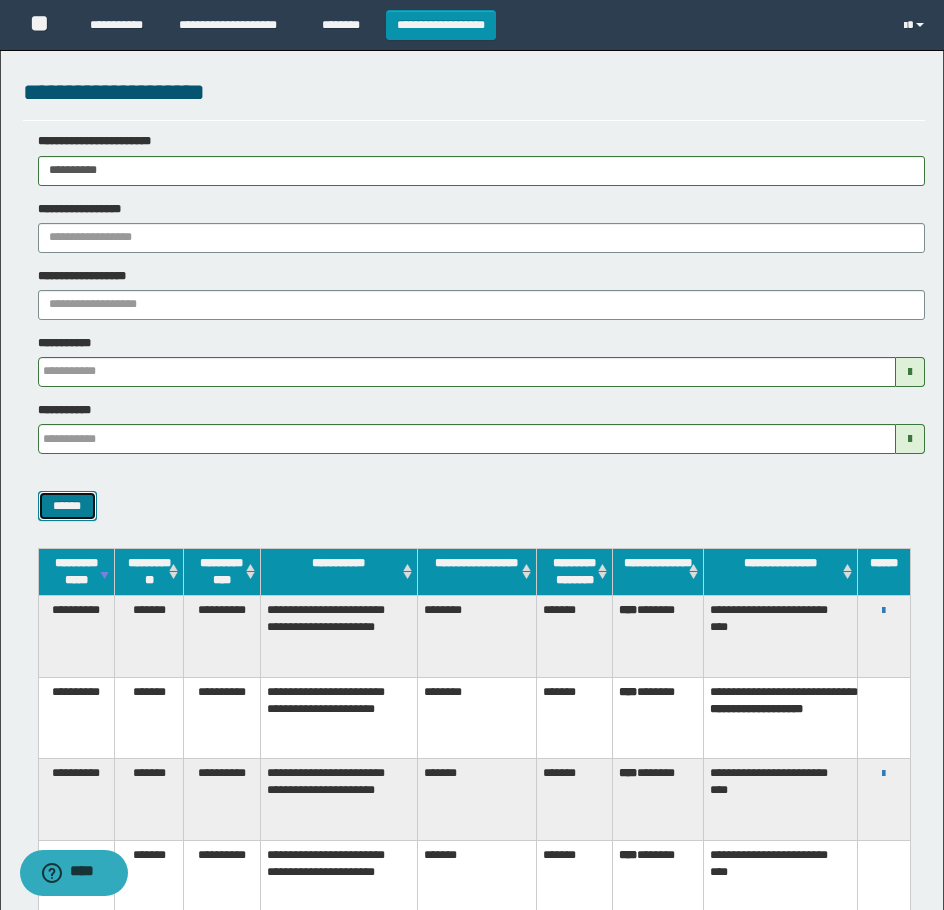click on "******" at bounding box center [67, 506] 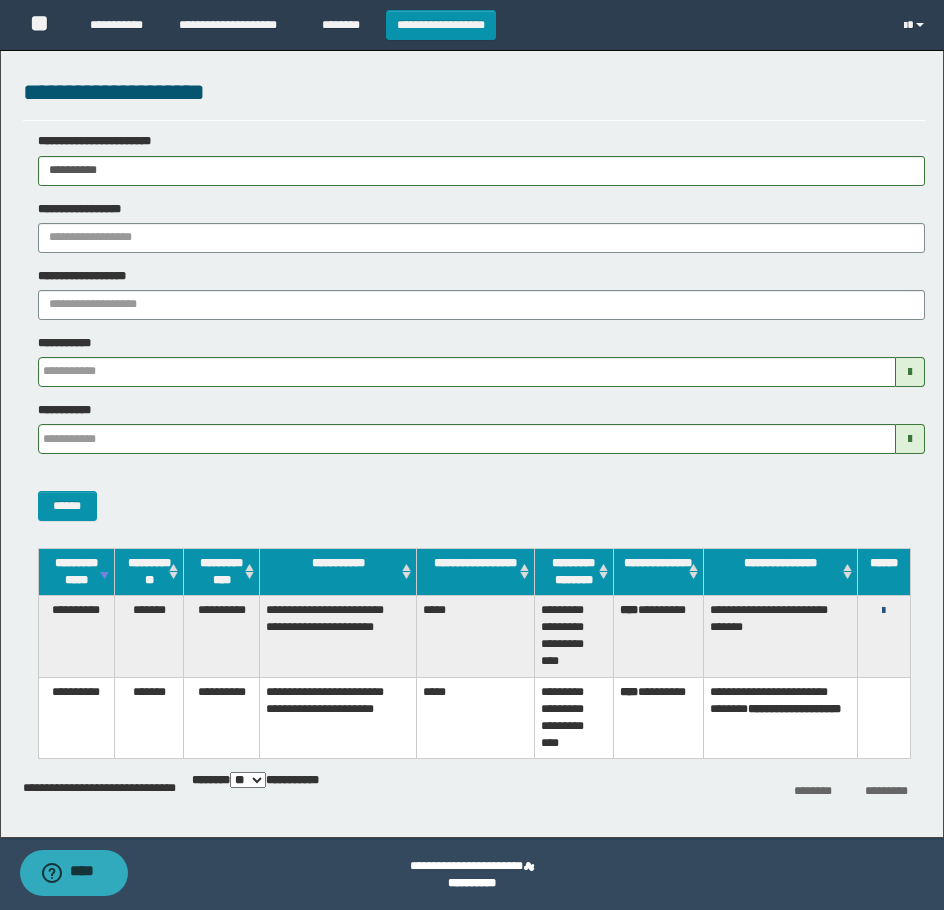 click at bounding box center [883, 611] 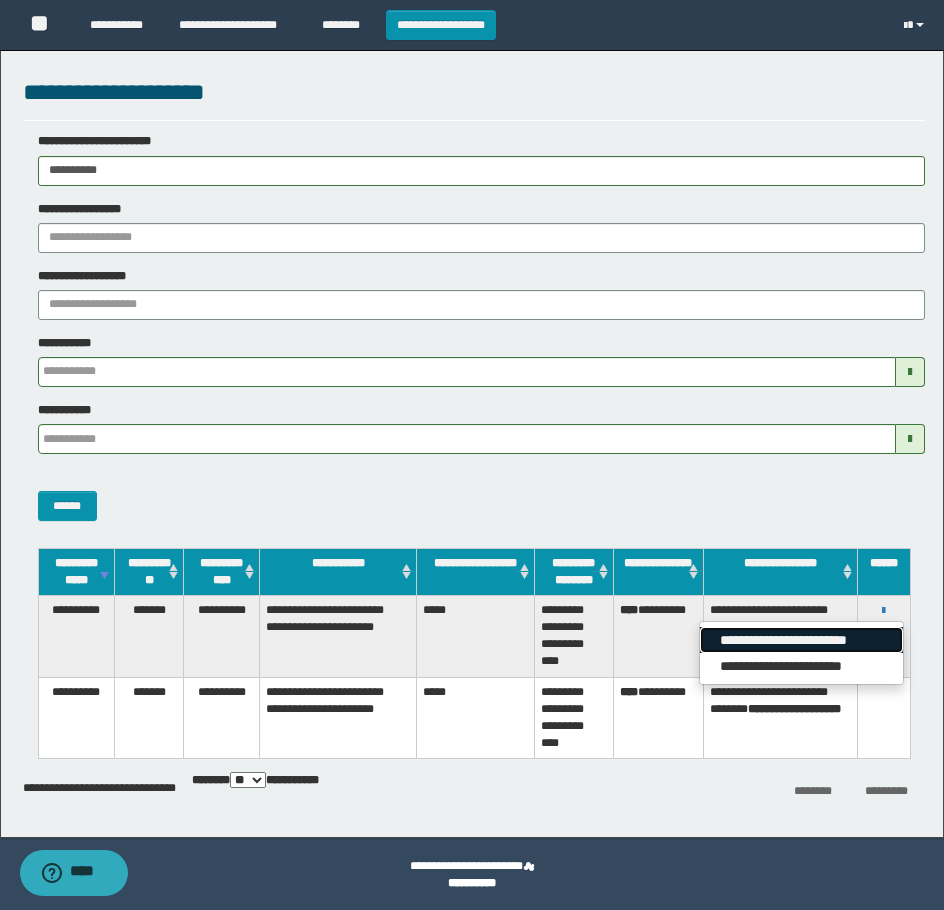 click on "**********" at bounding box center (801, 640) 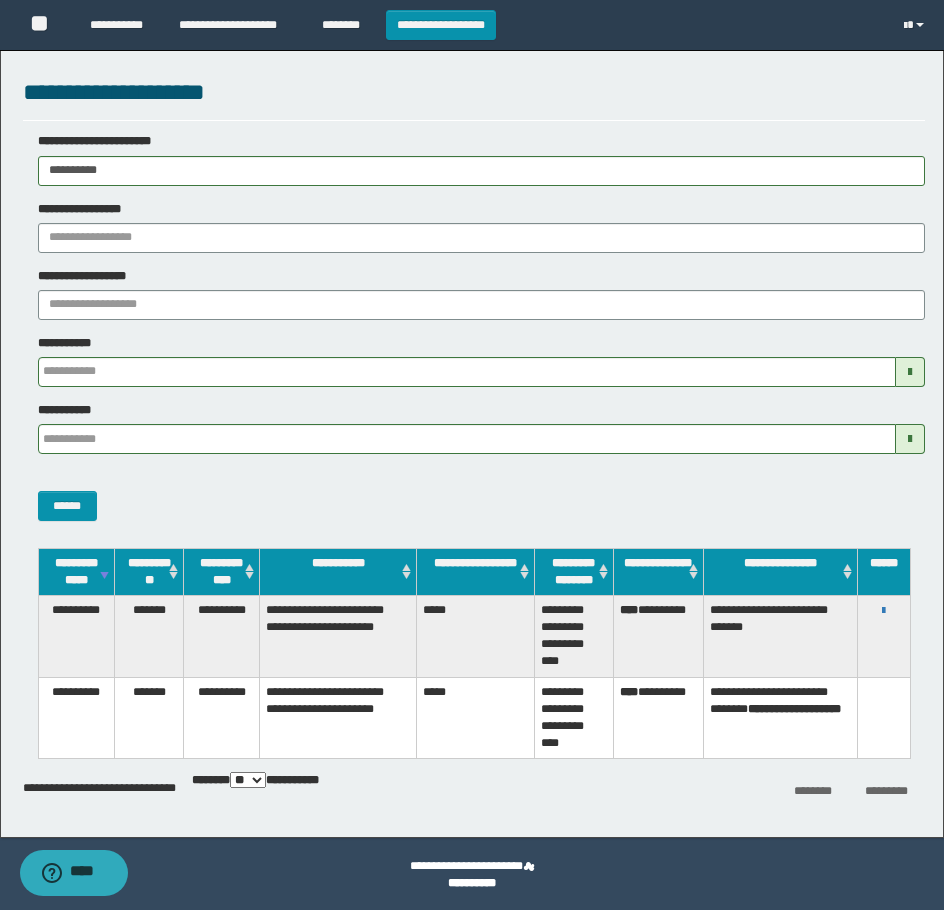 drag, startPoint x: 166, startPoint y: 165, endPoint x: 18, endPoint y: 235, distance: 163.71927 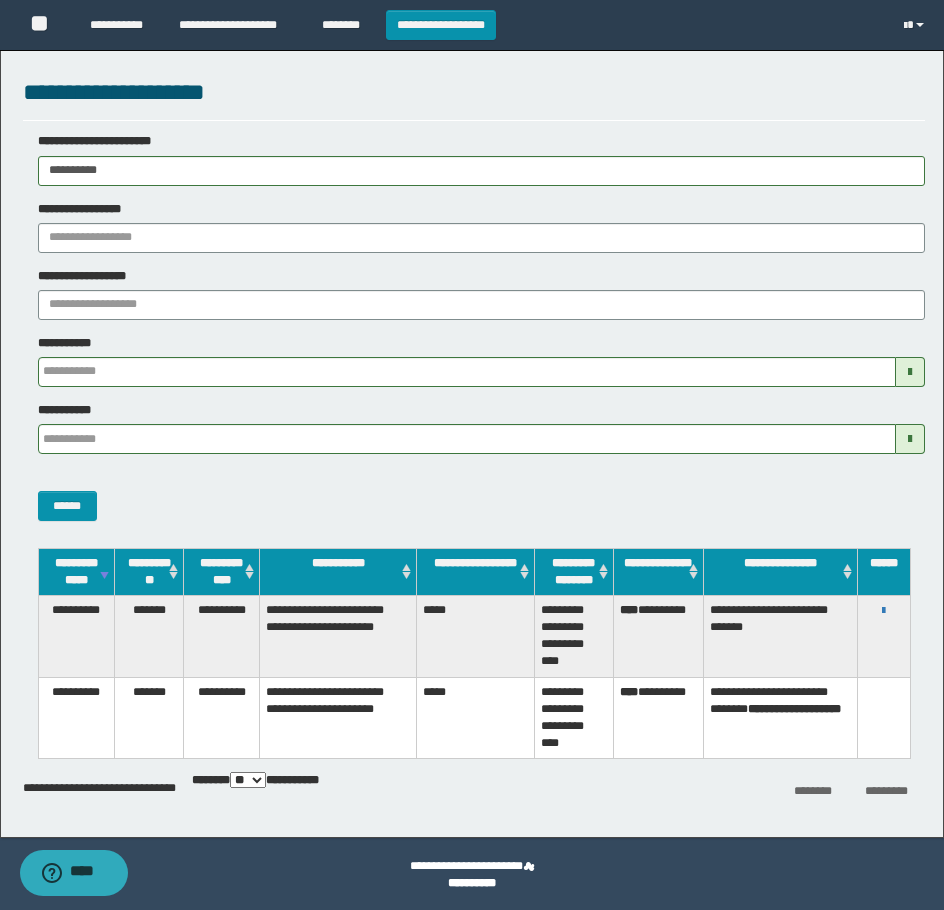 click on "**********" at bounding box center [472, 455] 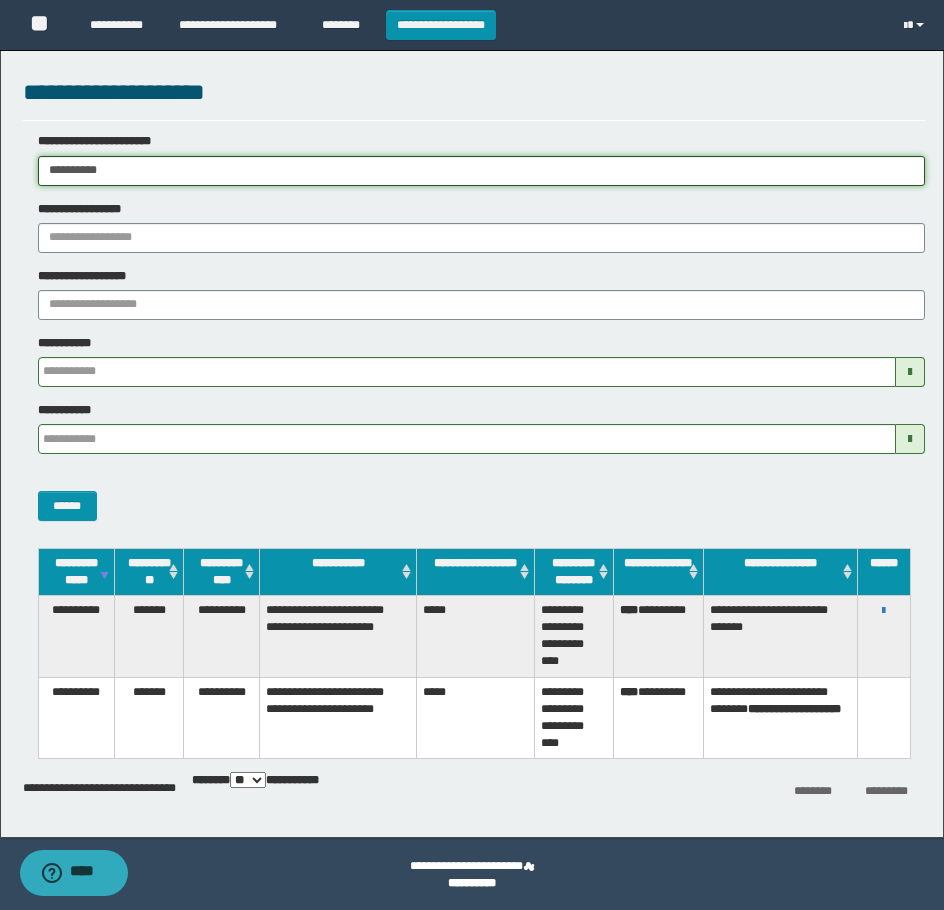 paste 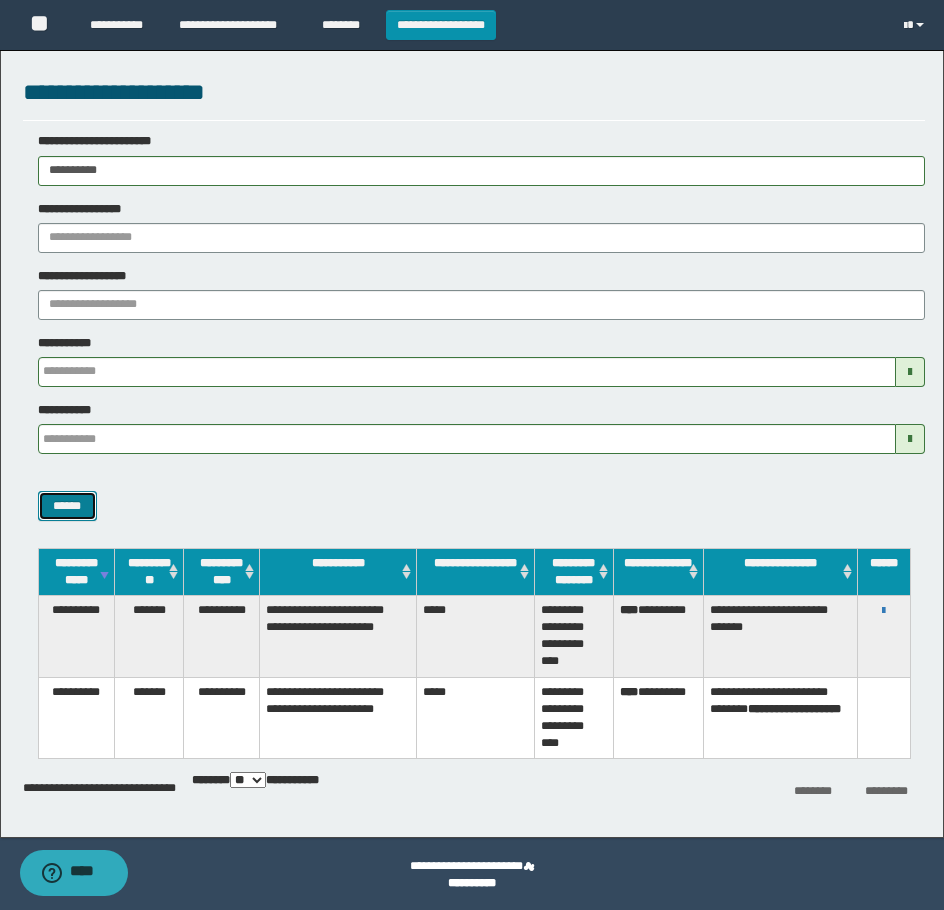 click on "******" at bounding box center [67, 506] 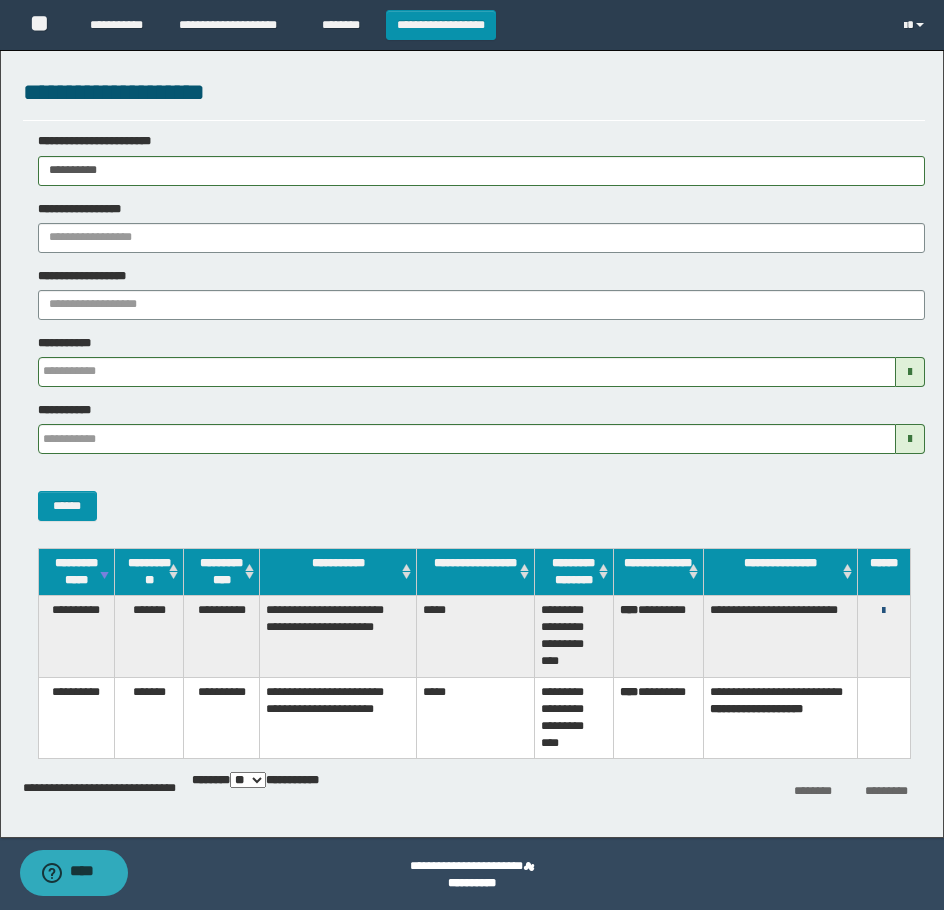 click on "**********" at bounding box center [884, 610] 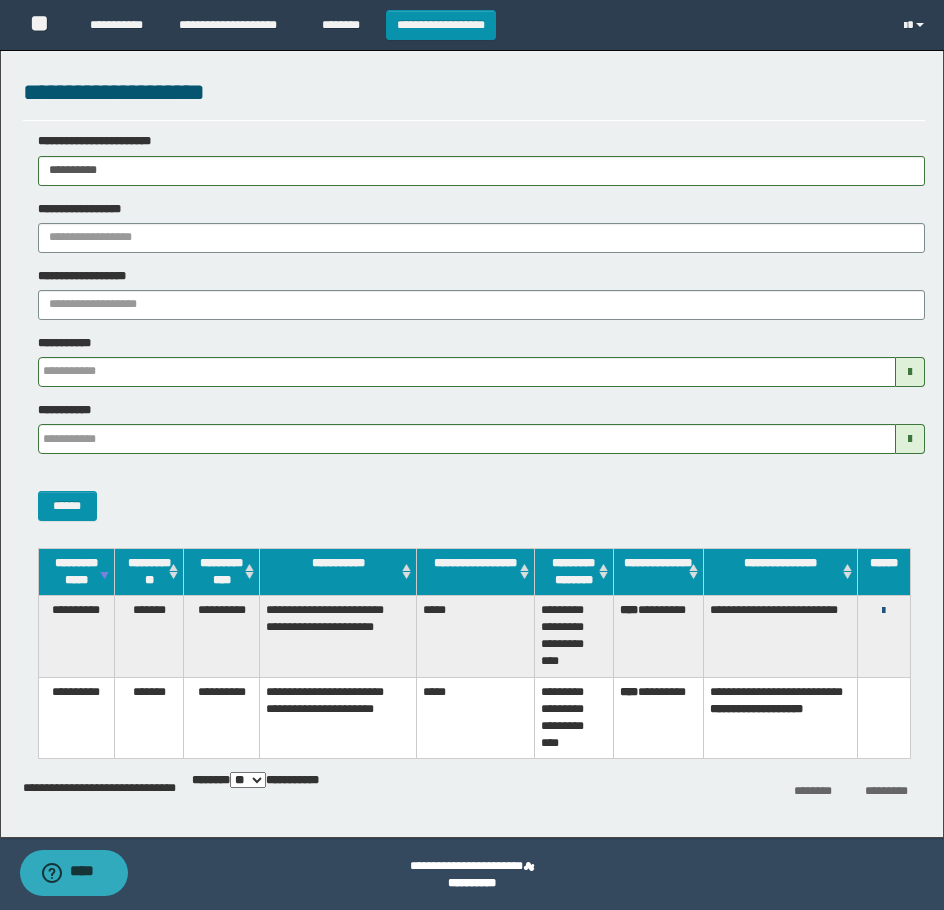 click at bounding box center (883, 611) 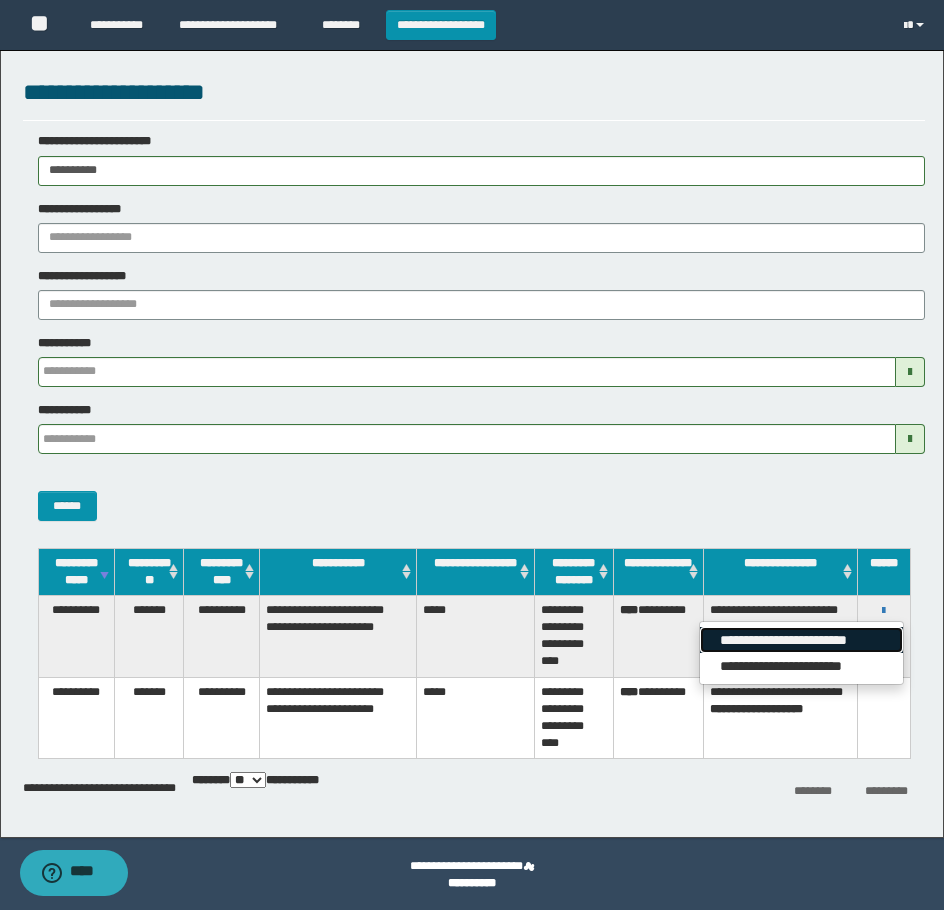 click on "**********" at bounding box center (801, 640) 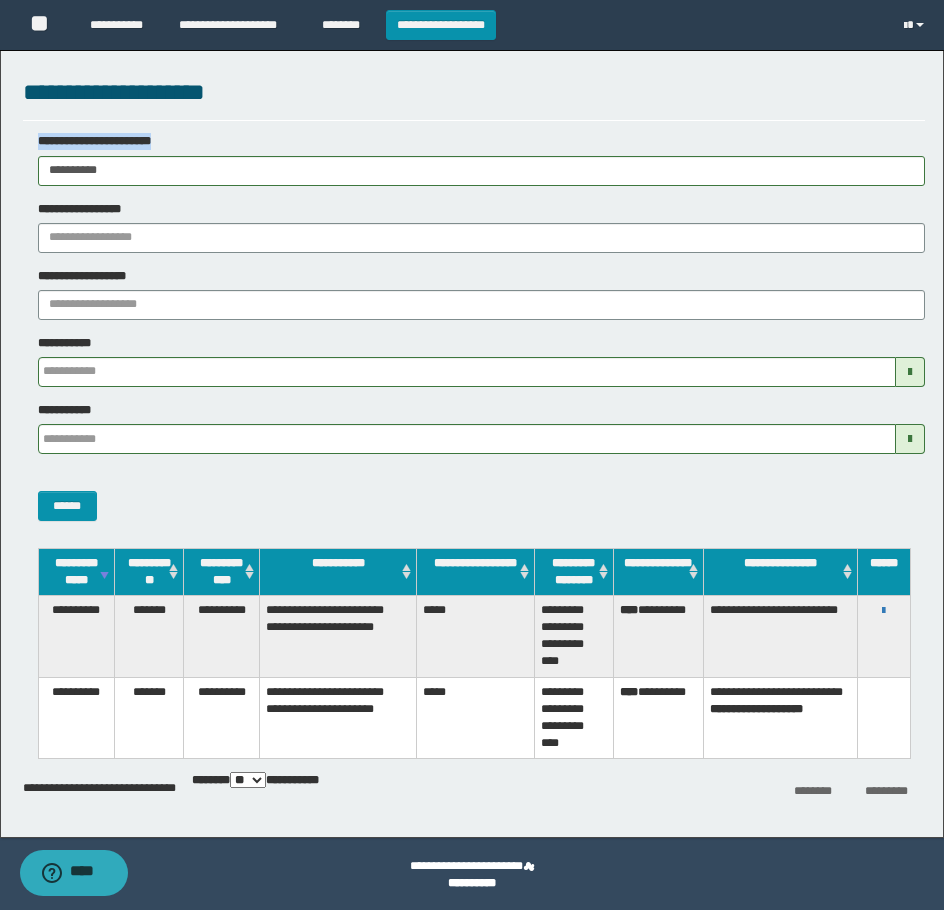 drag, startPoint x: 146, startPoint y: 155, endPoint x: -7, endPoint y: 155, distance: 153 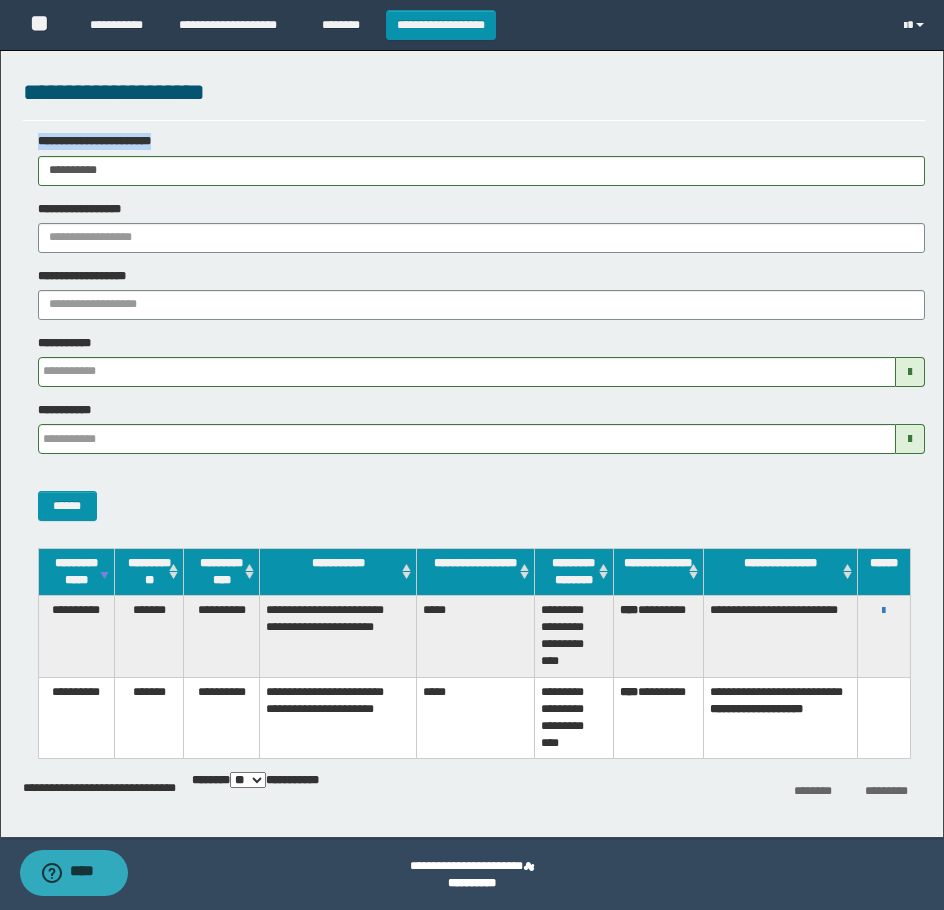 click on "**********" at bounding box center (472, 455) 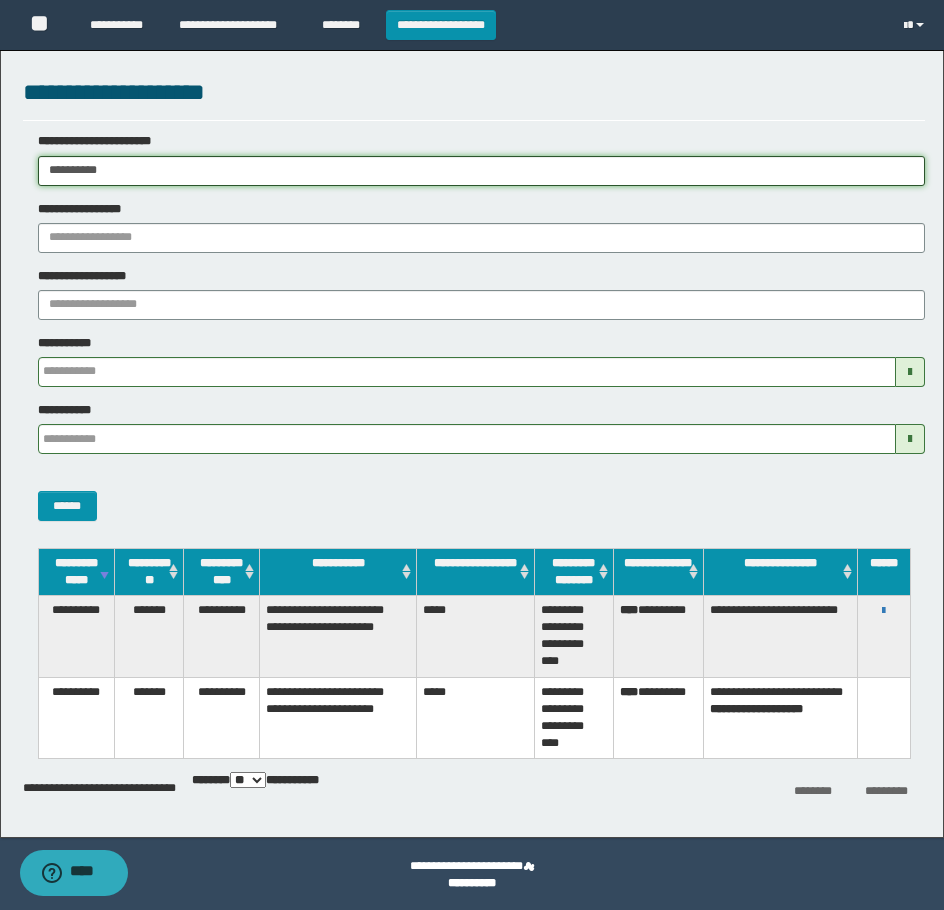 drag, startPoint x: 132, startPoint y: 161, endPoint x: -7, endPoint y: 174, distance: 139.60658 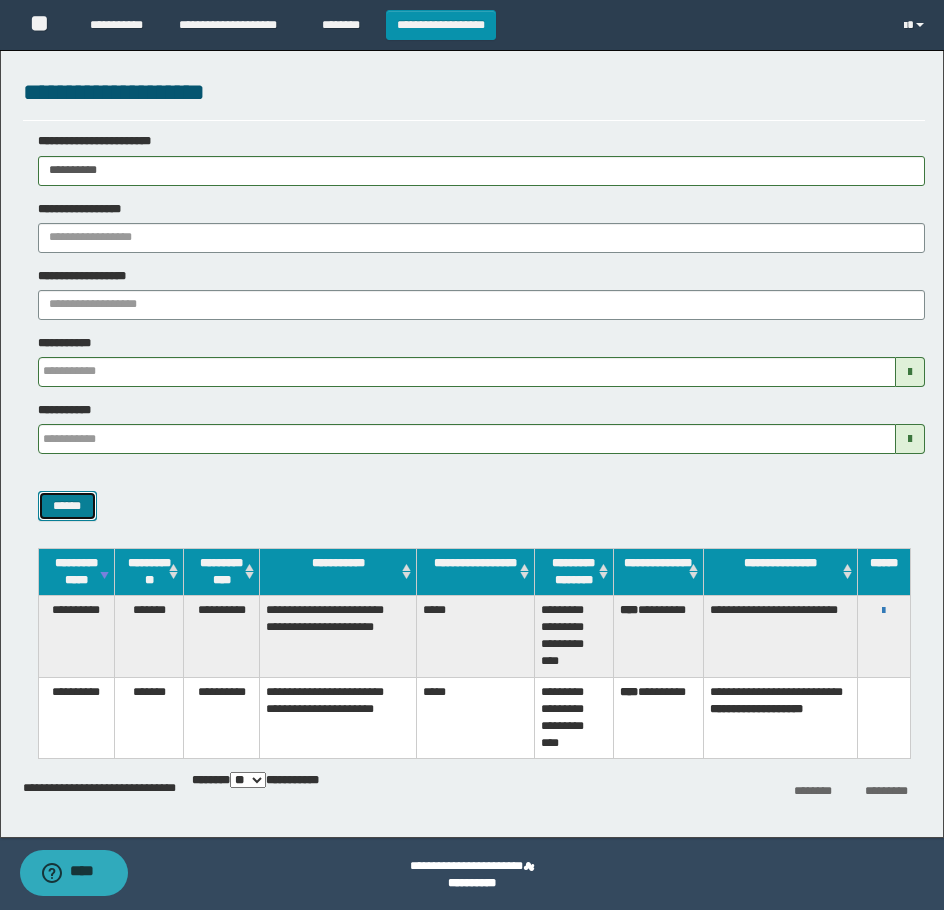 click on "******" at bounding box center [67, 506] 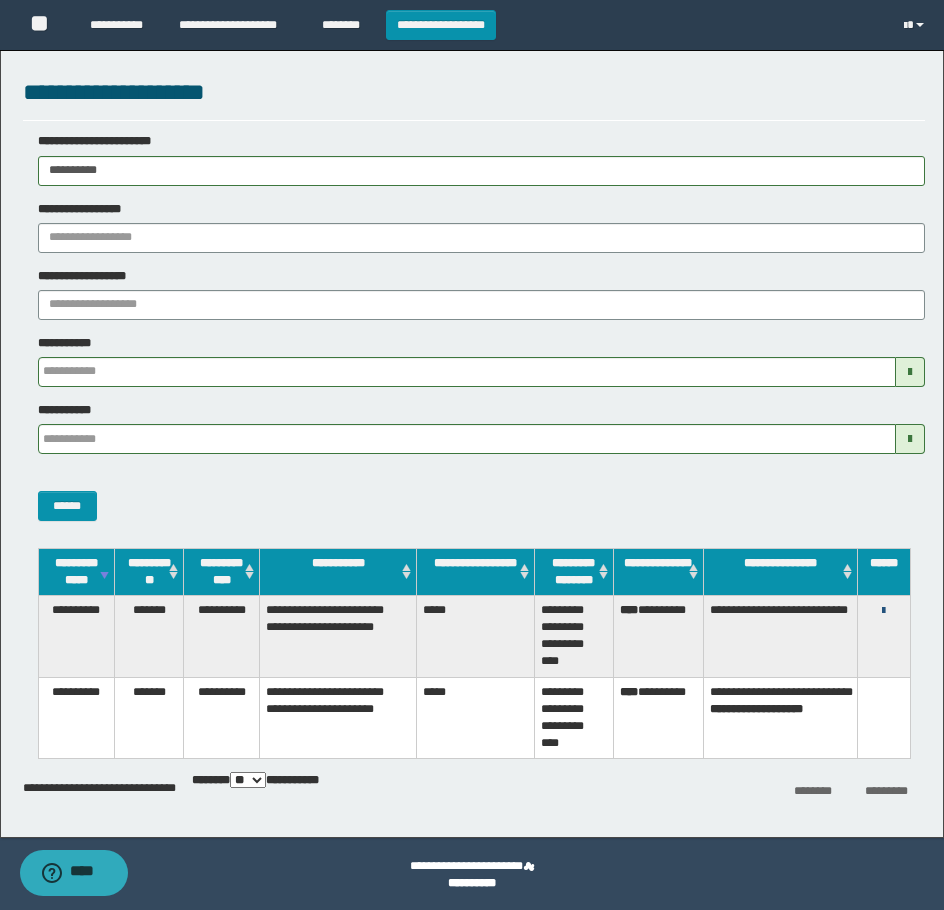 click at bounding box center [883, 611] 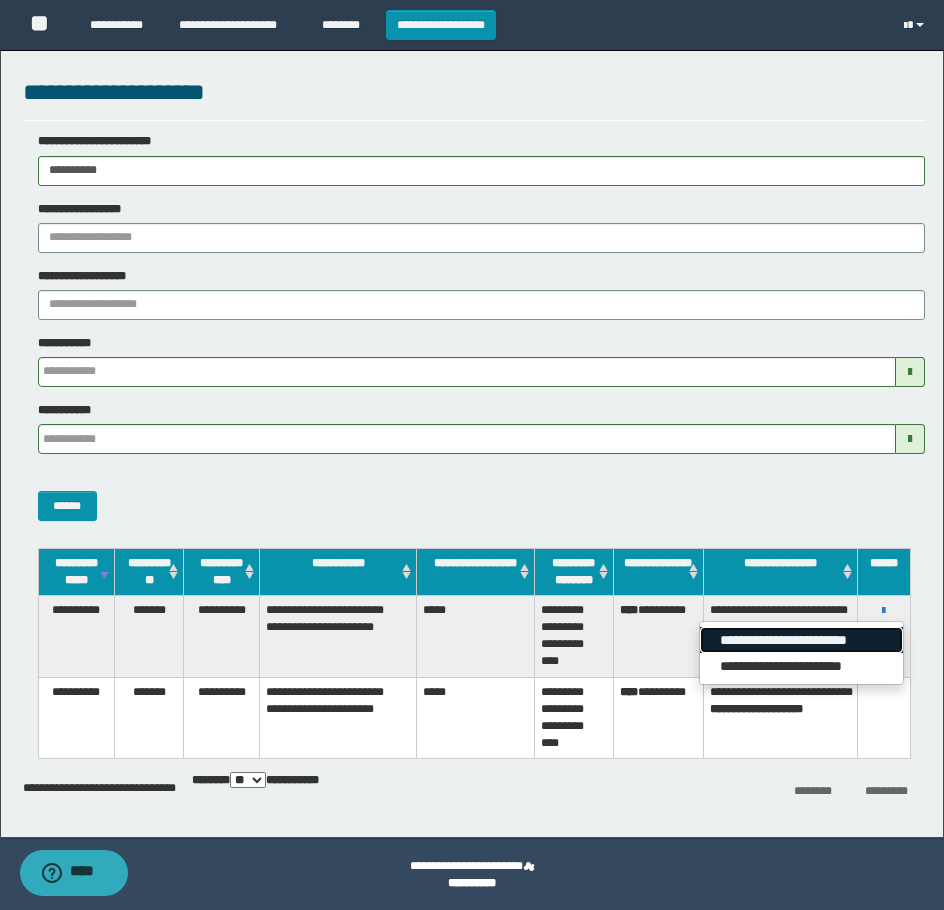 click on "**********" at bounding box center (801, 640) 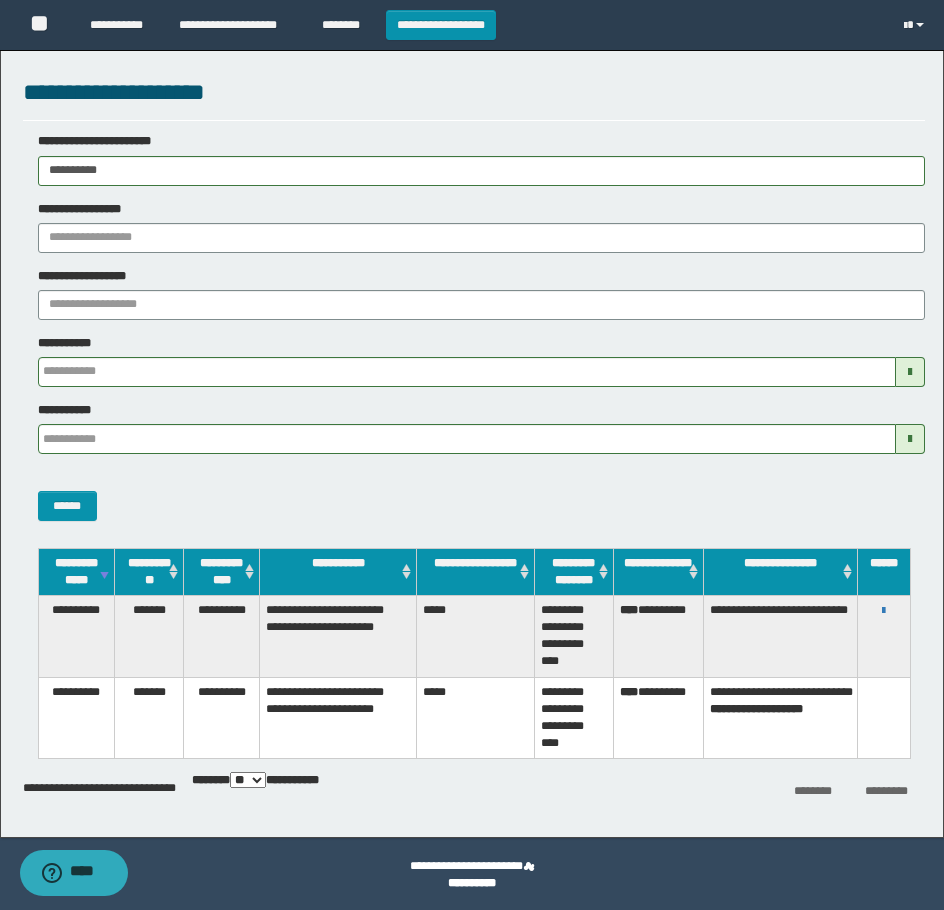 drag, startPoint x: 142, startPoint y: 182, endPoint x: 130, endPoint y: 181, distance: 12.0415945 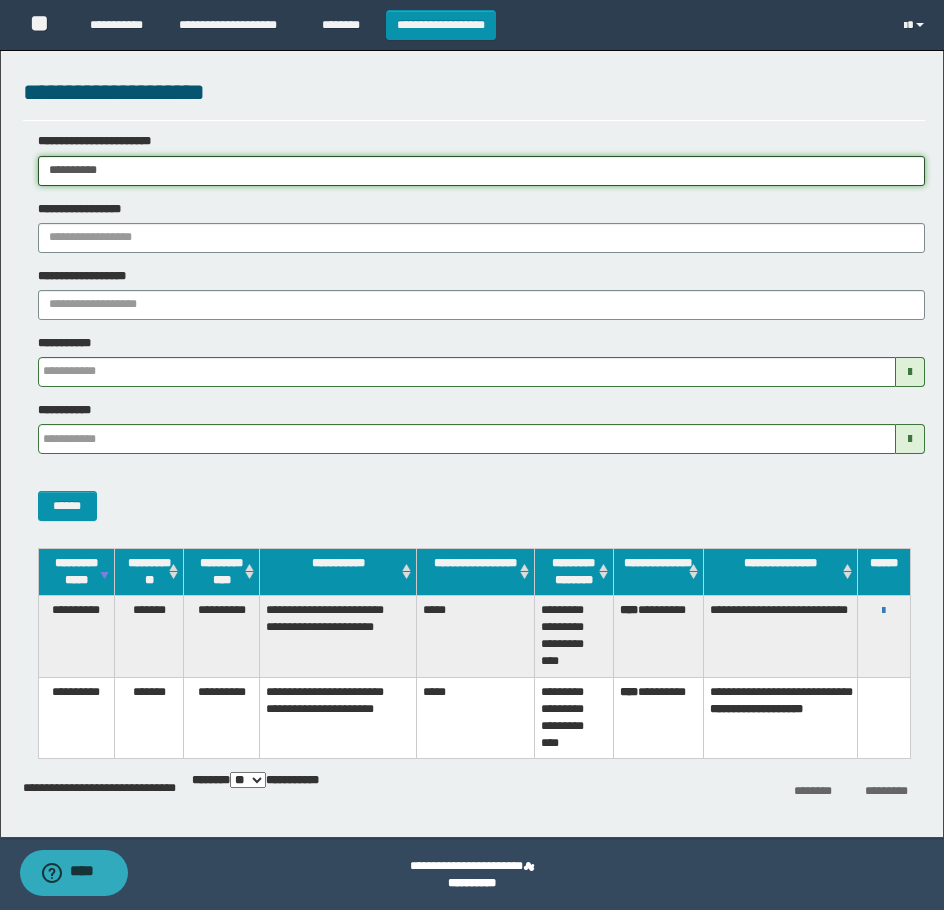 drag, startPoint x: 167, startPoint y: 162, endPoint x: -7, endPoint y: 173, distance: 174.34735 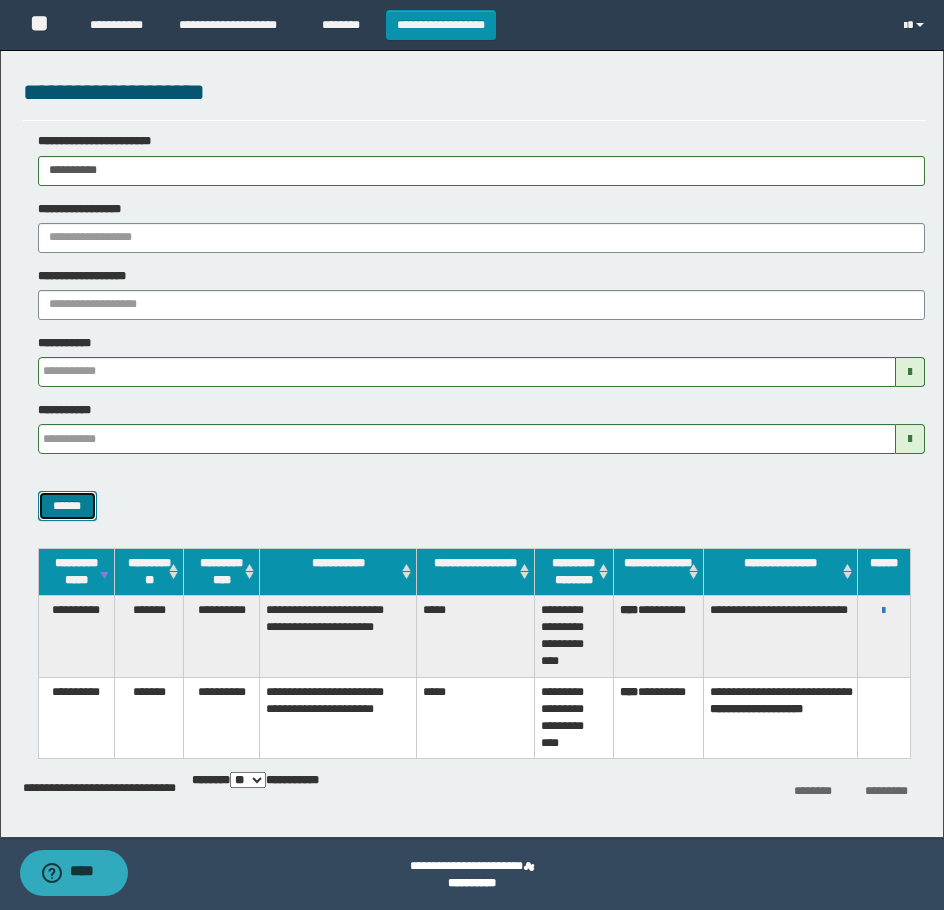 click on "******" at bounding box center [67, 506] 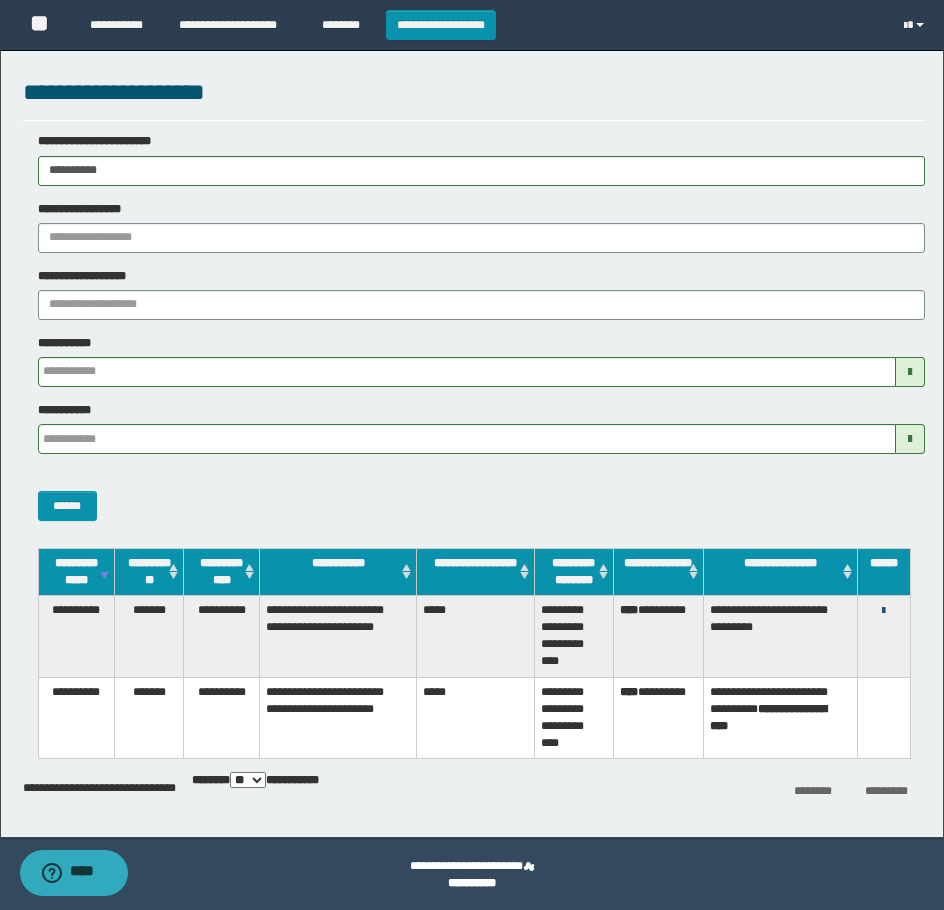click at bounding box center [883, 611] 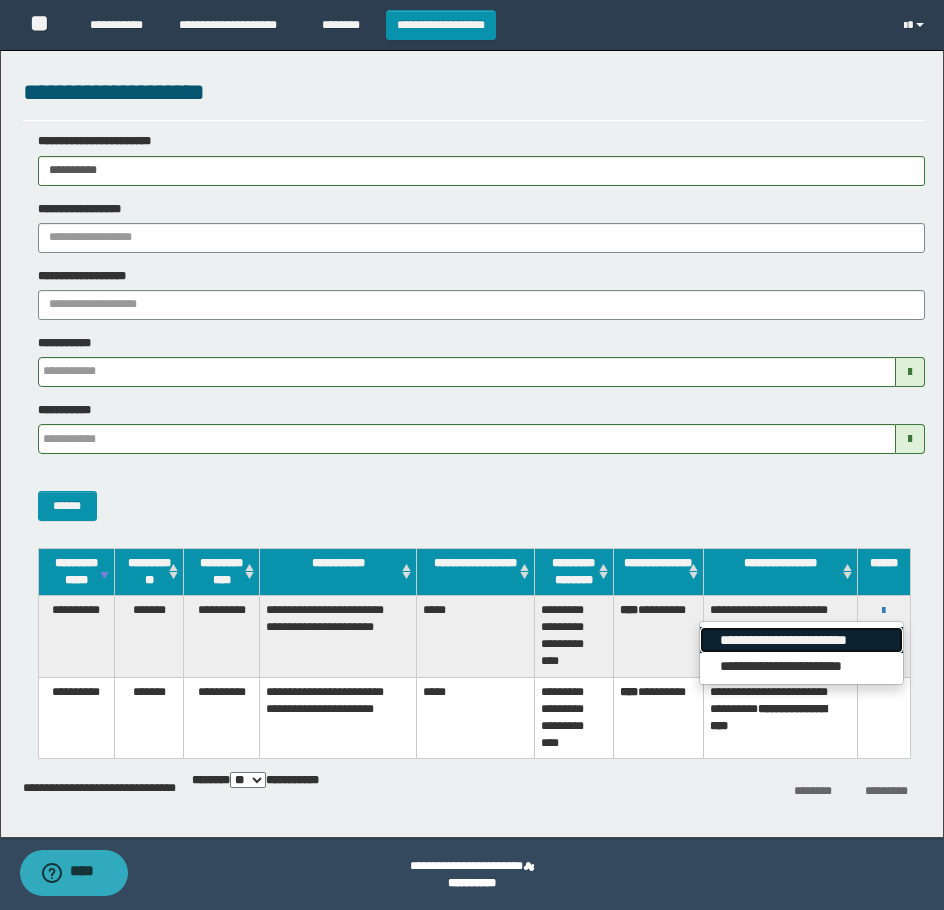 click on "**********" at bounding box center [801, 640] 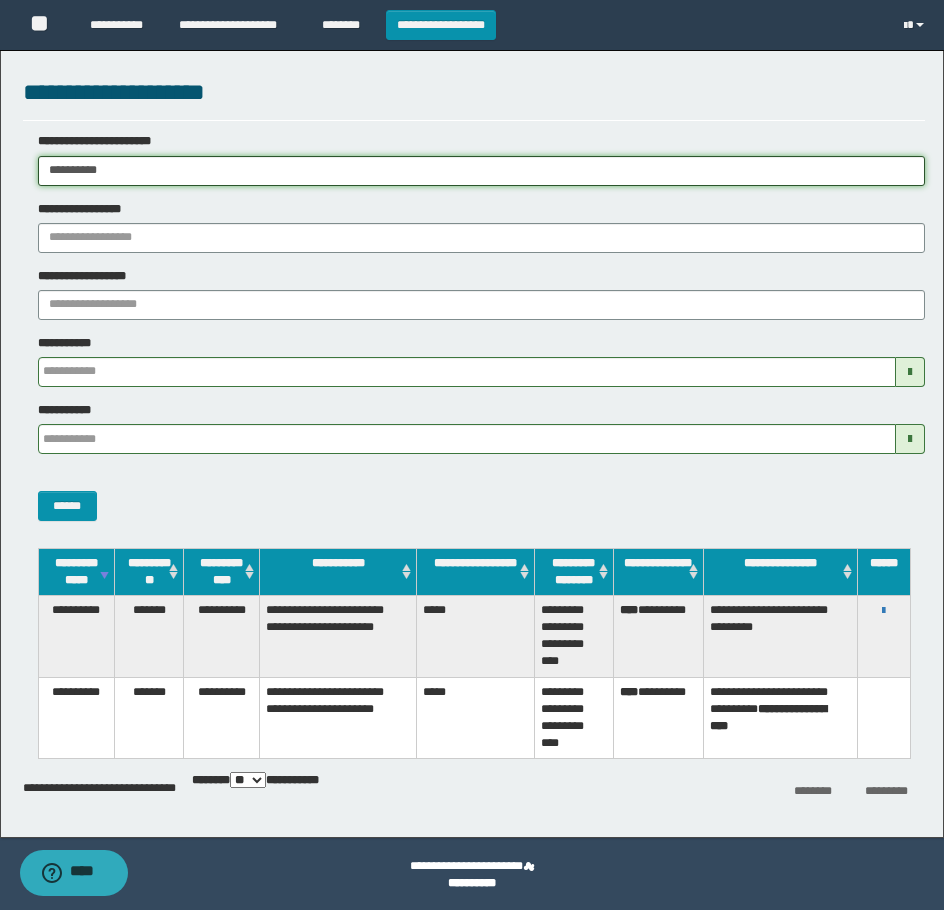 drag, startPoint x: 143, startPoint y: 171, endPoint x: 10, endPoint y: 234, distance: 147.16656 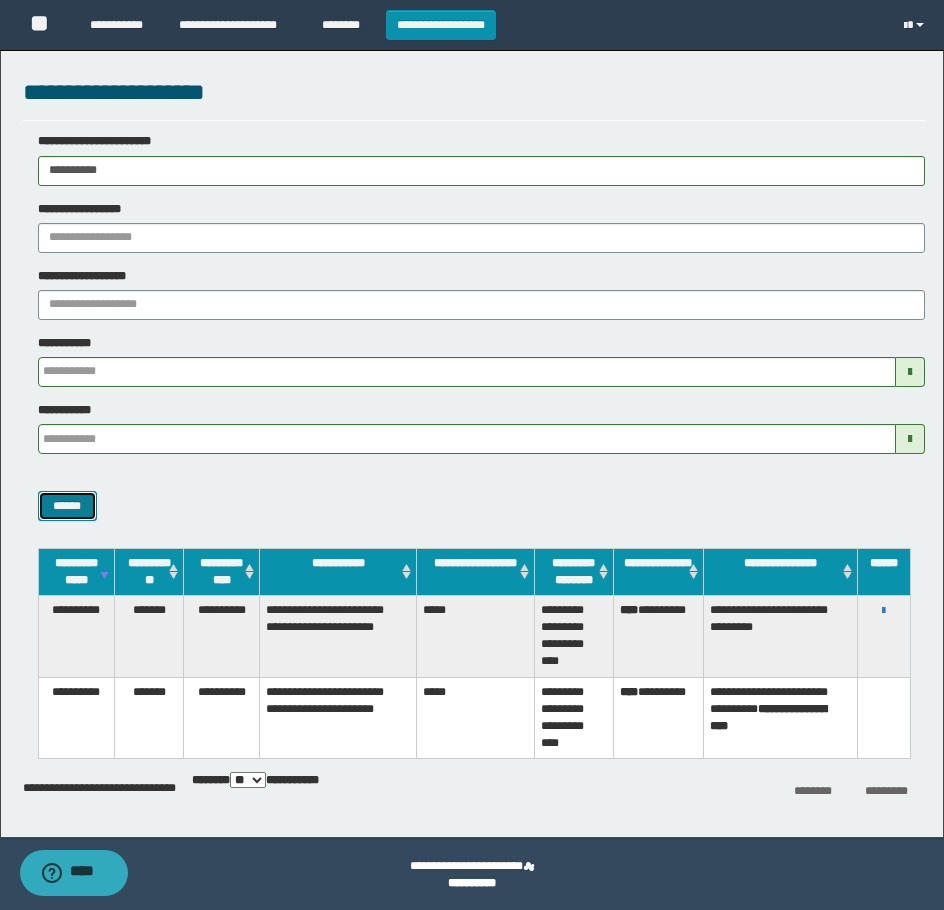 click on "******" at bounding box center (67, 506) 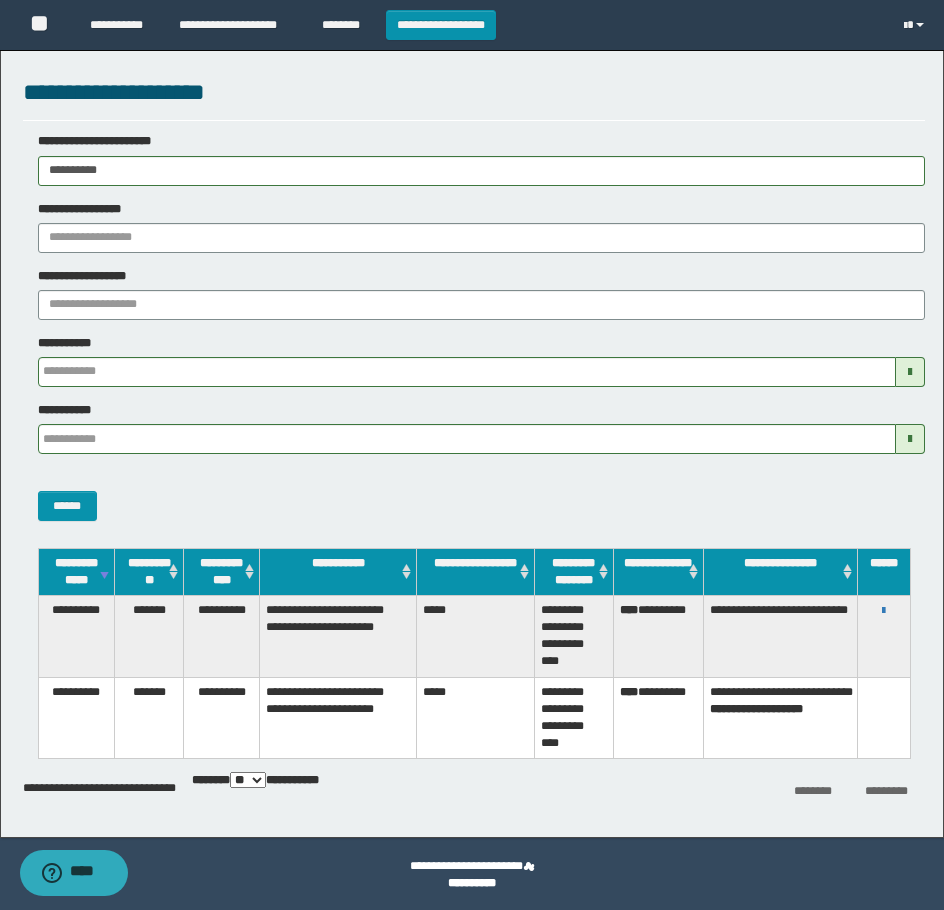 click on "**********" at bounding box center (884, 610) 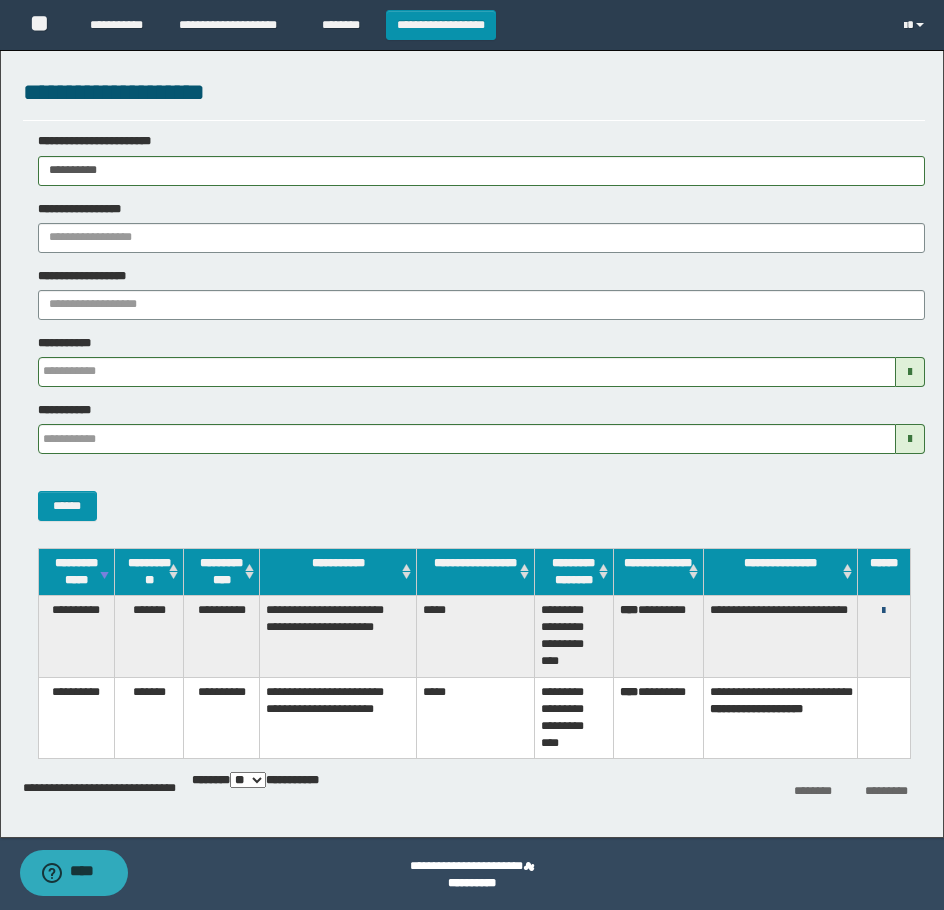 click at bounding box center [883, 611] 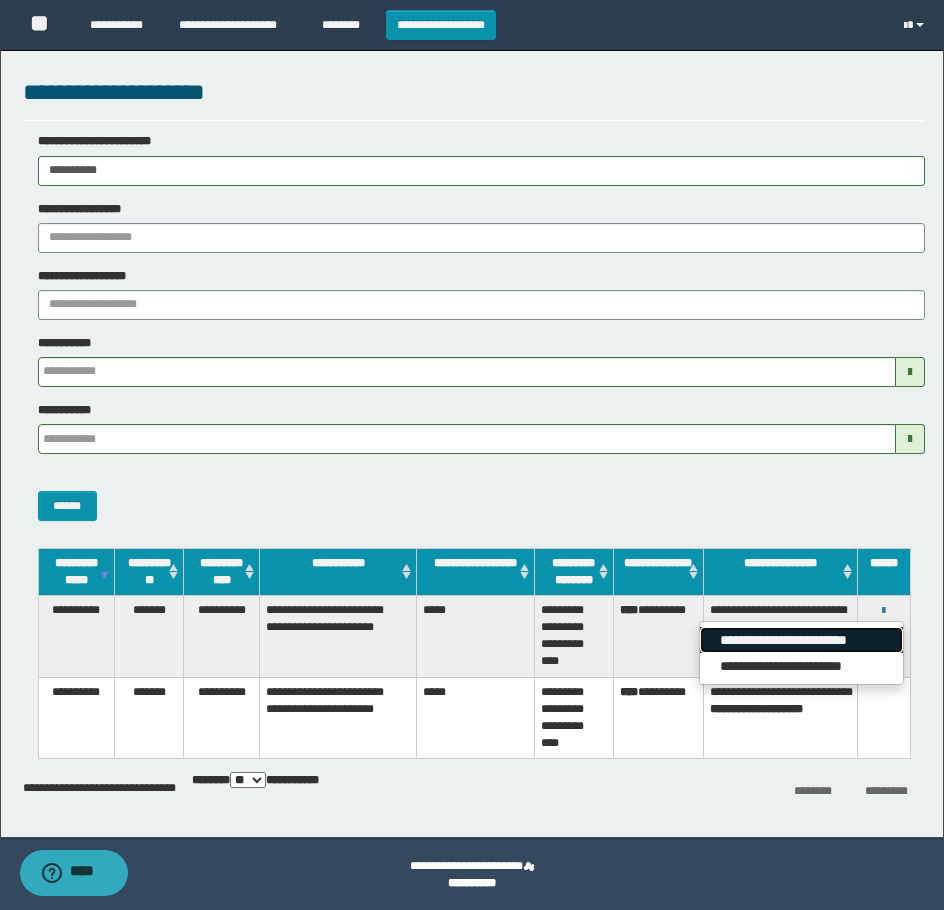 click on "**********" at bounding box center [801, 640] 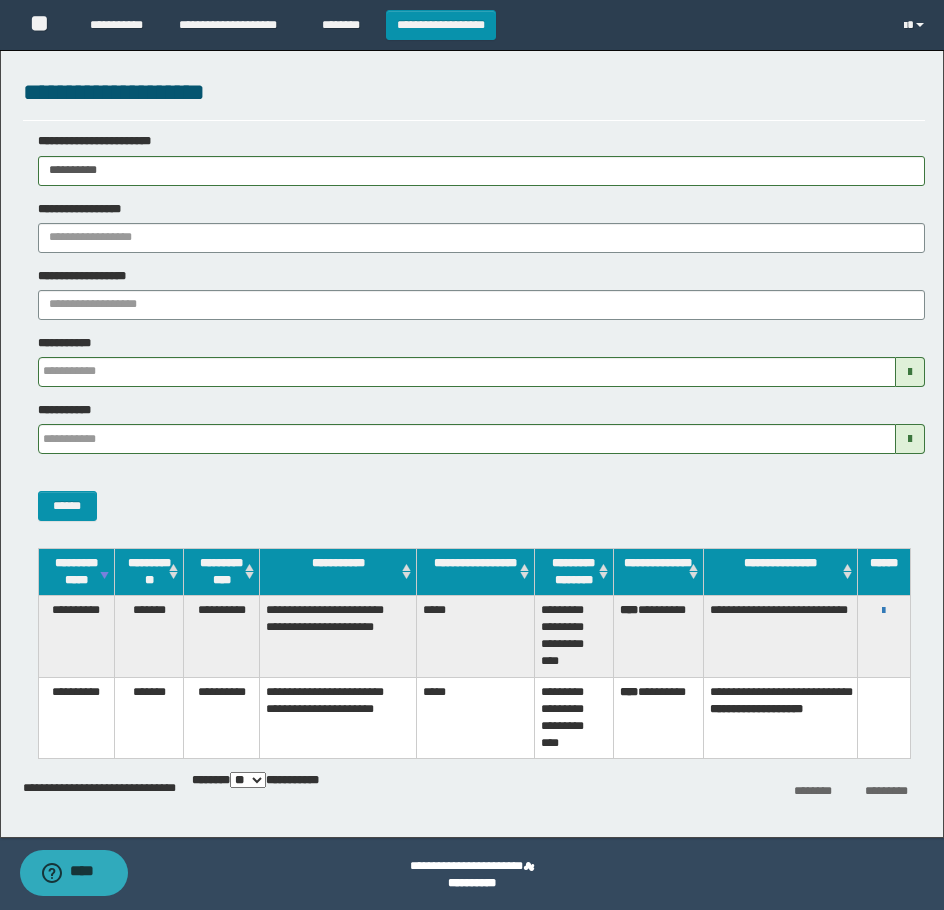 drag, startPoint x: 191, startPoint y: 164, endPoint x: -7, endPoint y: 202, distance: 201.6135 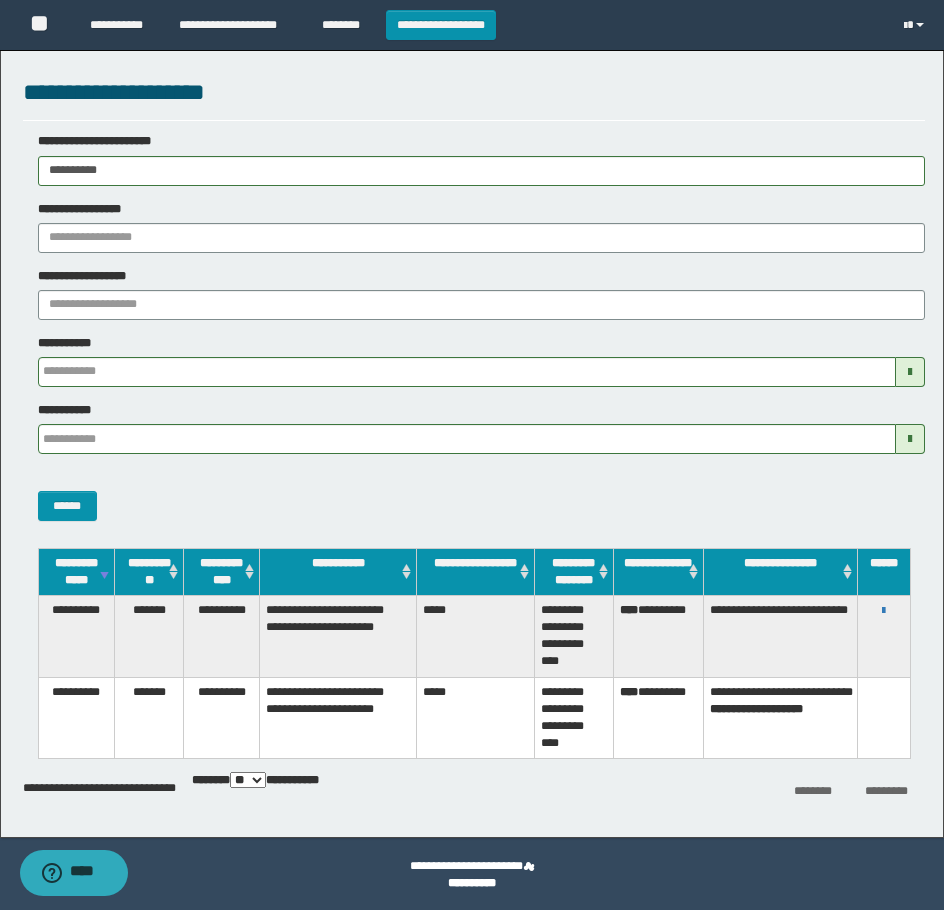 click on "**********" at bounding box center [472, 455] 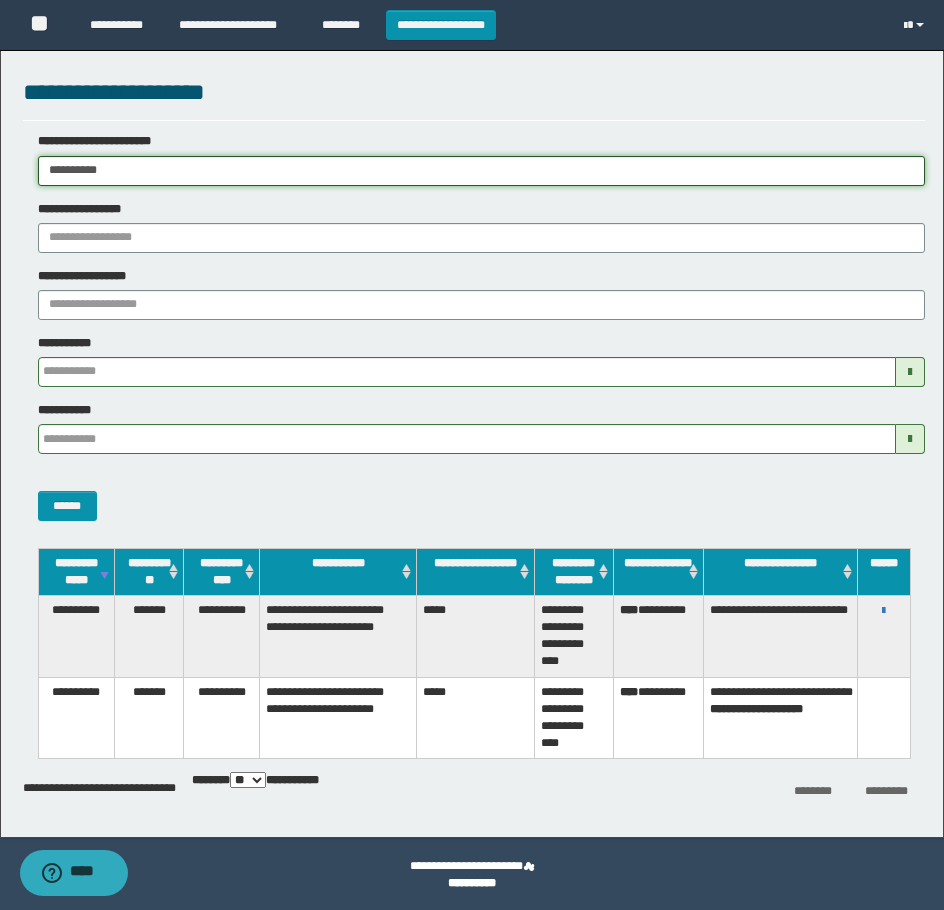 paste 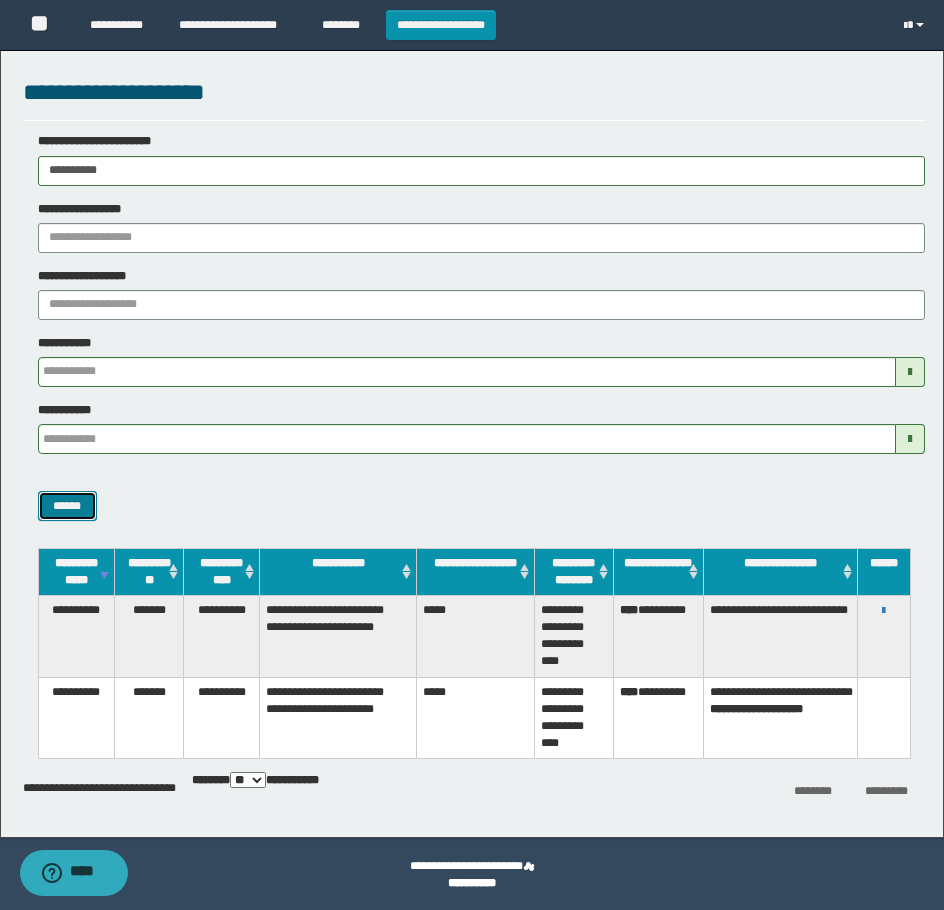 click on "******" at bounding box center (67, 506) 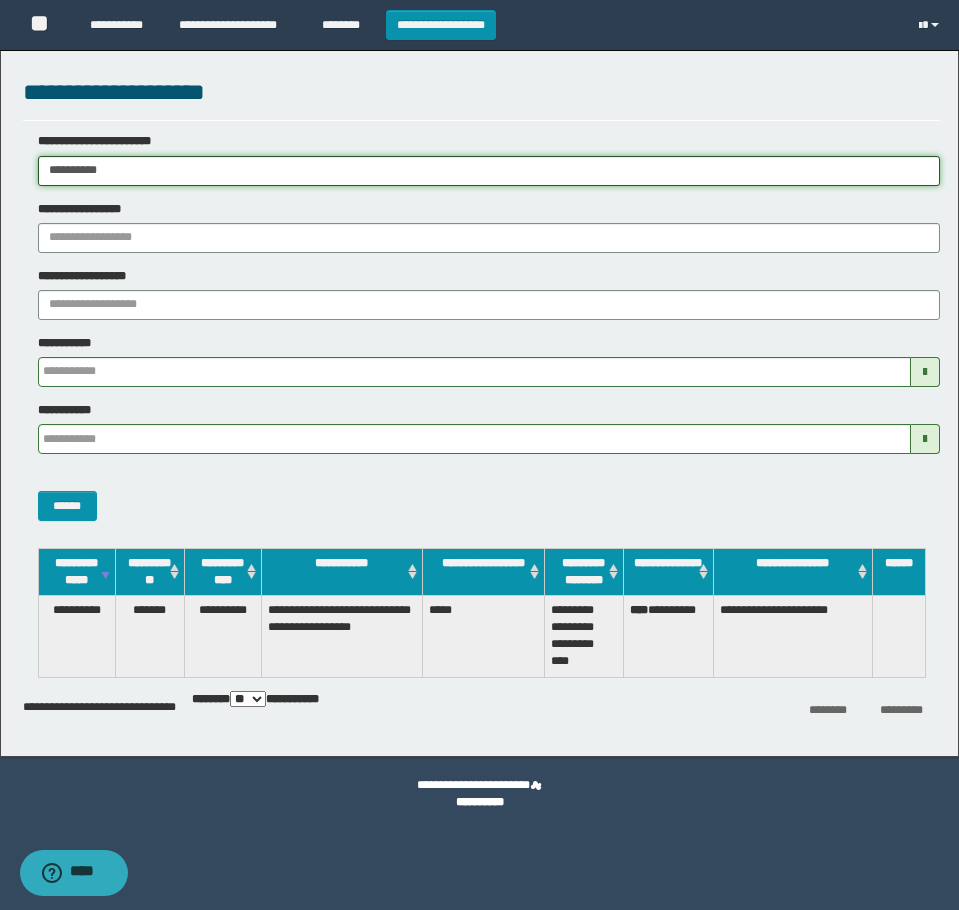 drag, startPoint x: 222, startPoint y: 175, endPoint x: -7, endPoint y: 173, distance: 229.00873 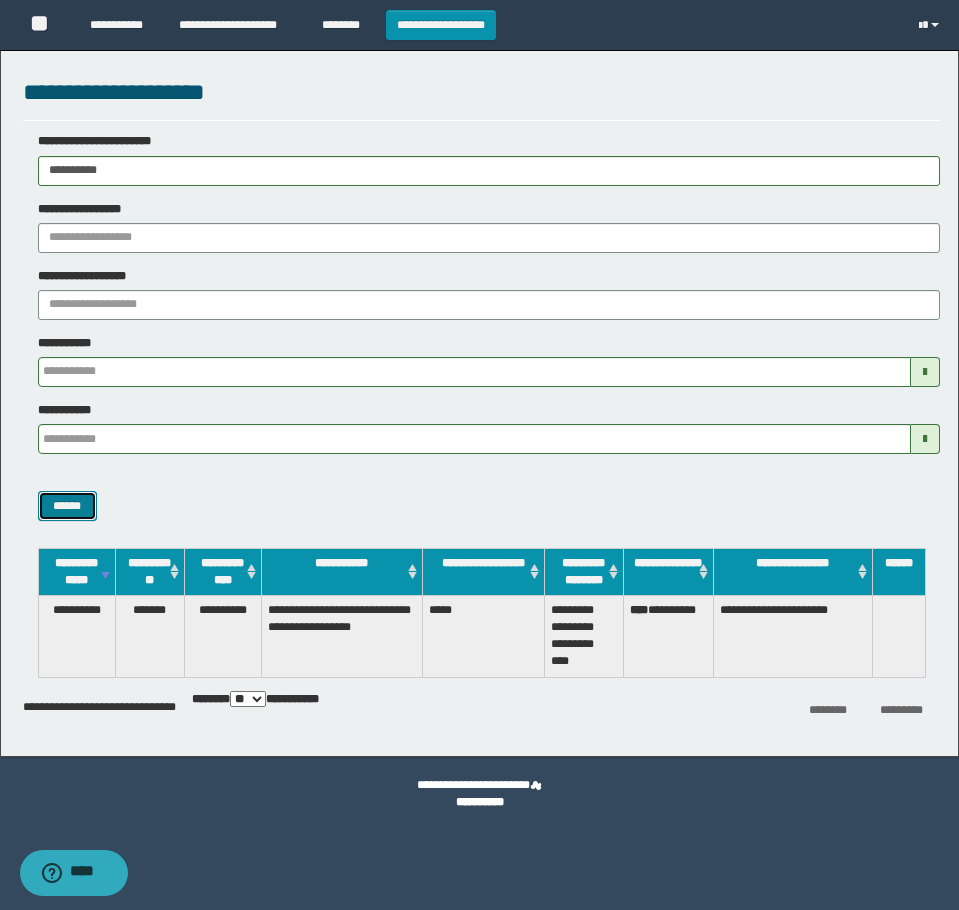 click on "******" at bounding box center [67, 506] 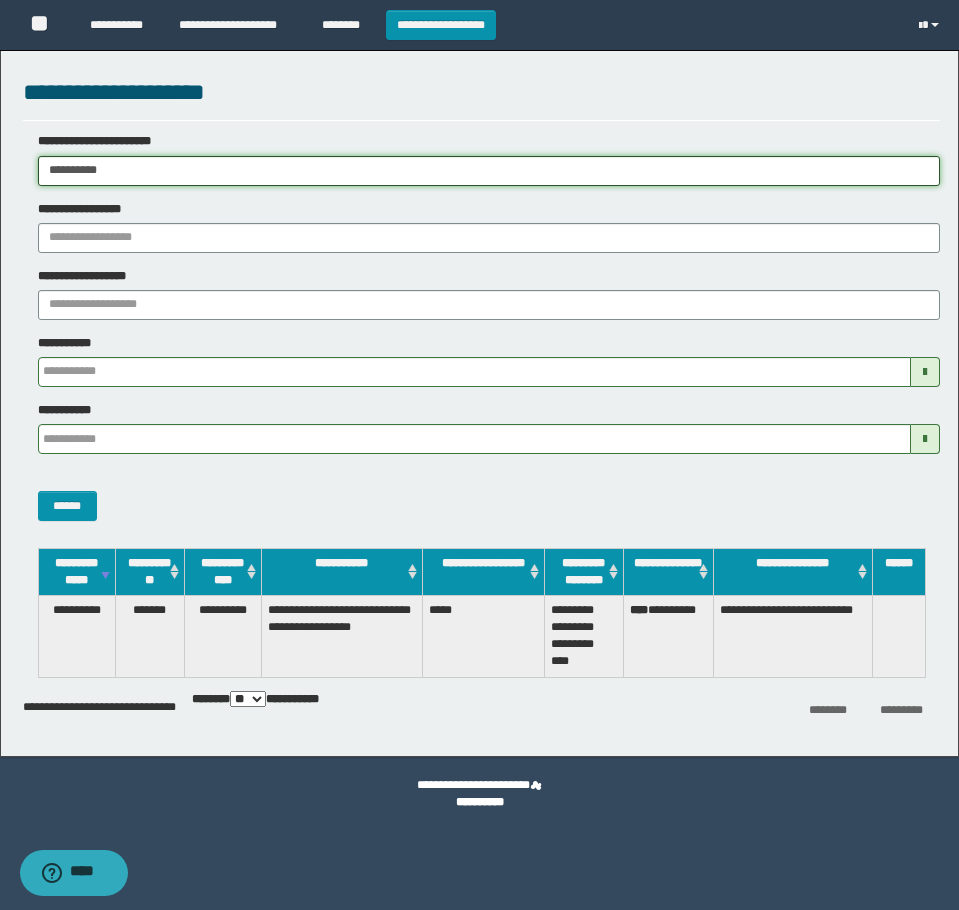 drag, startPoint x: 136, startPoint y: 175, endPoint x: -7, endPoint y: 204, distance: 145.91093 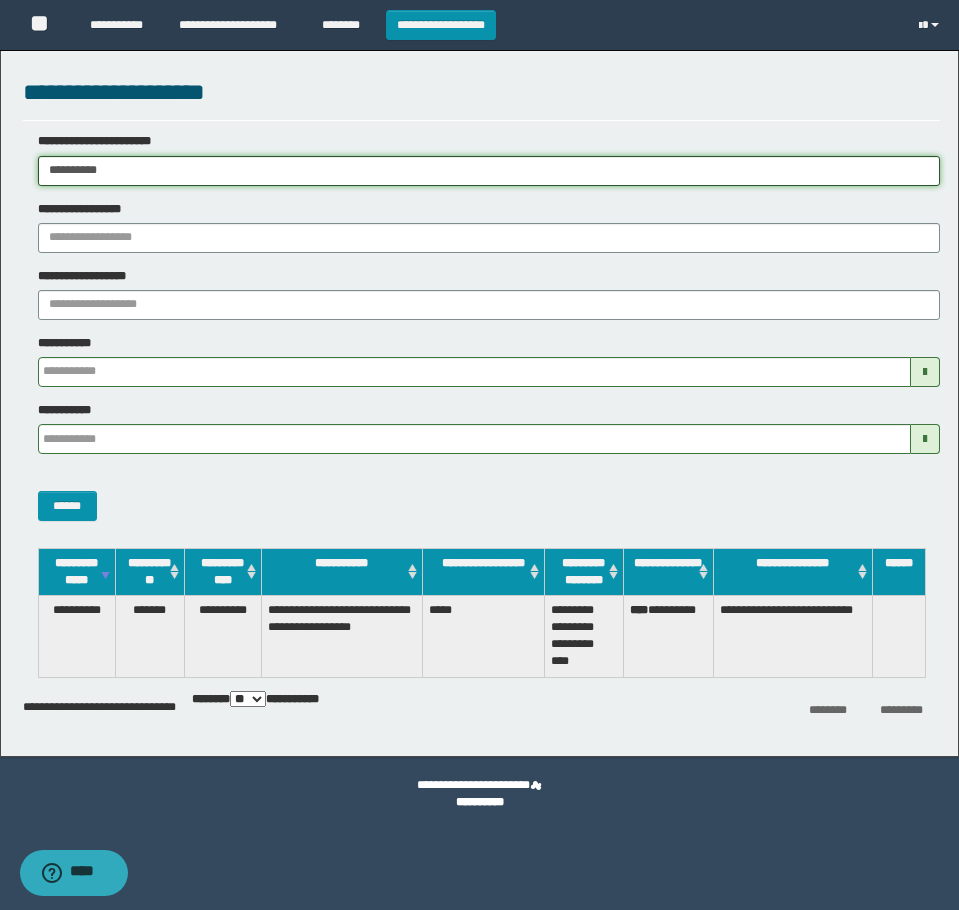 click on "**********" at bounding box center [479, 455] 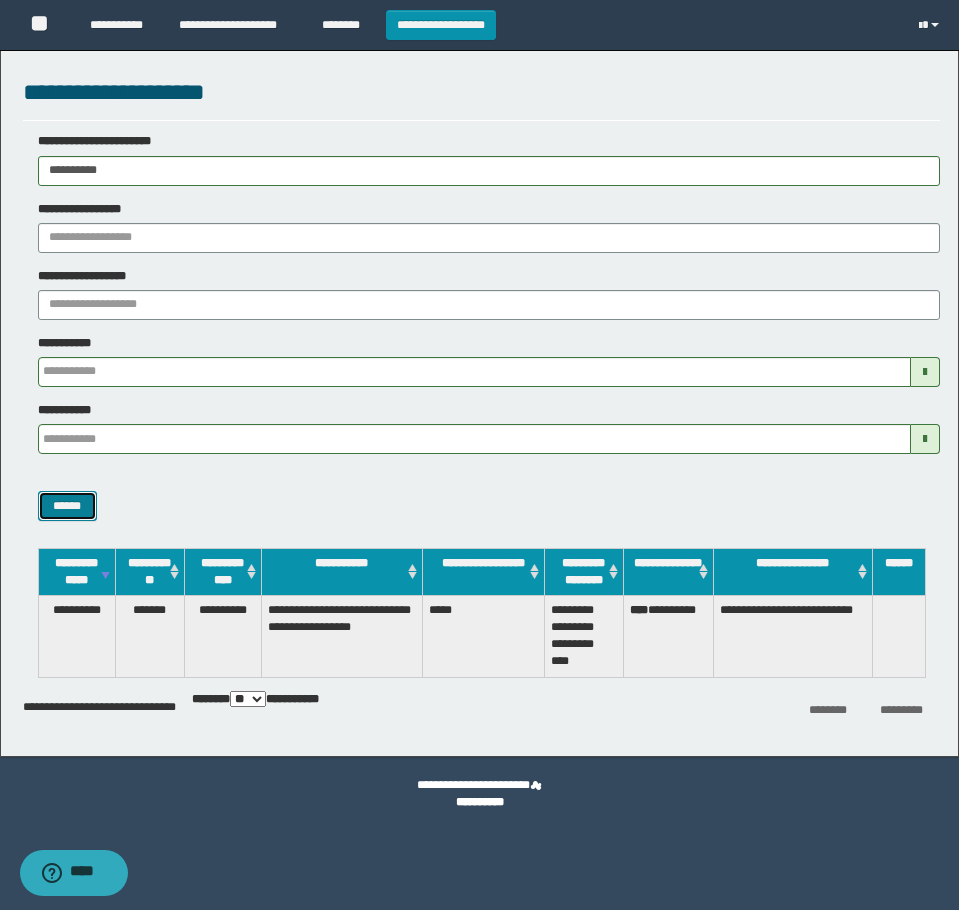 click on "******" at bounding box center [67, 506] 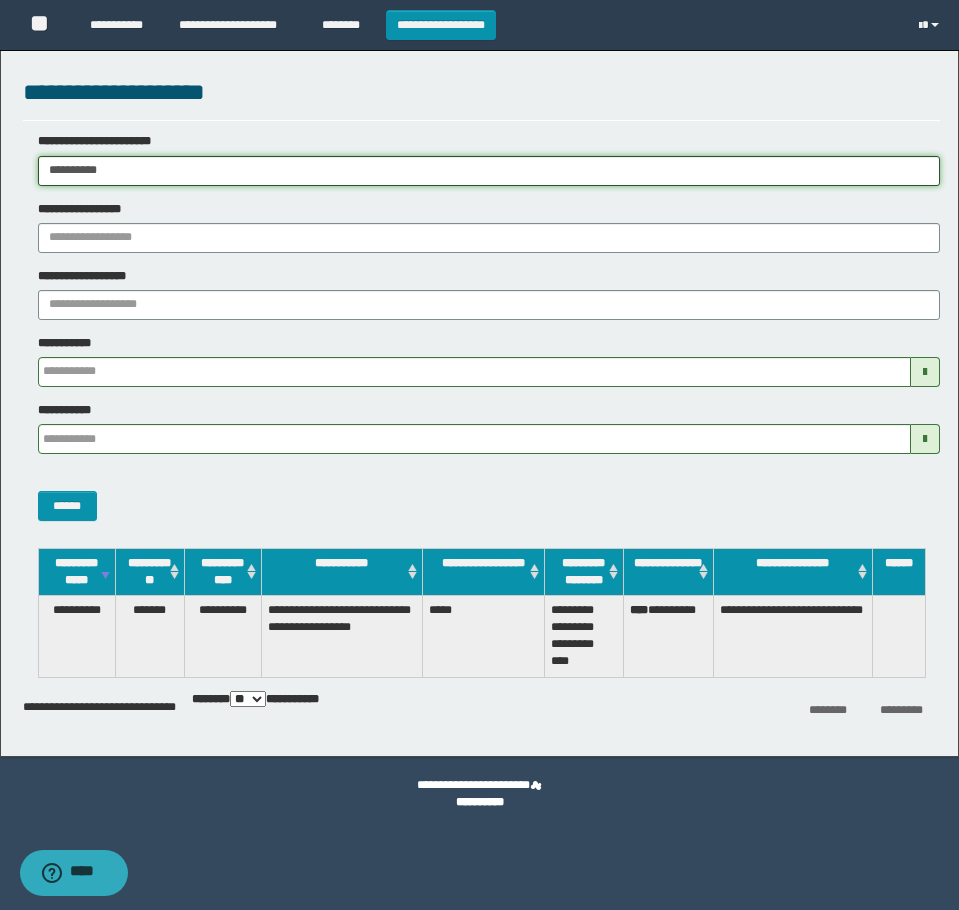 drag, startPoint x: -7, startPoint y: 179, endPoint x: 13, endPoint y: 209, distance: 36.05551 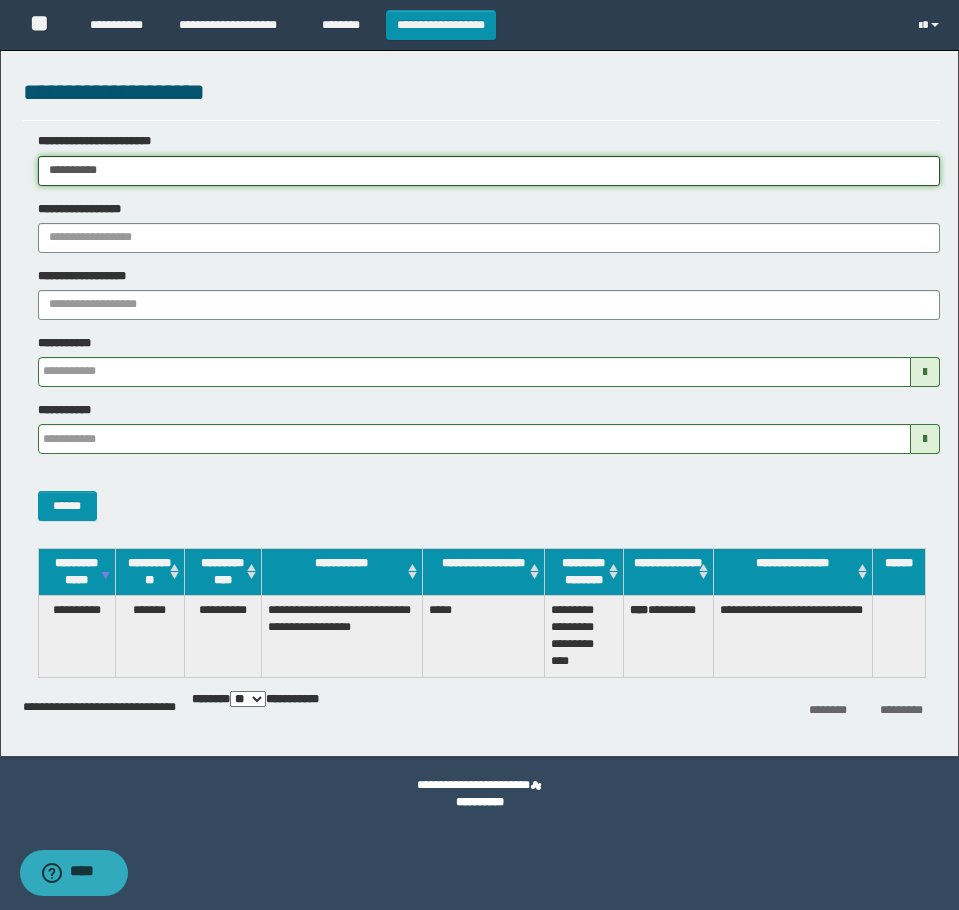 click on "**********" at bounding box center [479, 455] 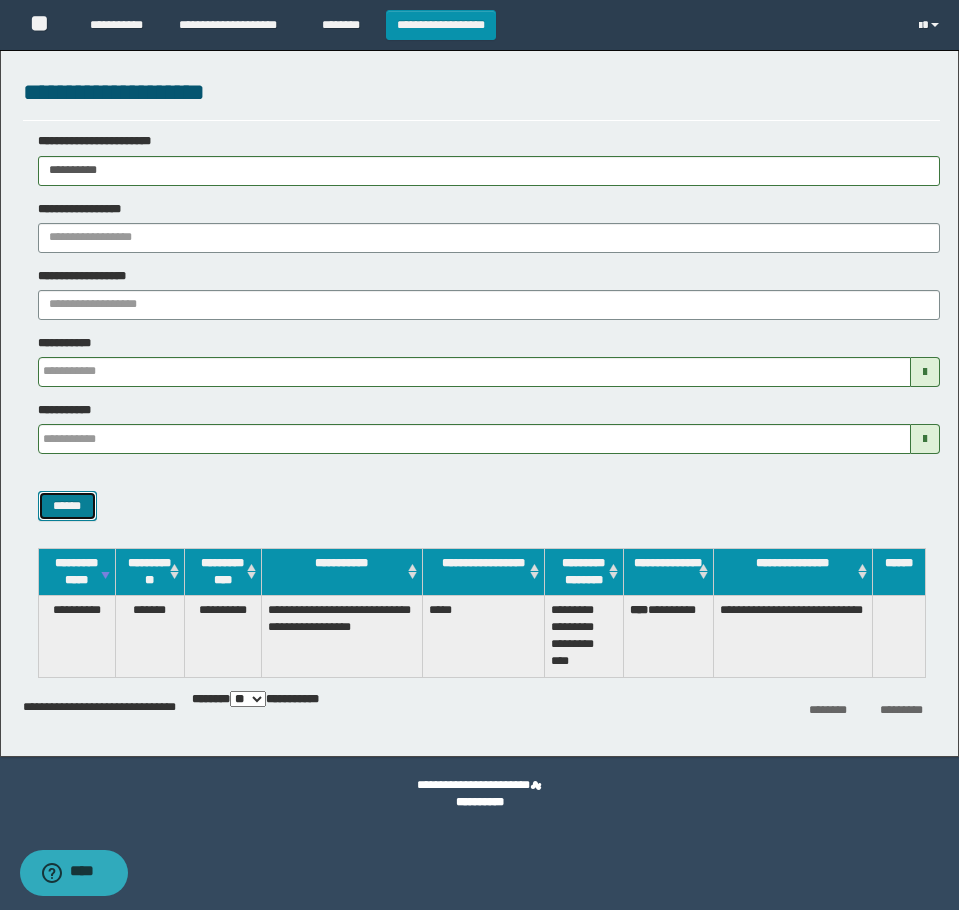 click on "******" at bounding box center [67, 506] 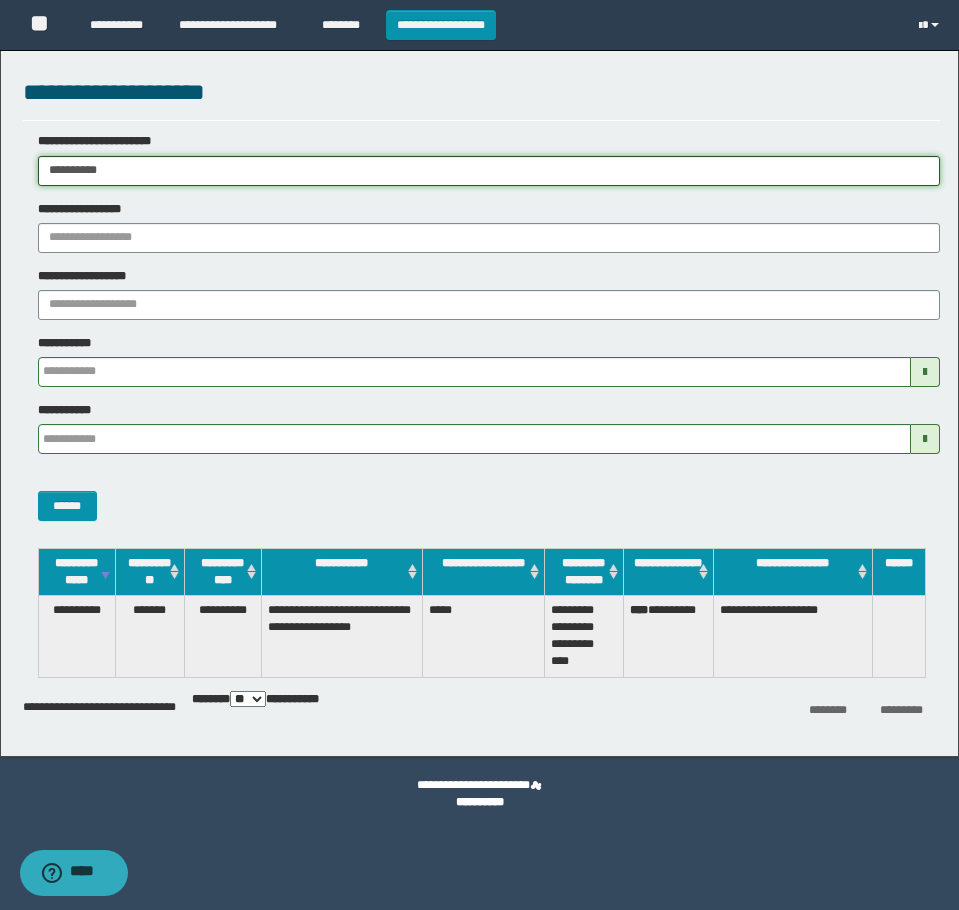 drag, startPoint x: 338, startPoint y: 174, endPoint x: -7, endPoint y: 195, distance: 345.63855 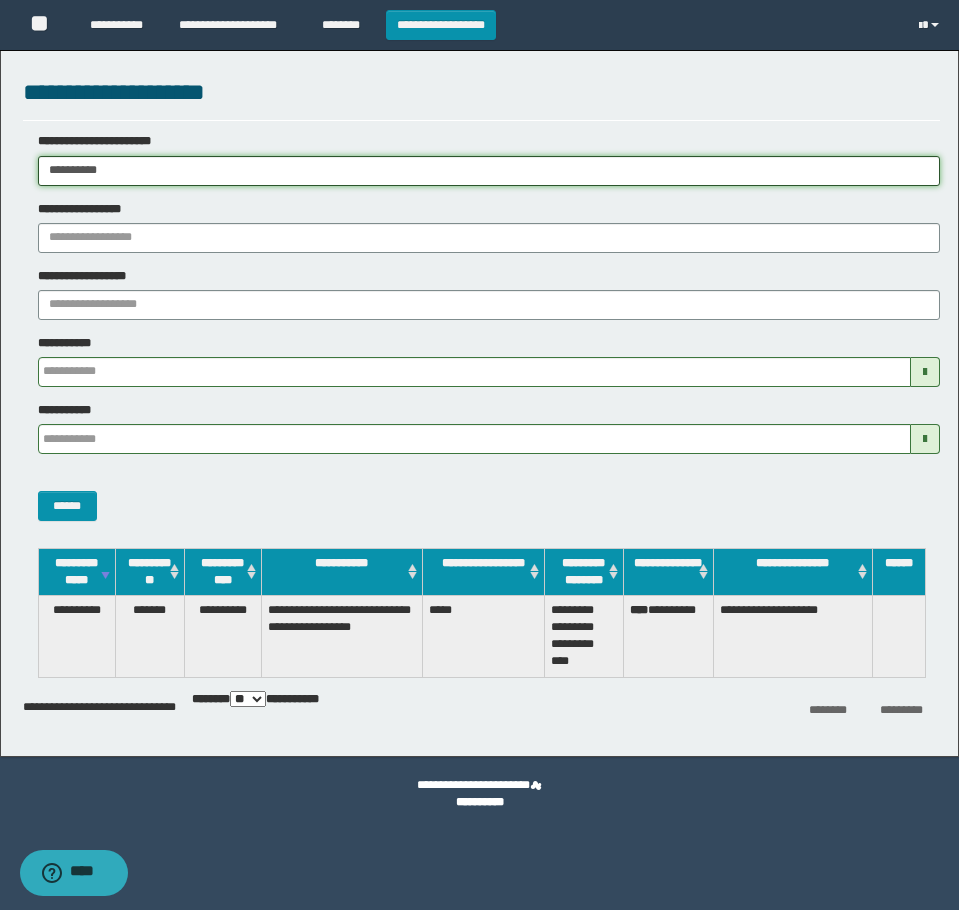 click on "**********" at bounding box center (479, 455) 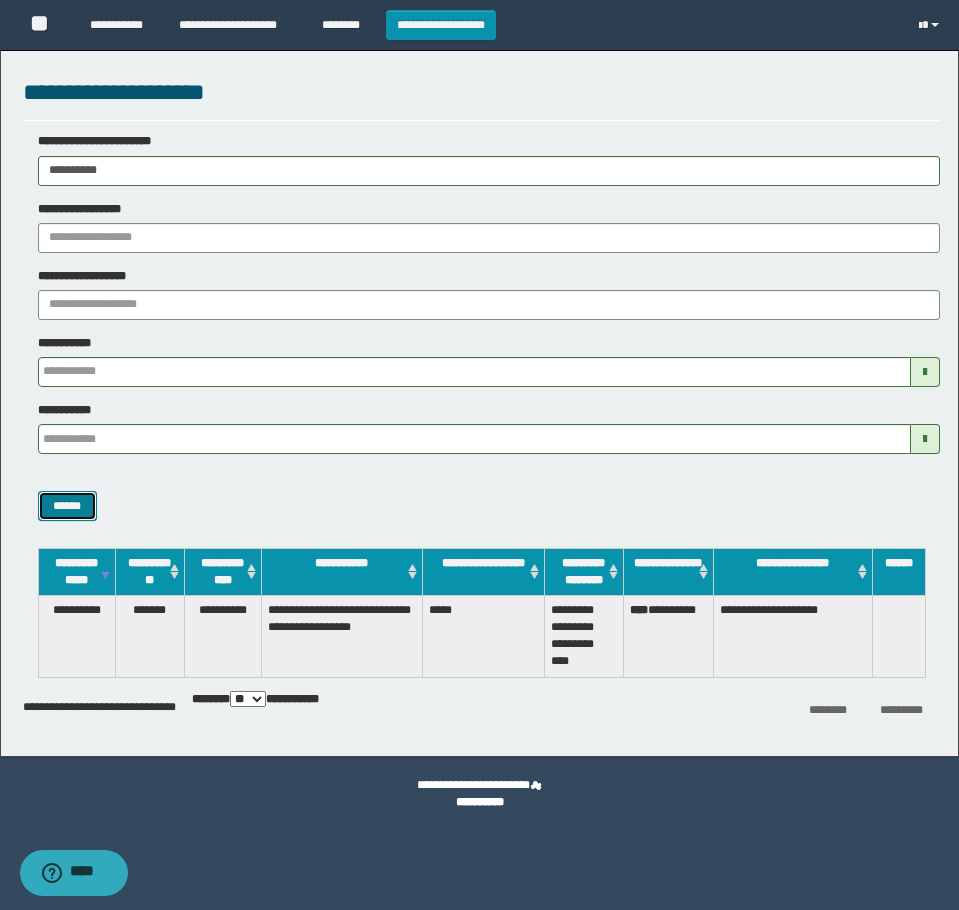 click on "******" at bounding box center (67, 506) 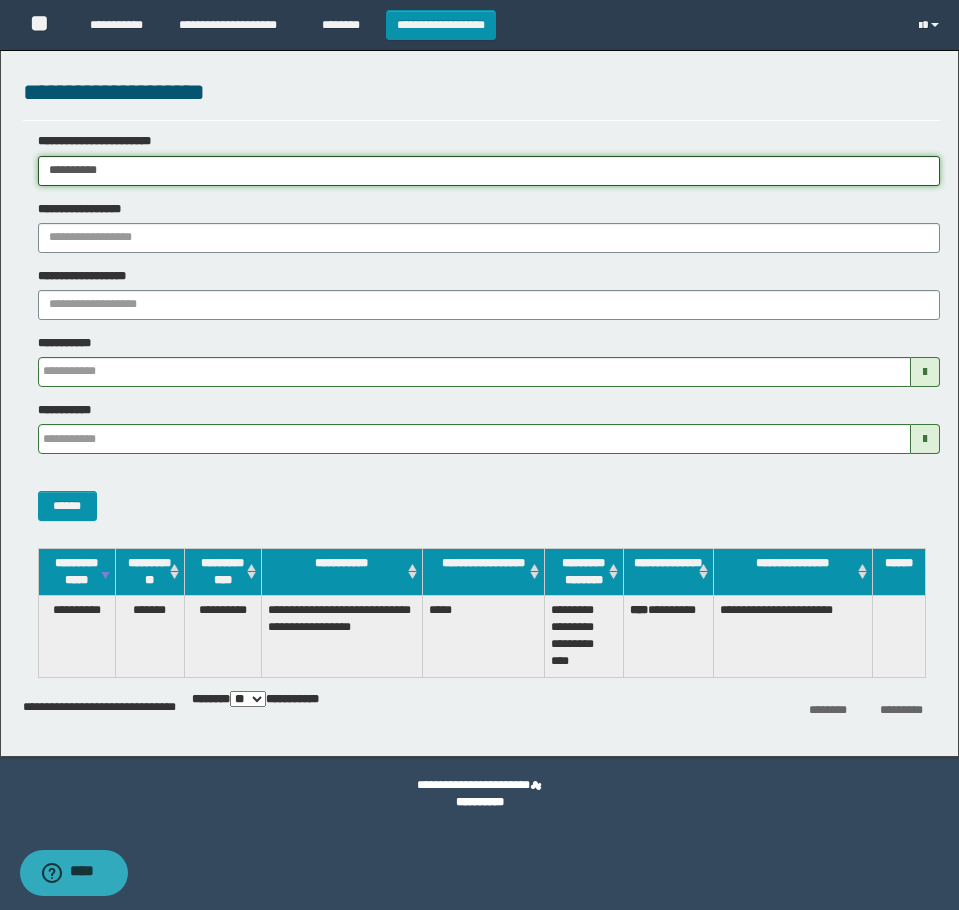drag, startPoint x: 141, startPoint y: 169, endPoint x: -7, endPoint y: 175, distance: 148.12157 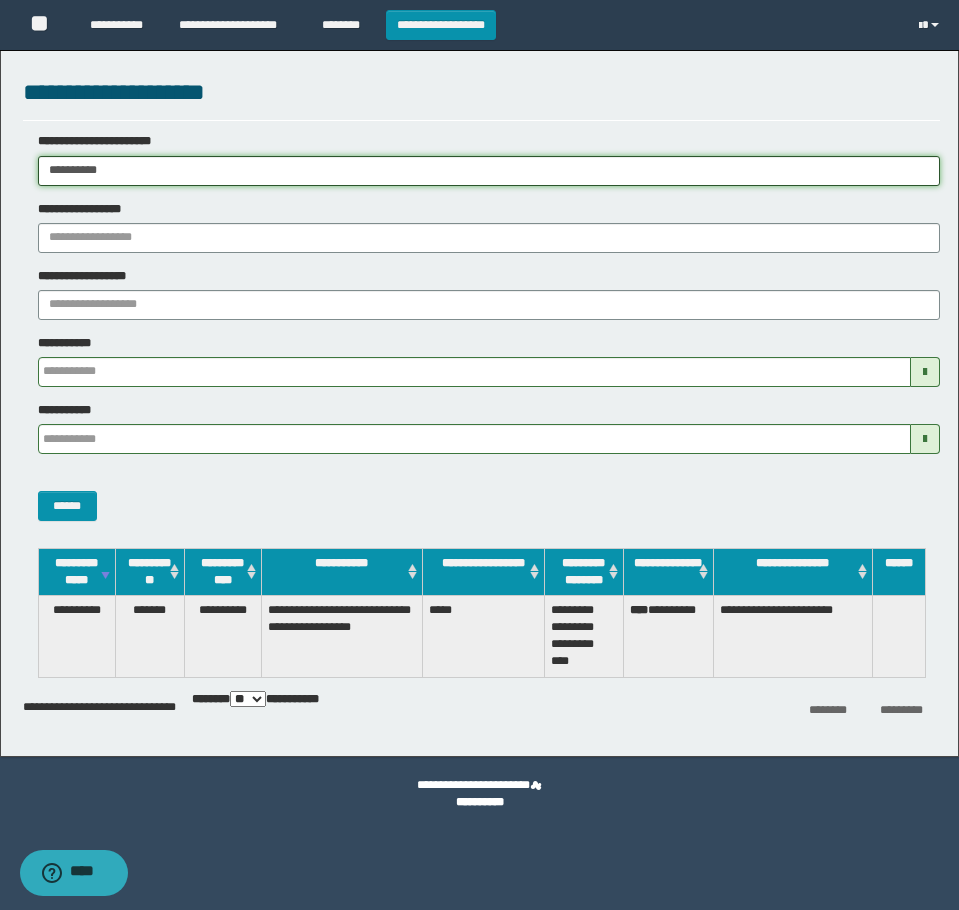 click on "**********" at bounding box center [479, 455] 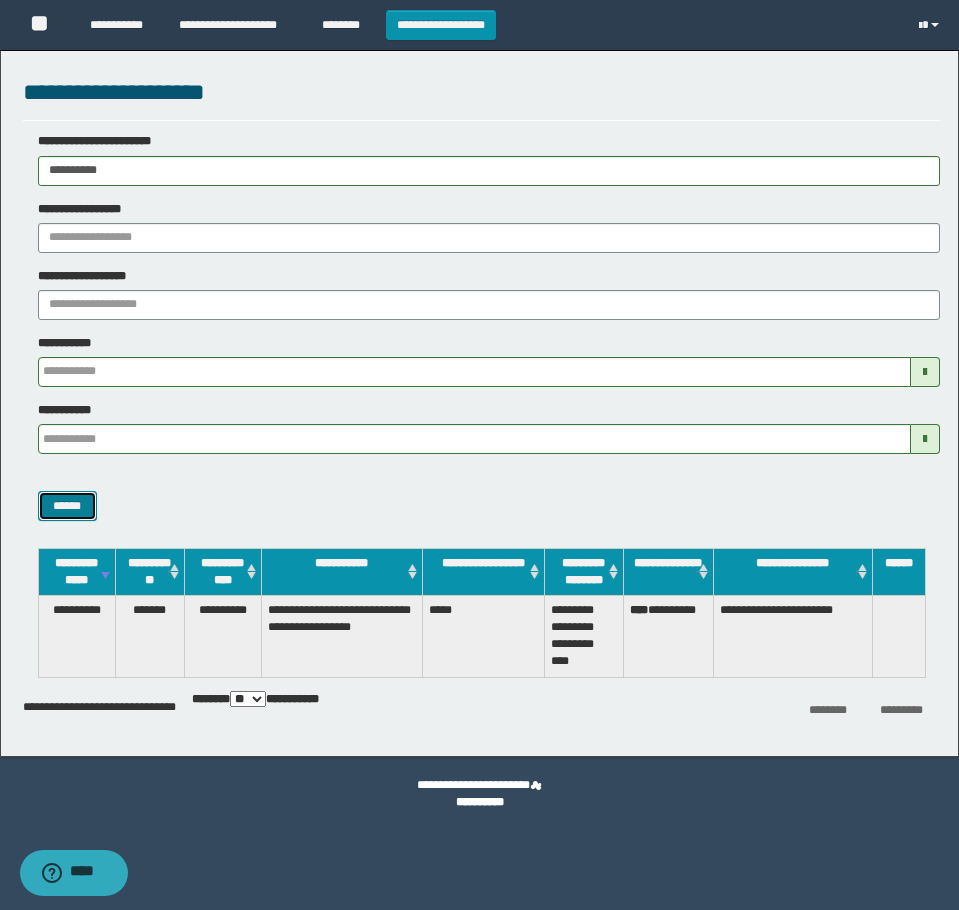 click on "******" at bounding box center [67, 506] 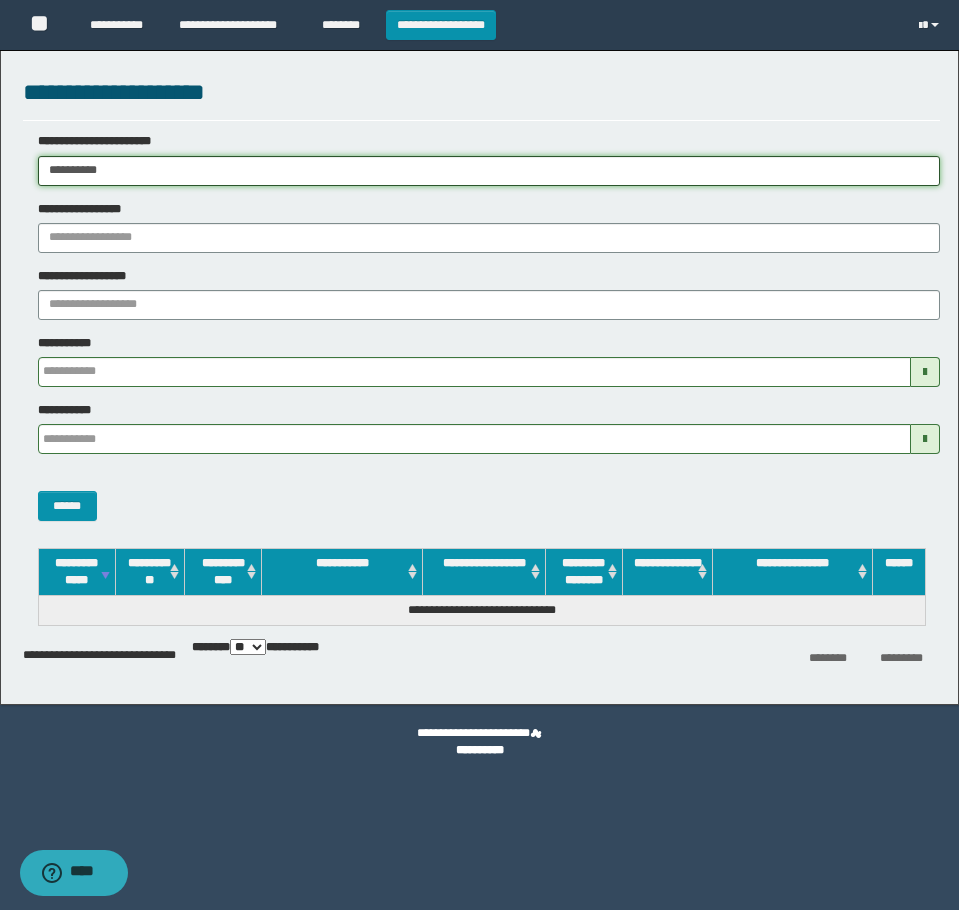 drag, startPoint x: 252, startPoint y: 178, endPoint x: -7, endPoint y: 251, distance: 269.09106 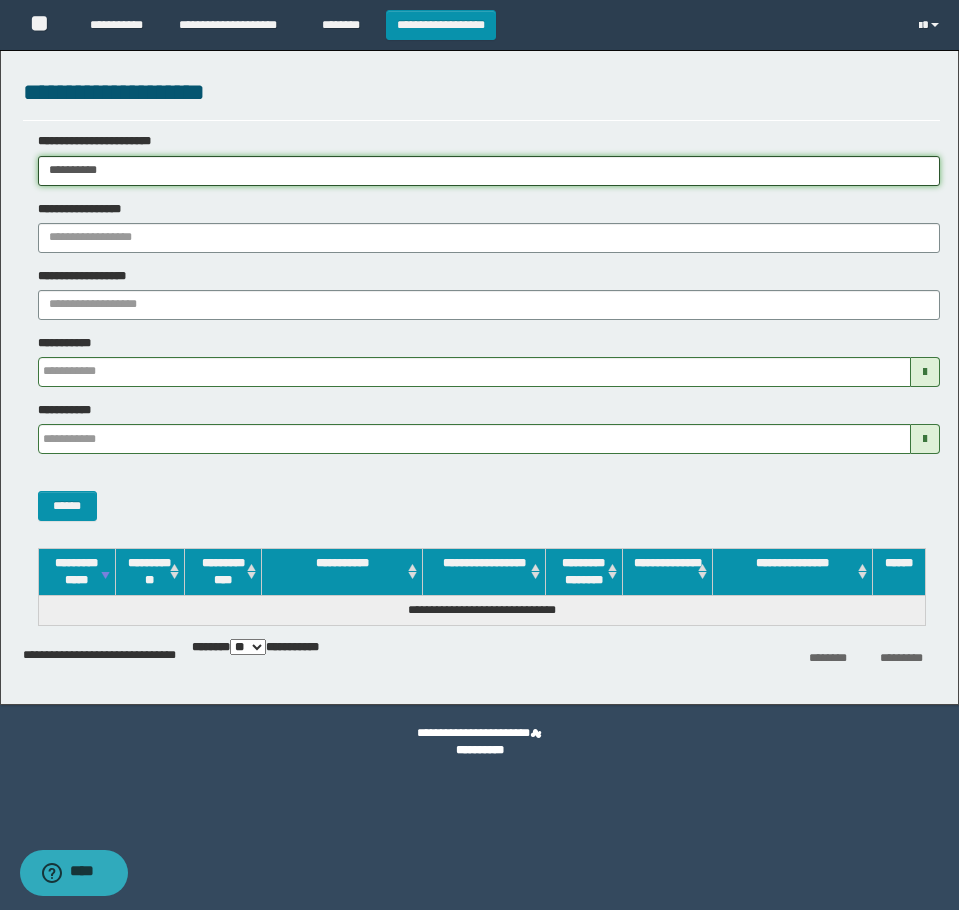 click on "**********" at bounding box center [479, 455] 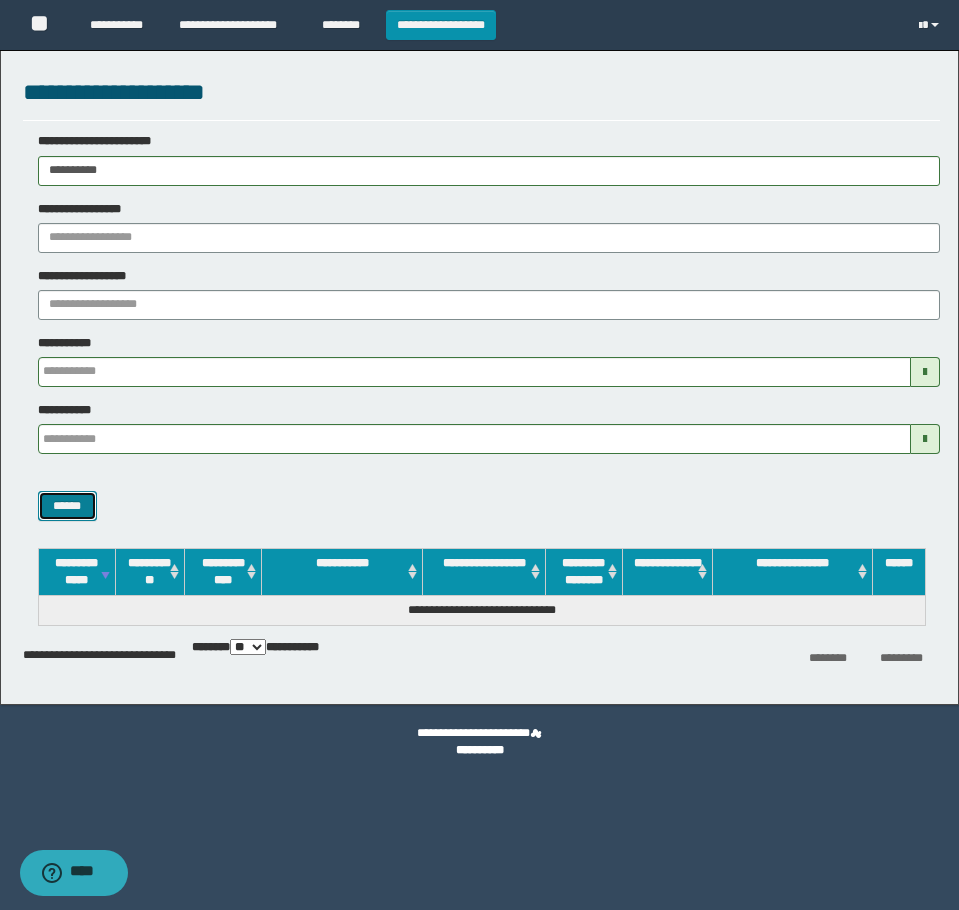 click on "******" at bounding box center [67, 506] 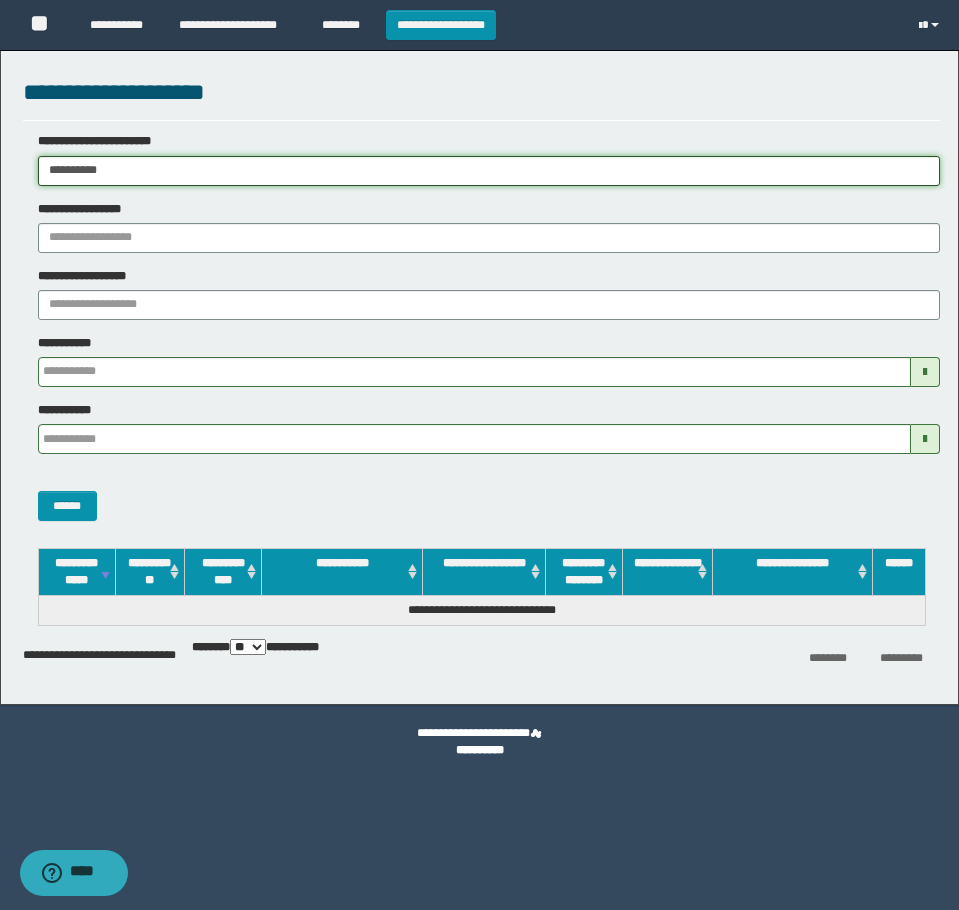 drag, startPoint x: 484, startPoint y: 174, endPoint x: -7, endPoint y: 236, distance: 494.899 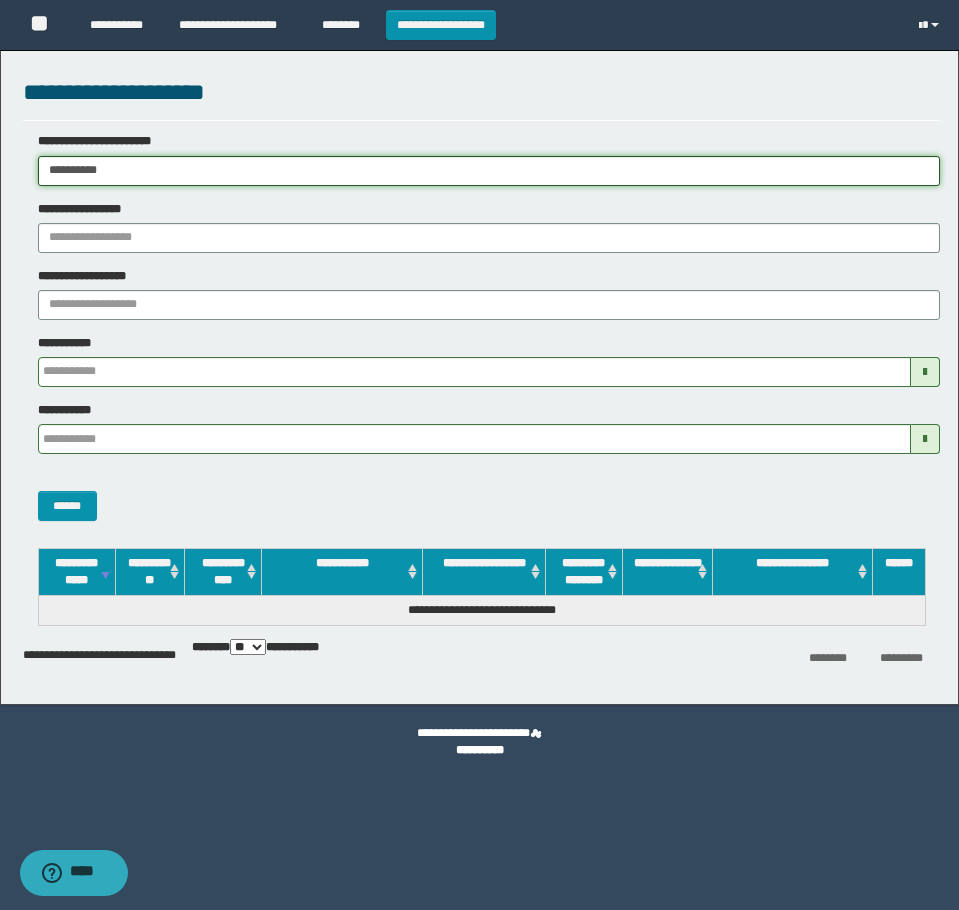 click on "**********" at bounding box center (479, 455) 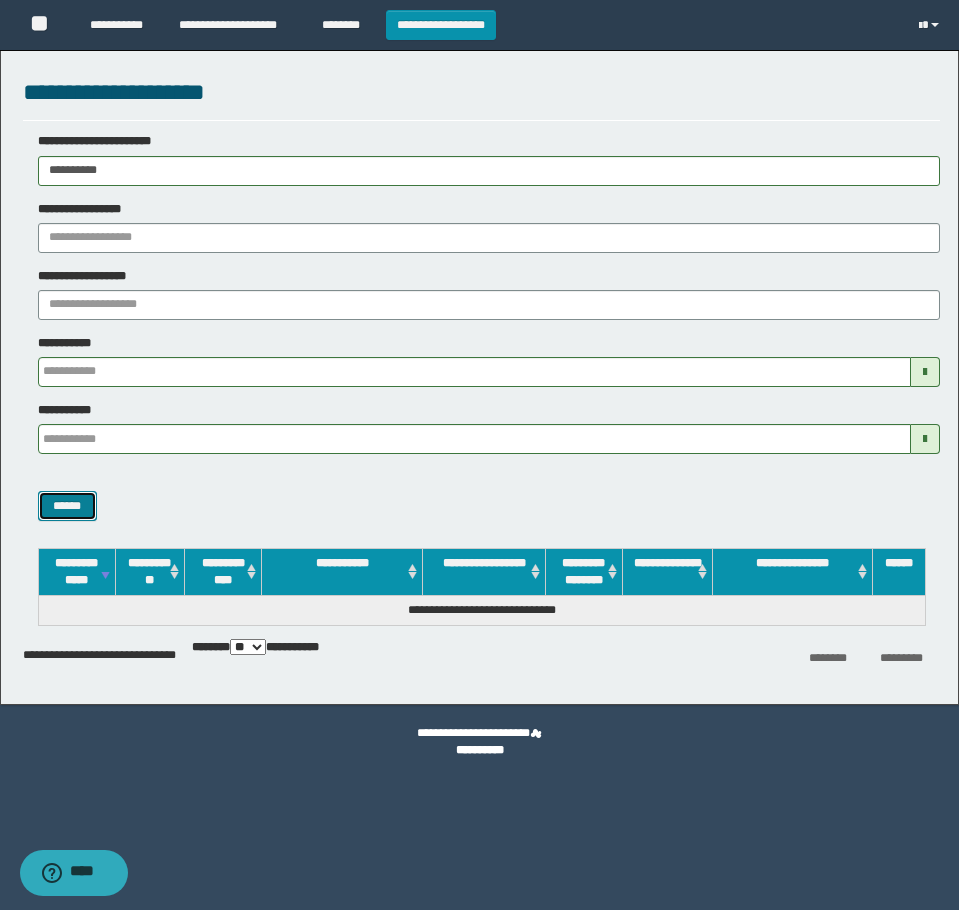 click on "******" at bounding box center (67, 506) 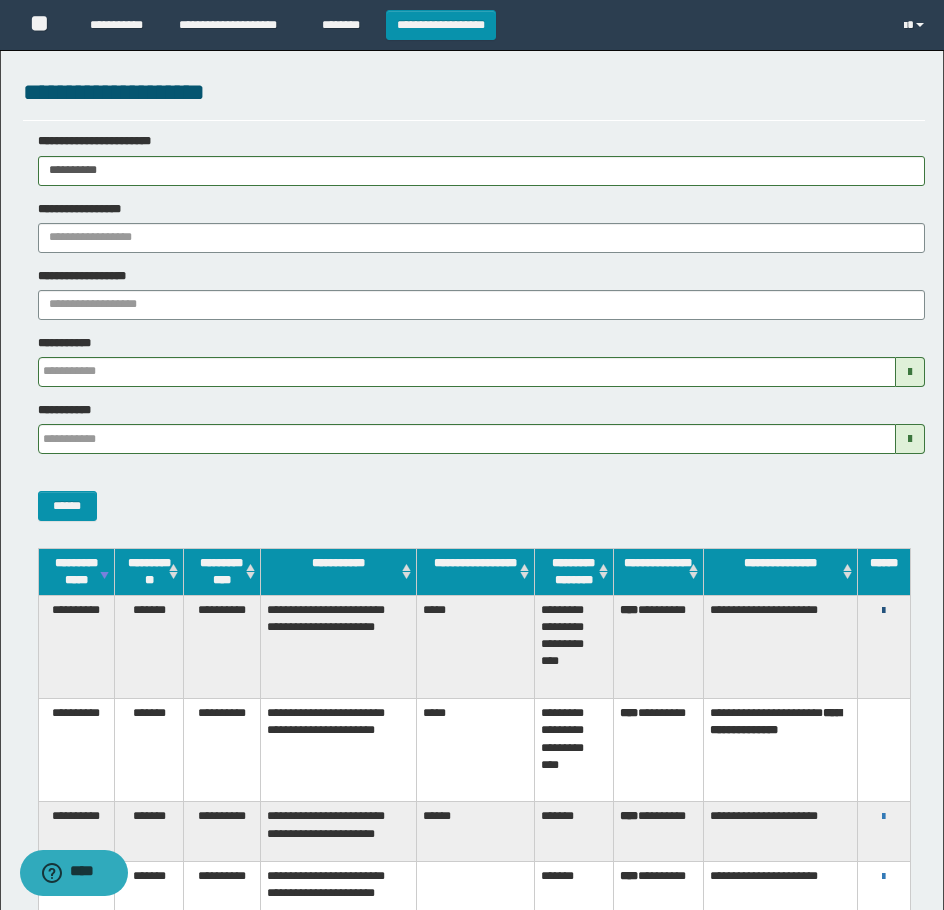 click at bounding box center [883, 611] 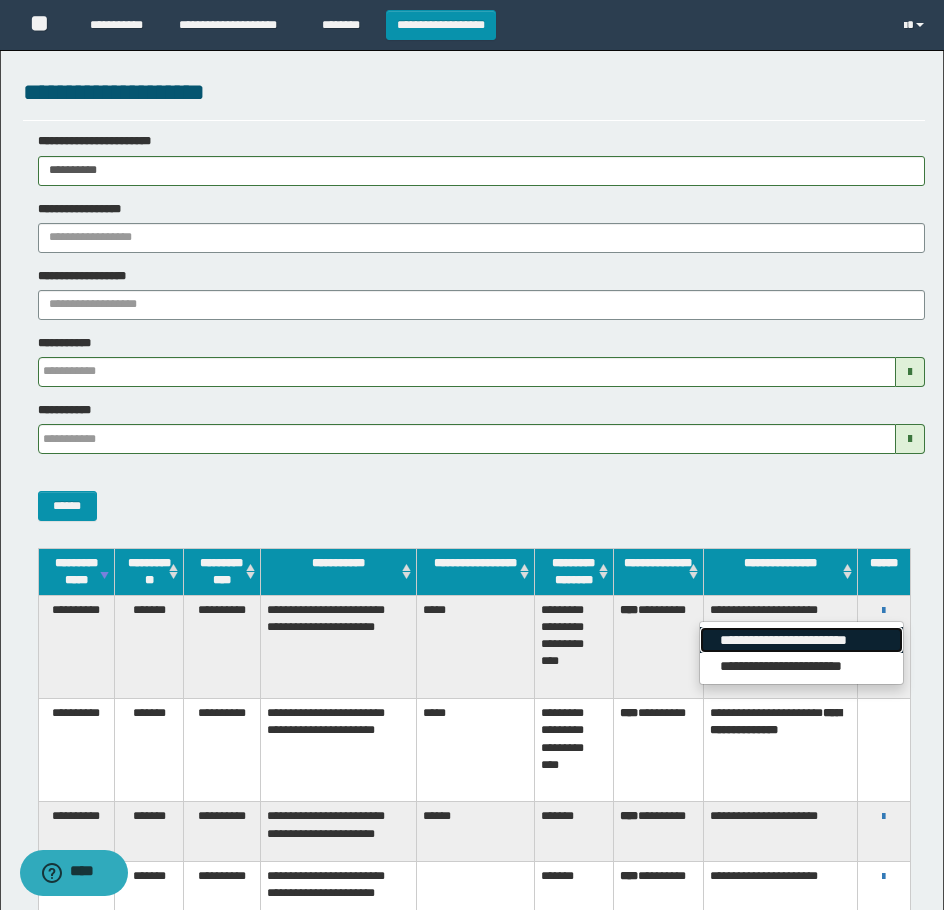 click on "**********" at bounding box center [801, 640] 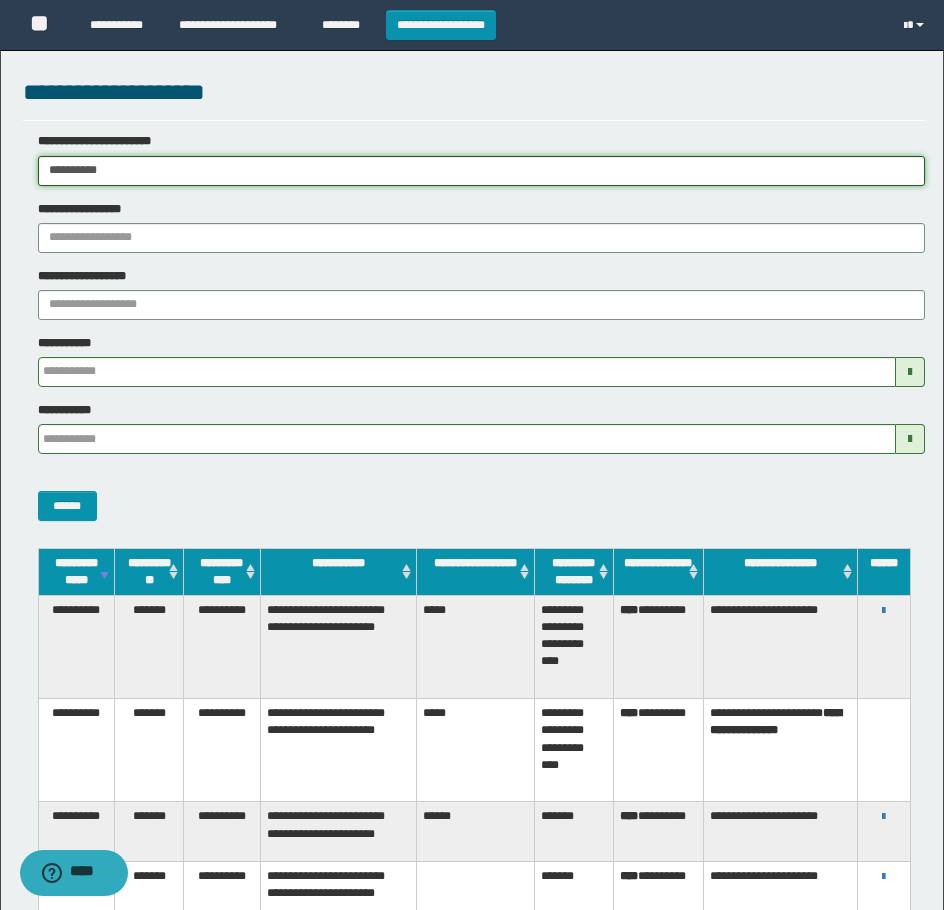 drag, startPoint x: 169, startPoint y: 185, endPoint x: -7, endPoint y: 227, distance: 180.94199 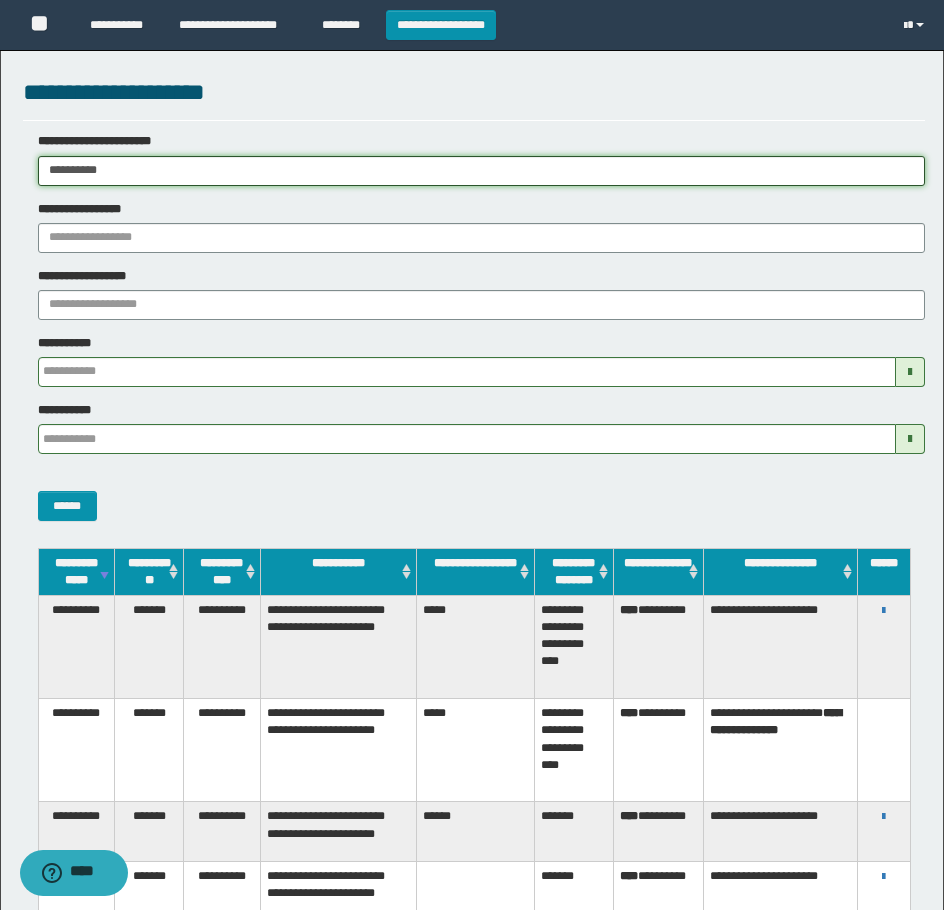 click on "**********" at bounding box center [472, 455] 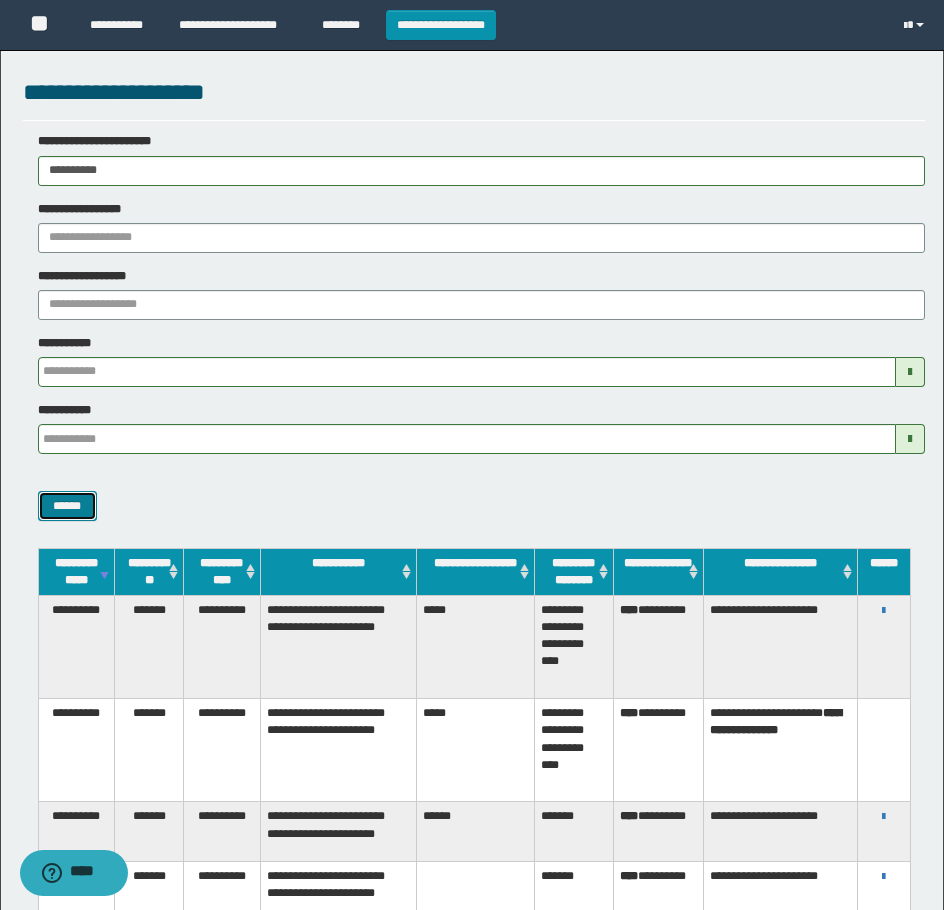 click on "******" at bounding box center (67, 506) 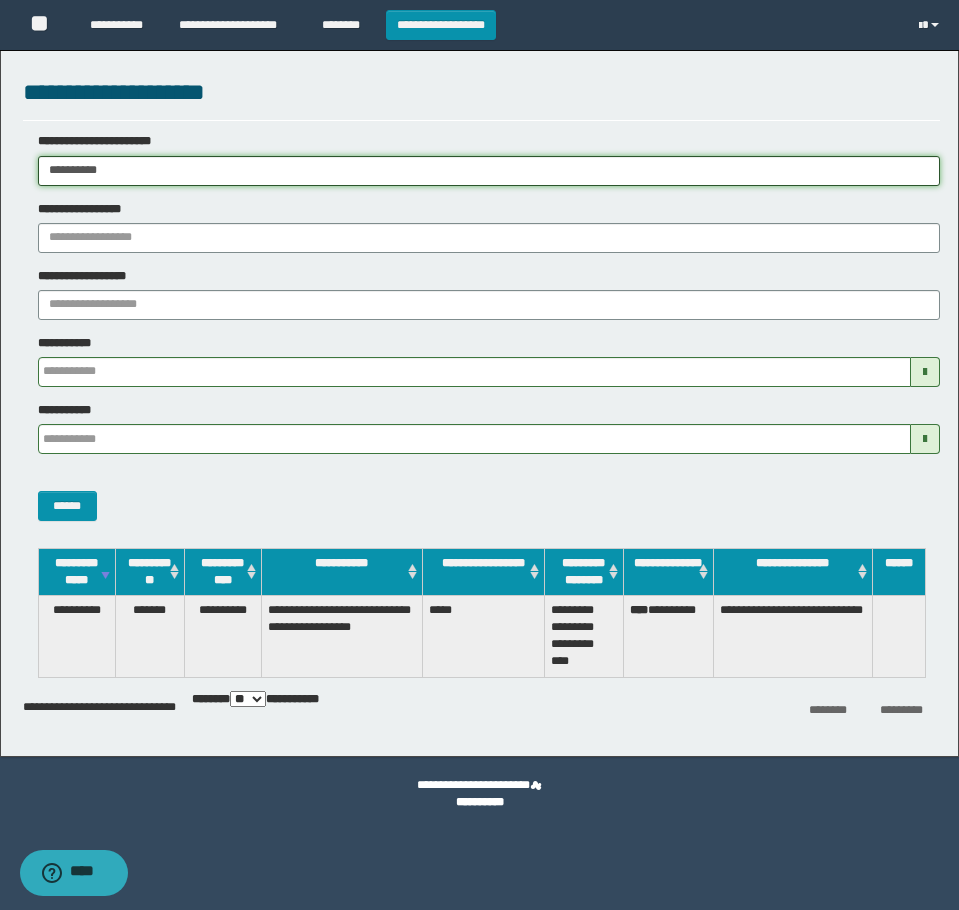 drag, startPoint x: 136, startPoint y: 164, endPoint x: -7, endPoint y: 200, distance: 147.46185 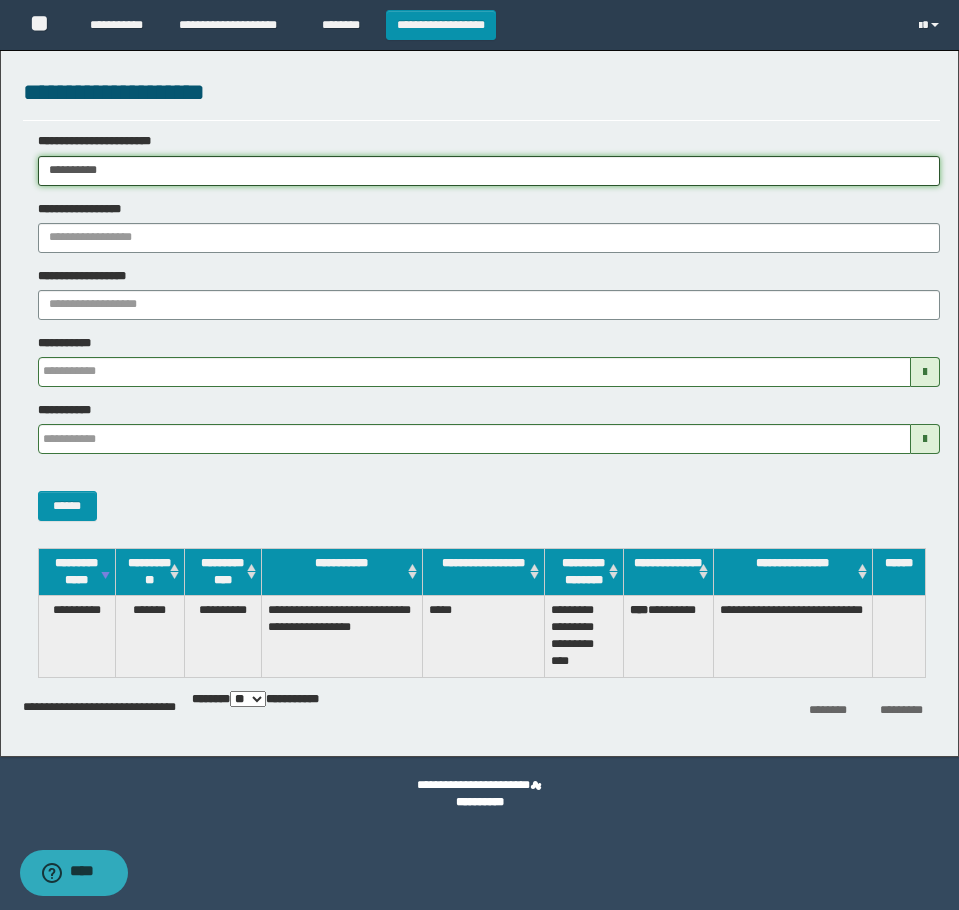 click on "**********" at bounding box center (479, 455) 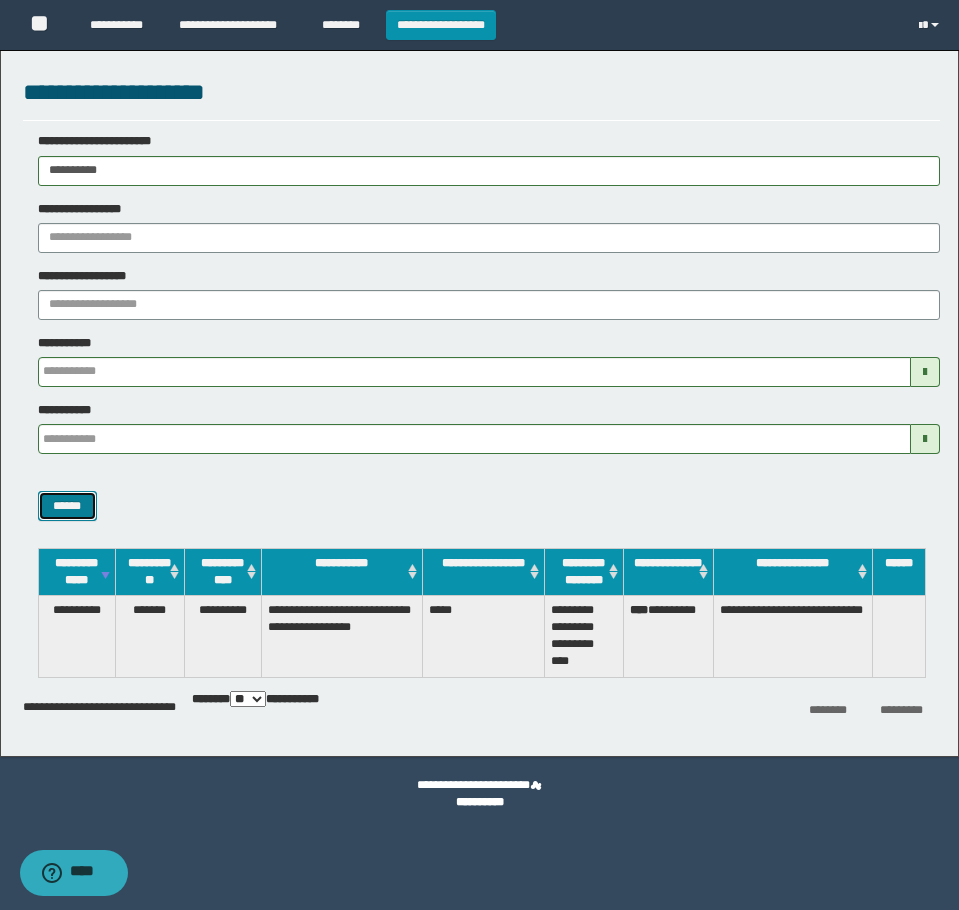 click on "******" at bounding box center (67, 506) 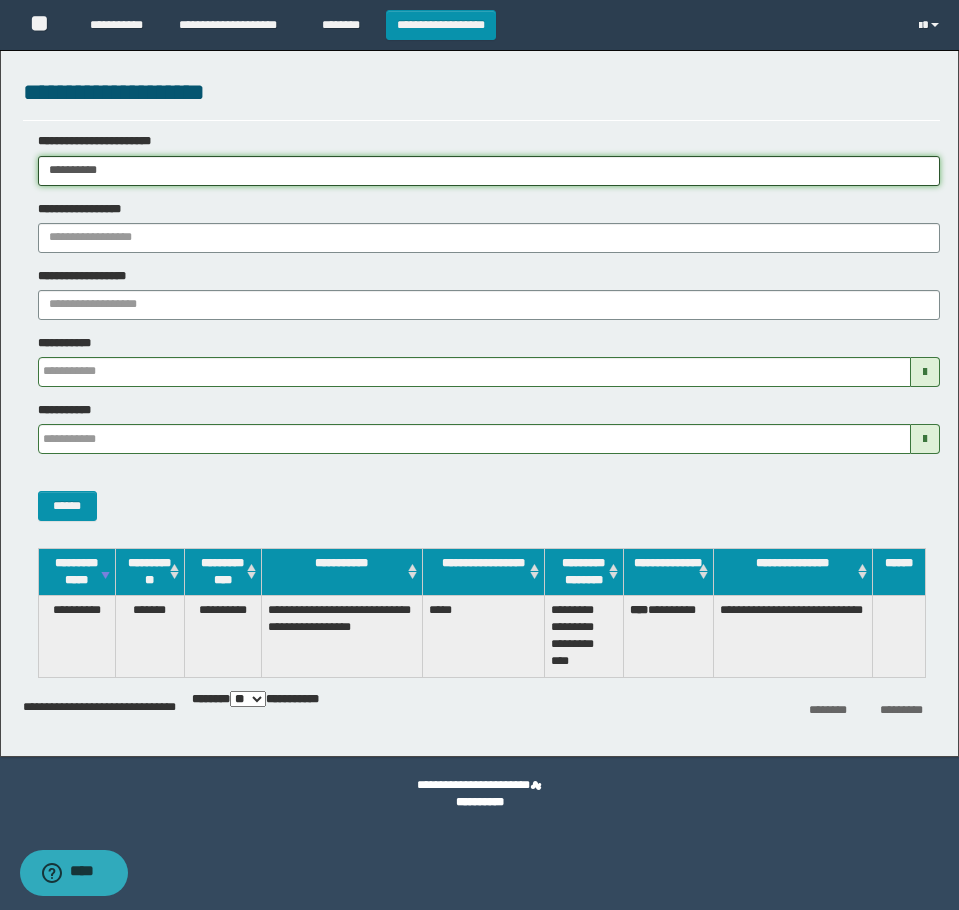 drag, startPoint x: 185, startPoint y: 171, endPoint x: -7, endPoint y: 170, distance: 192.00261 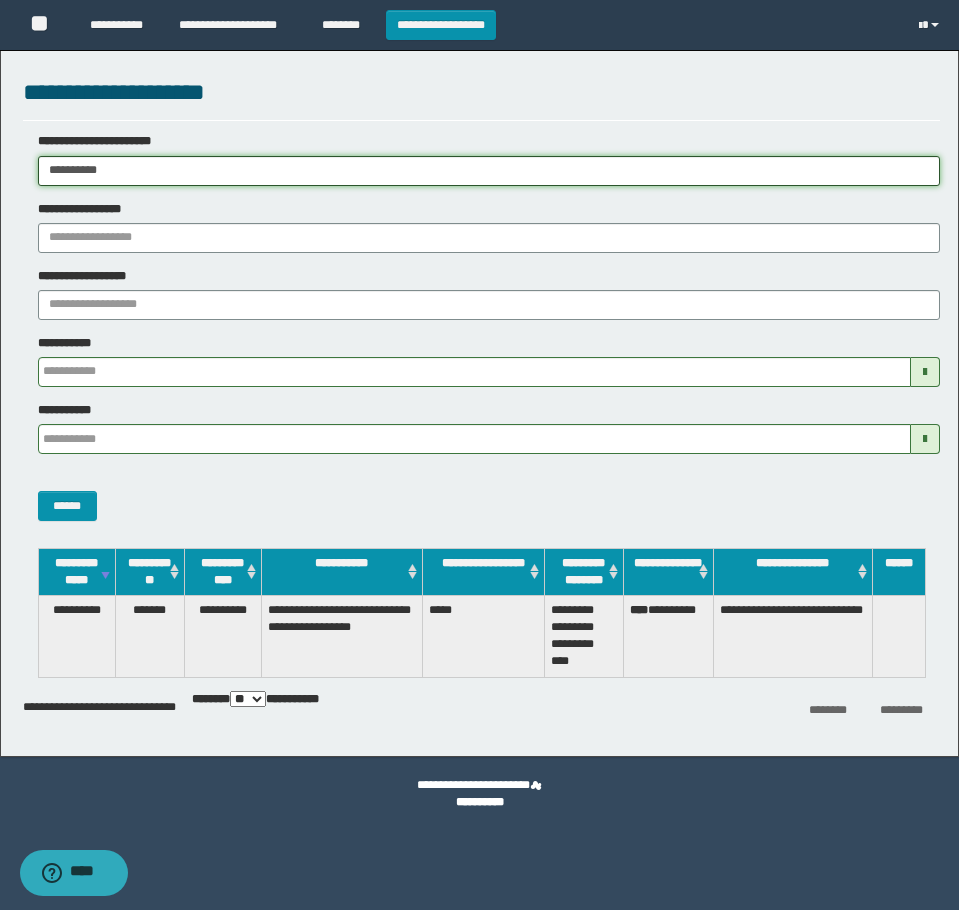click on "**********" at bounding box center (479, 455) 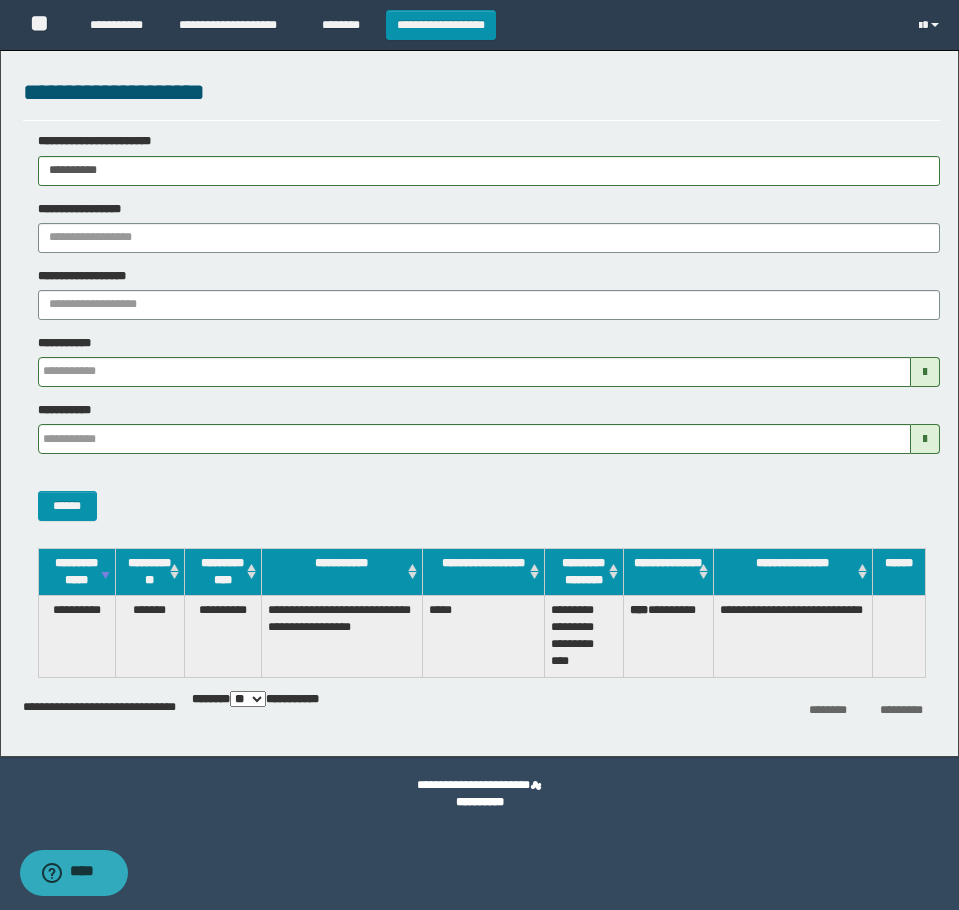 click on "******" at bounding box center [481, 495] 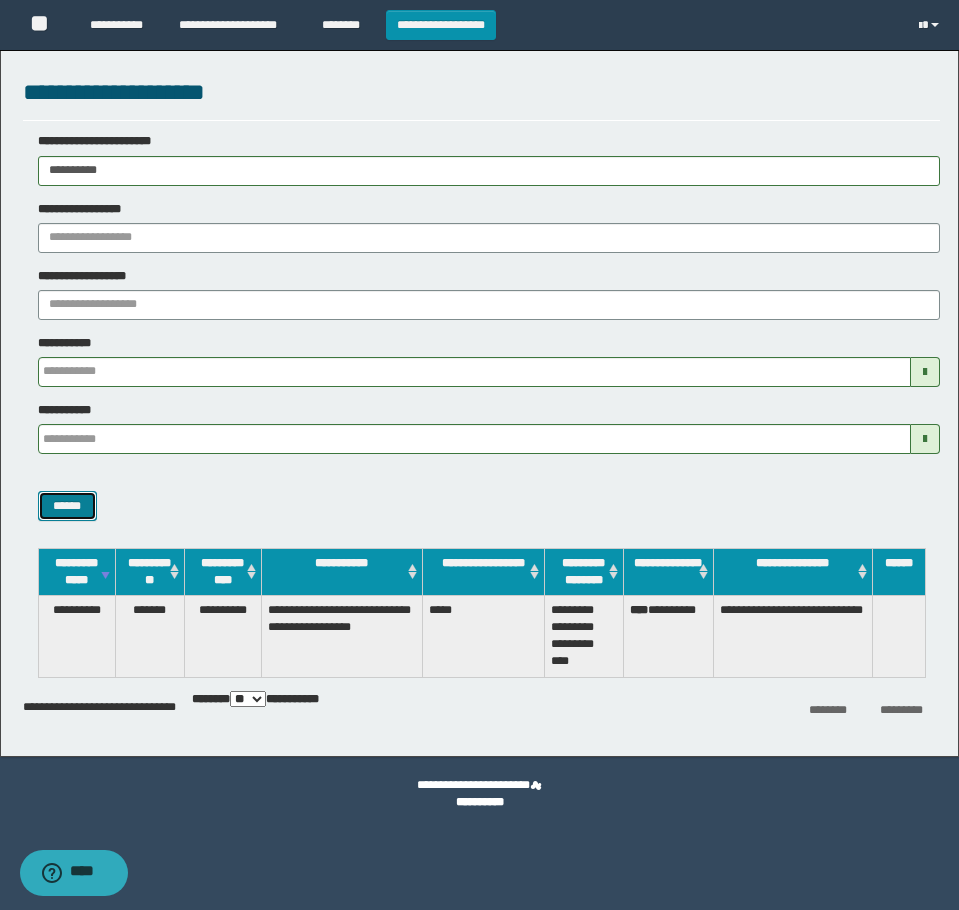 click on "******" at bounding box center [67, 506] 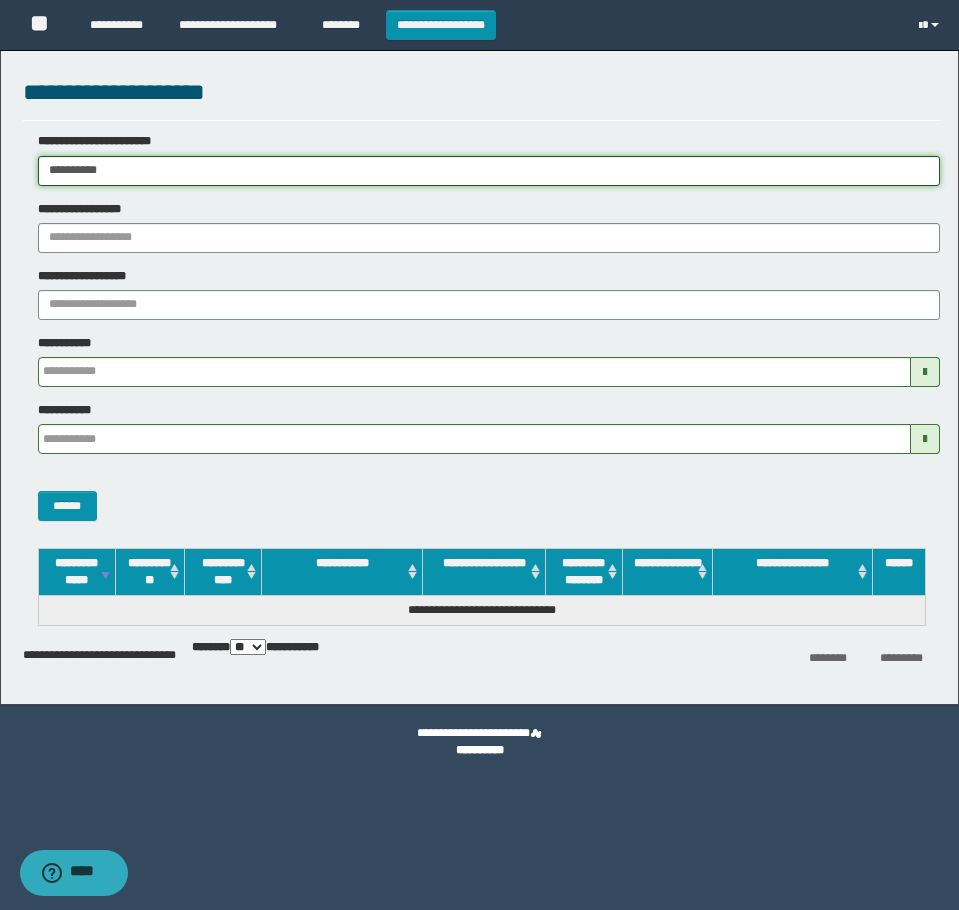 drag, startPoint x: 338, startPoint y: 169, endPoint x: -7, endPoint y: 181, distance: 345.20862 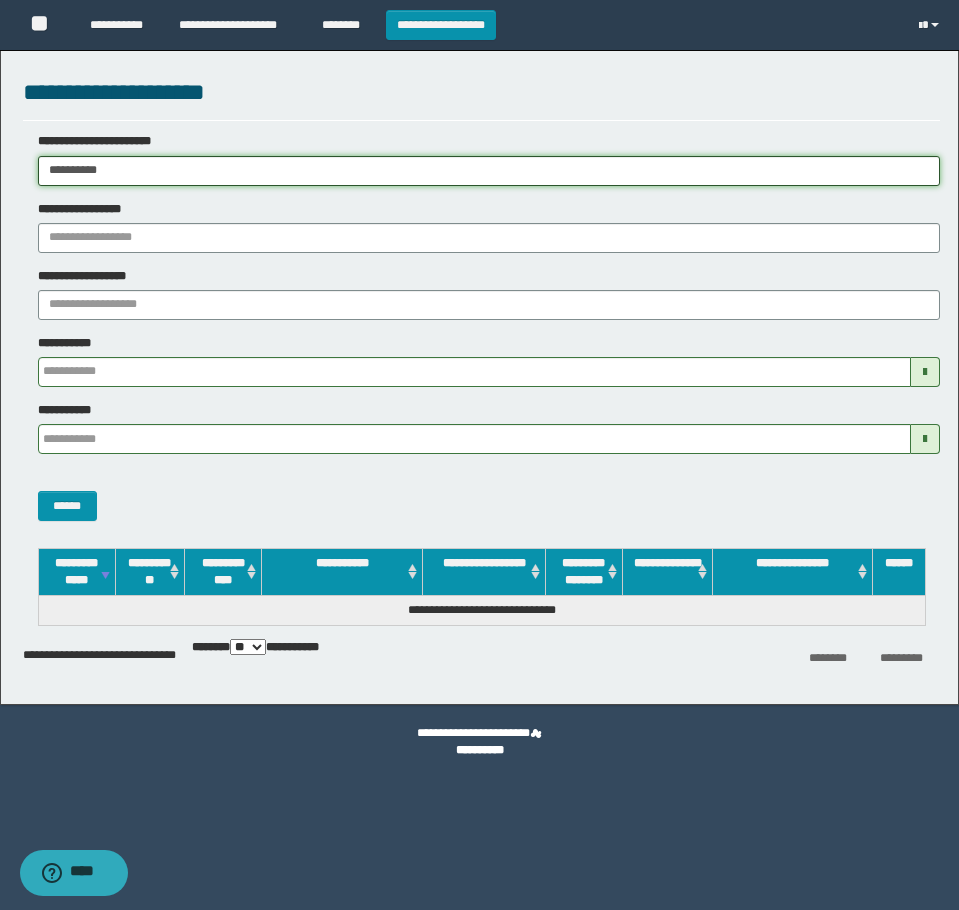 click on "**********" at bounding box center [479, 455] 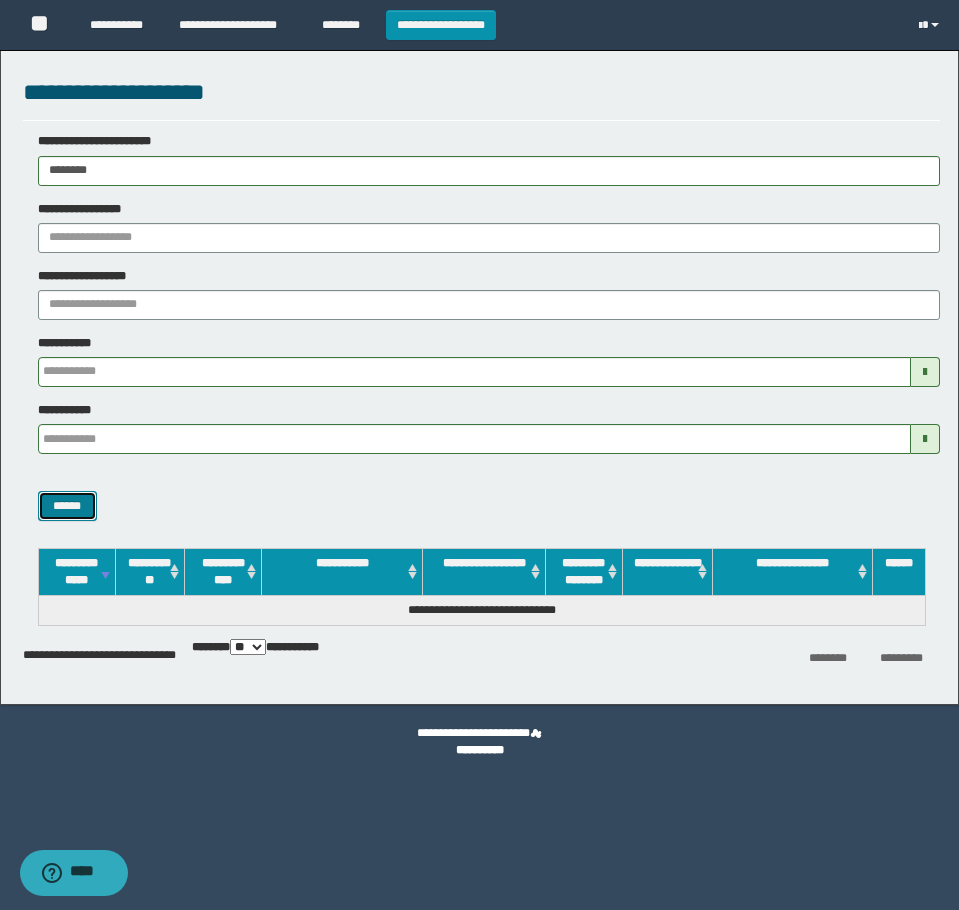 click on "******" at bounding box center (67, 506) 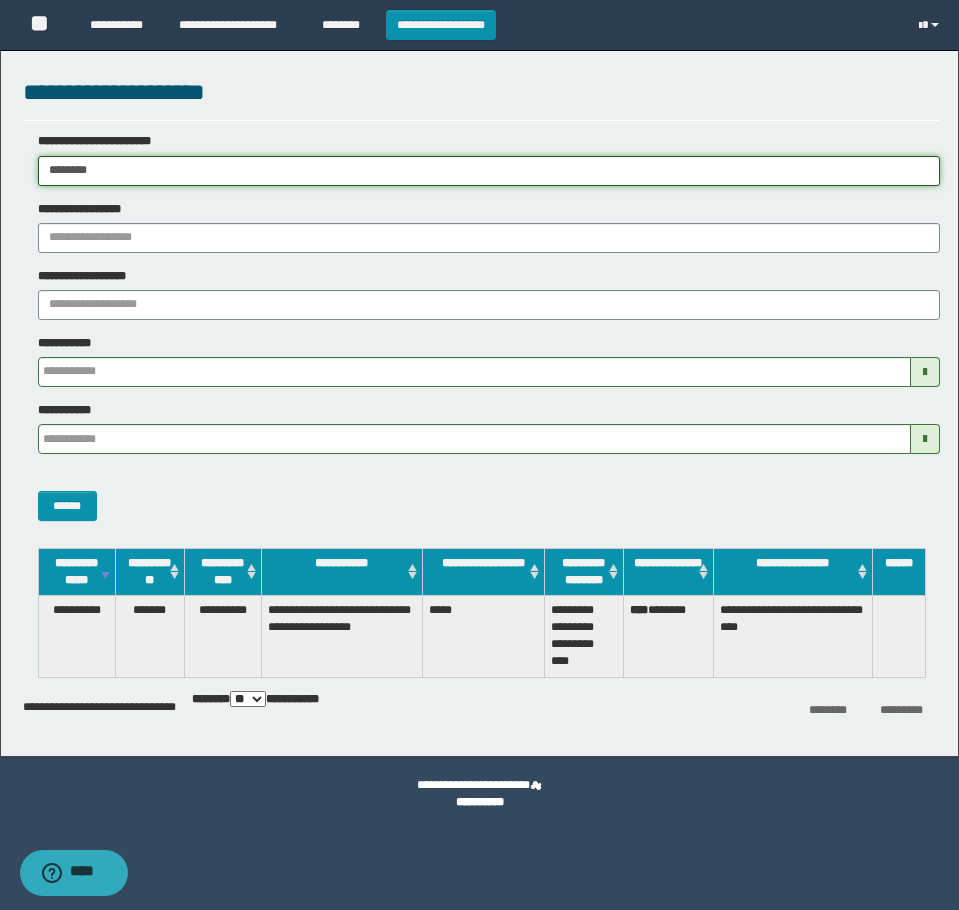 drag, startPoint x: 121, startPoint y: 172, endPoint x: -7, endPoint y: 172, distance: 128 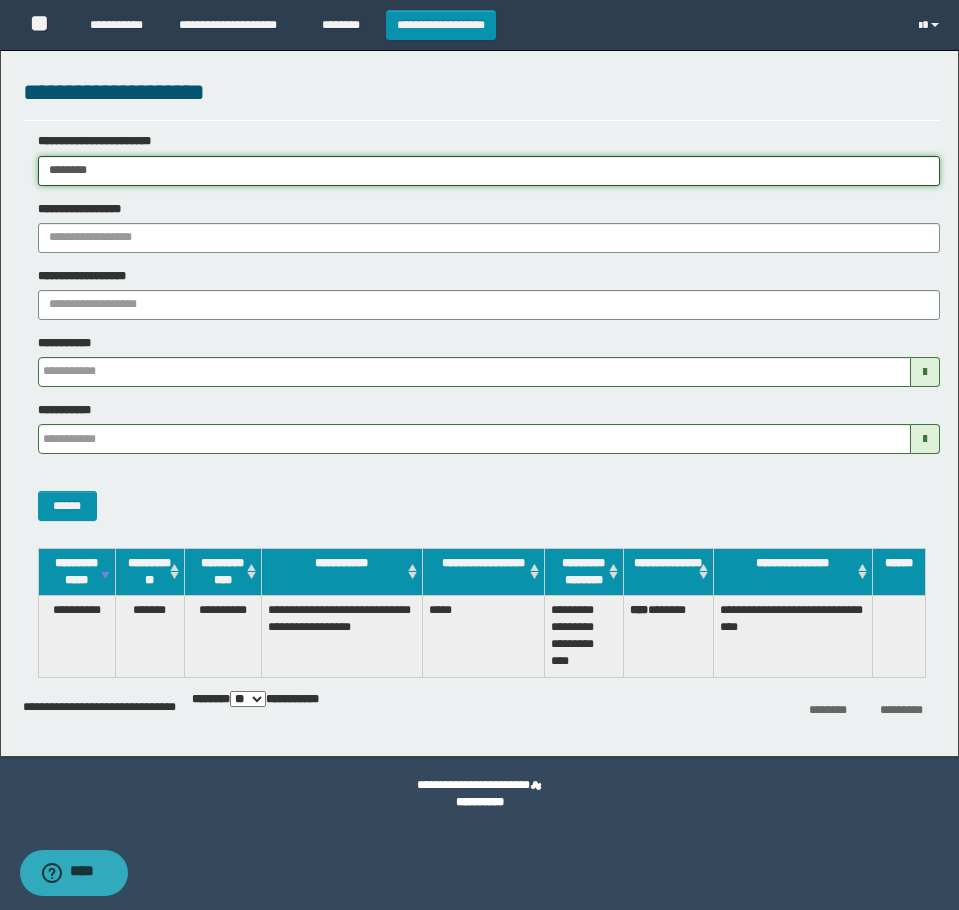 click on "**********" at bounding box center (479, 455) 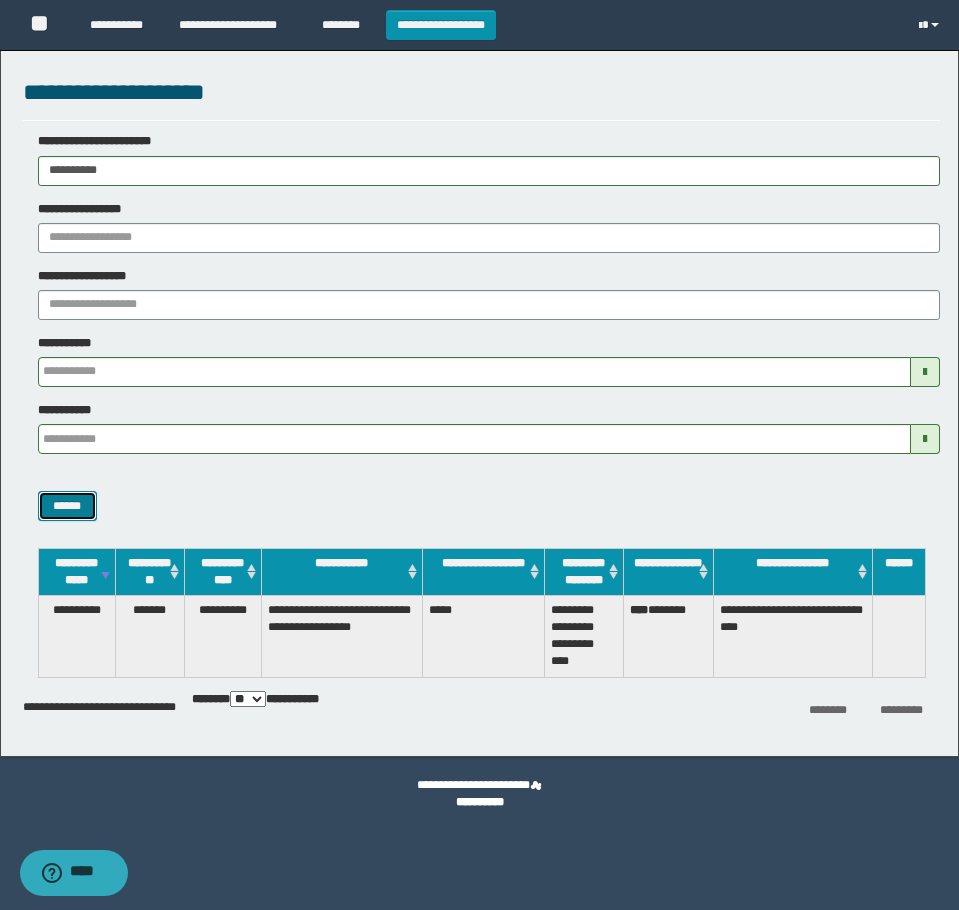 click on "******" at bounding box center [67, 506] 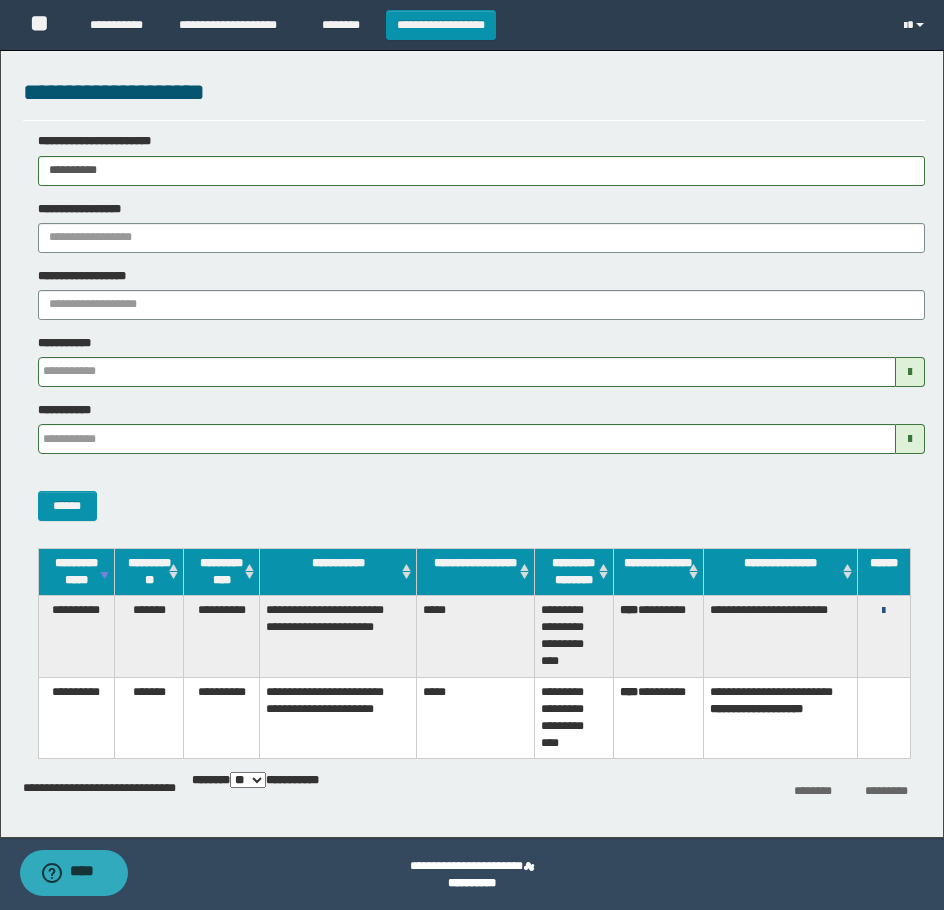 click at bounding box center [883, 611] 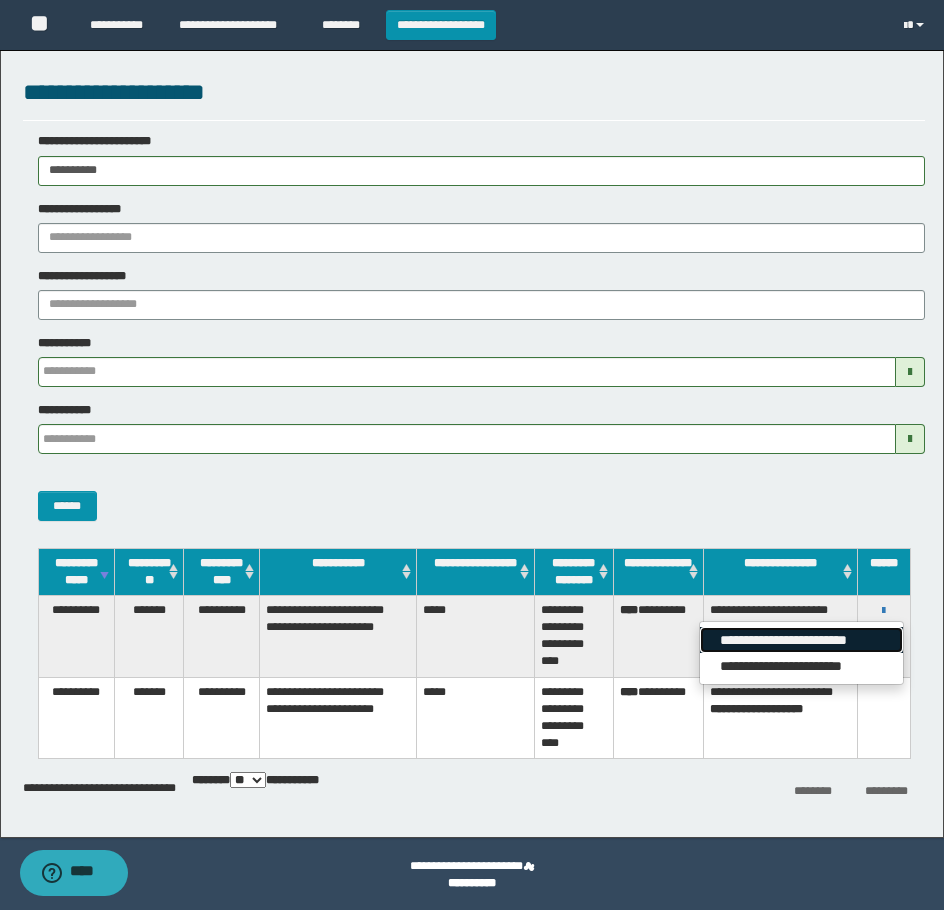 click on "**********" at bounding box center (801, 640) 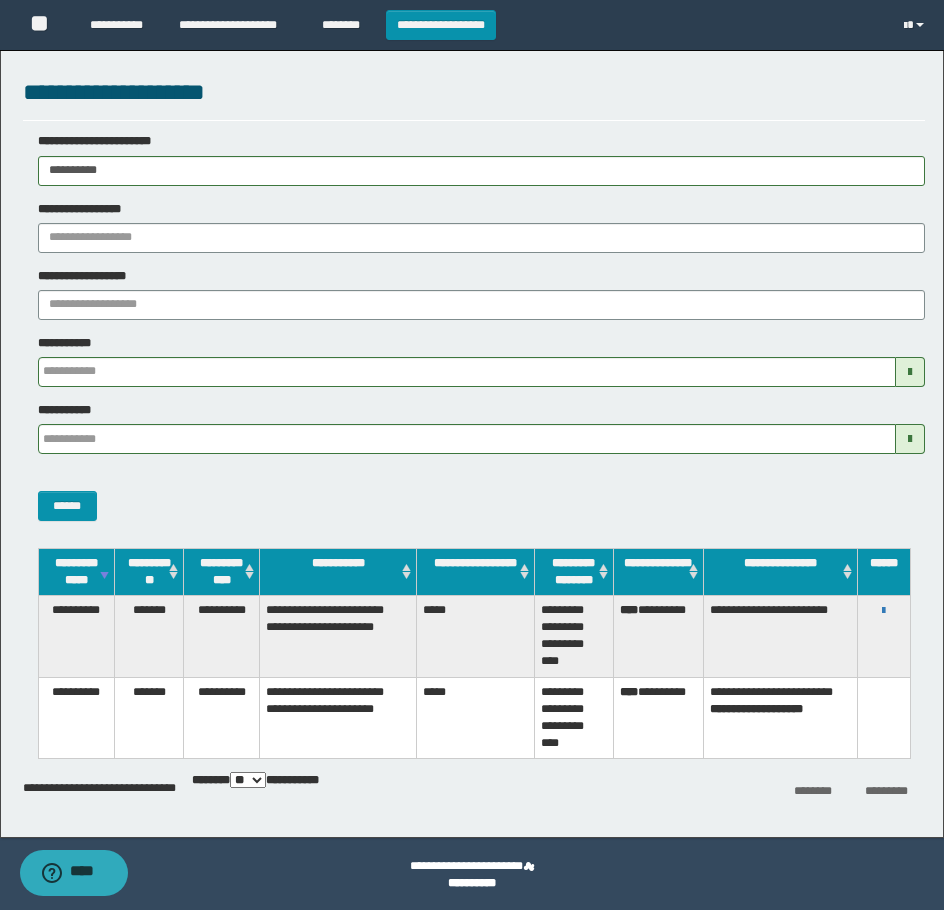 drag, startPoint x: 153, startPoint y: 164, endPoint x: -7, endPoint y: 220, distance: 169.51697 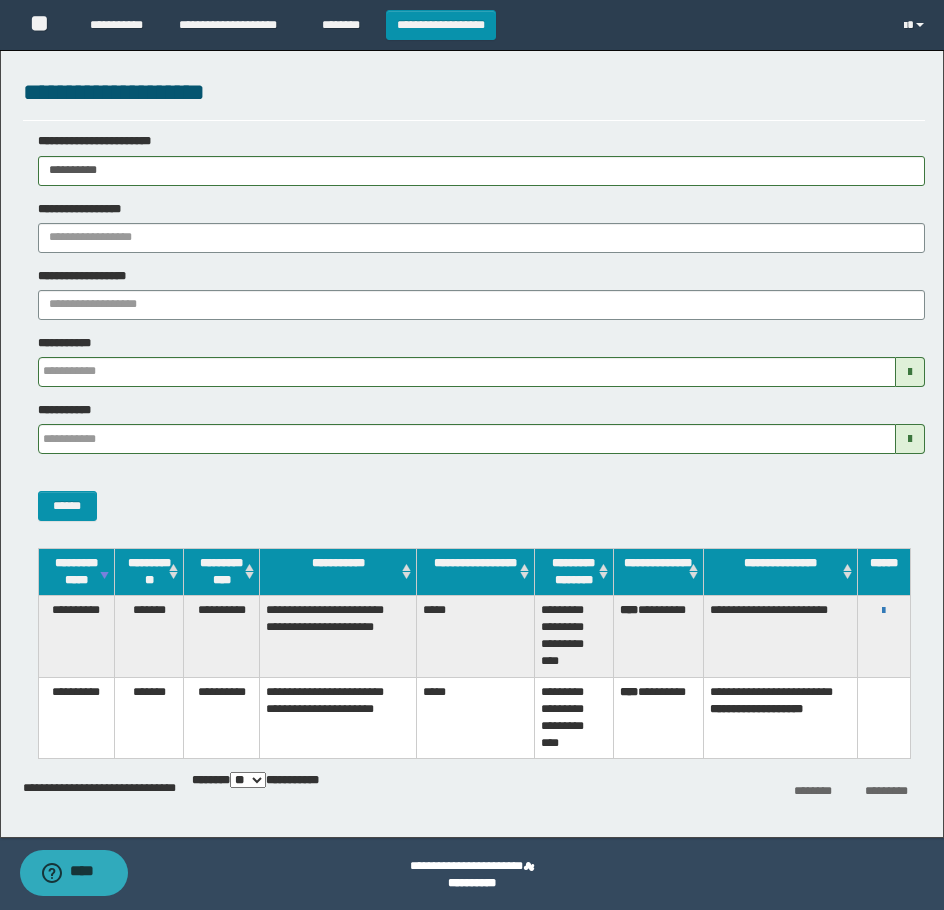 click on "**********" at bounding box center (472, 455) 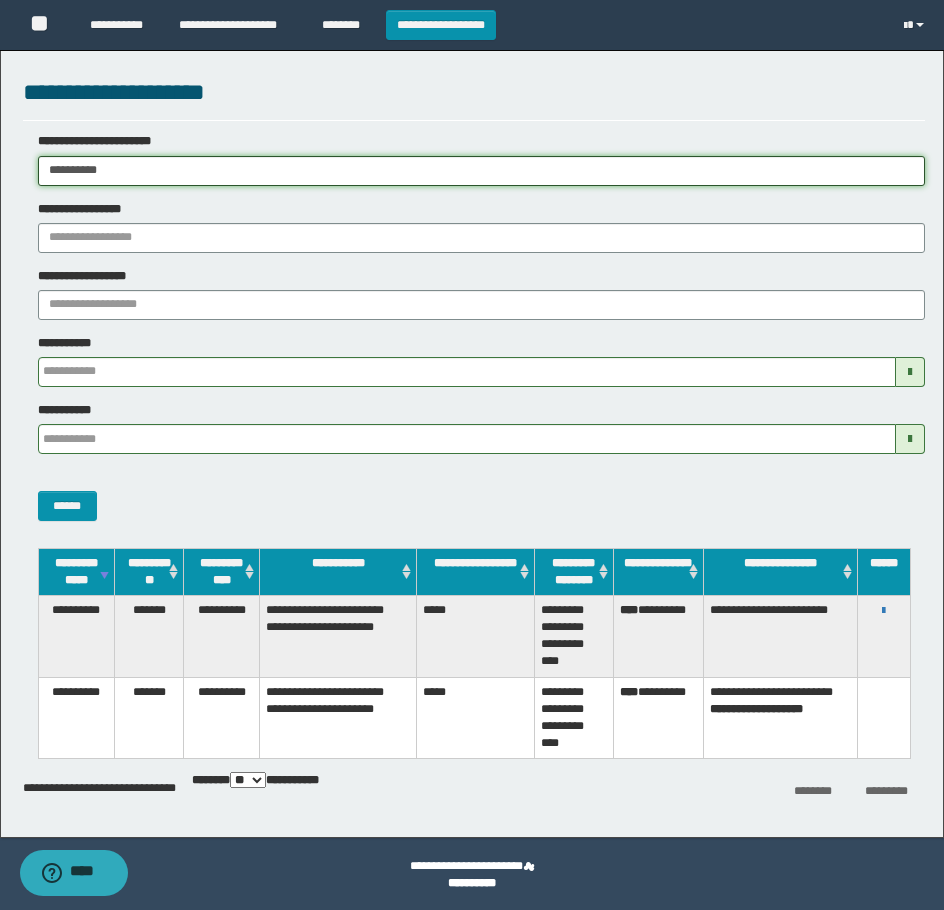 paste 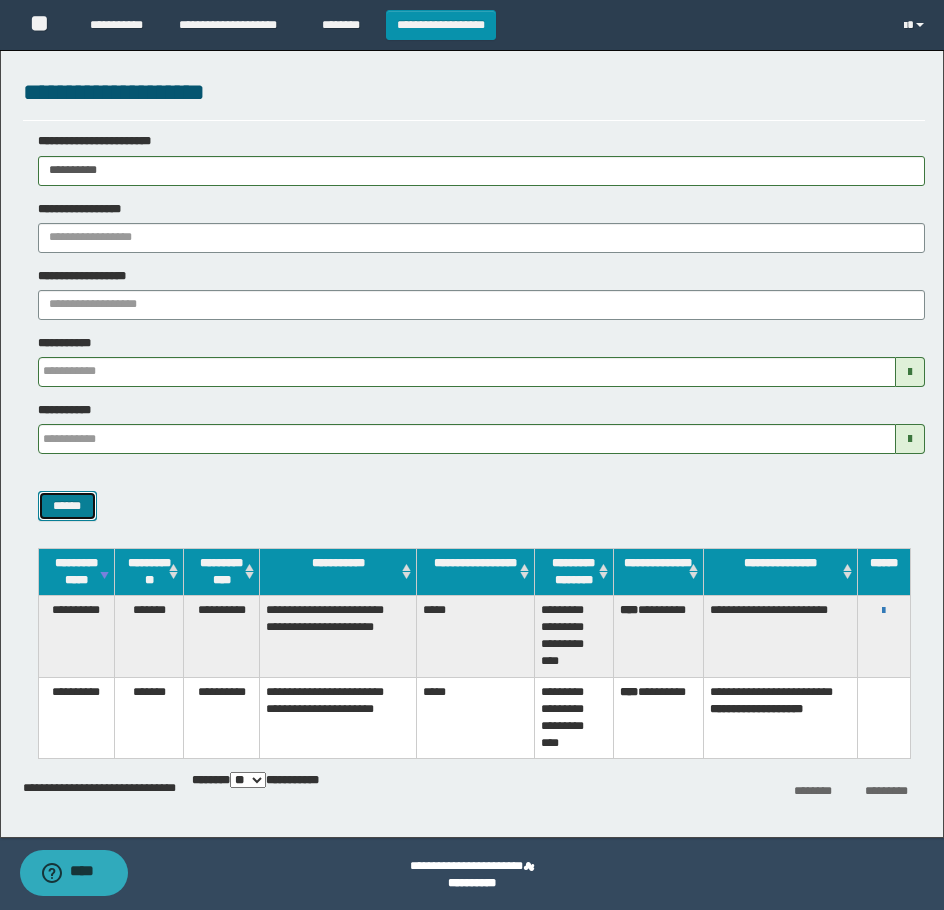 click on "******" at bounding box center (67, 506) 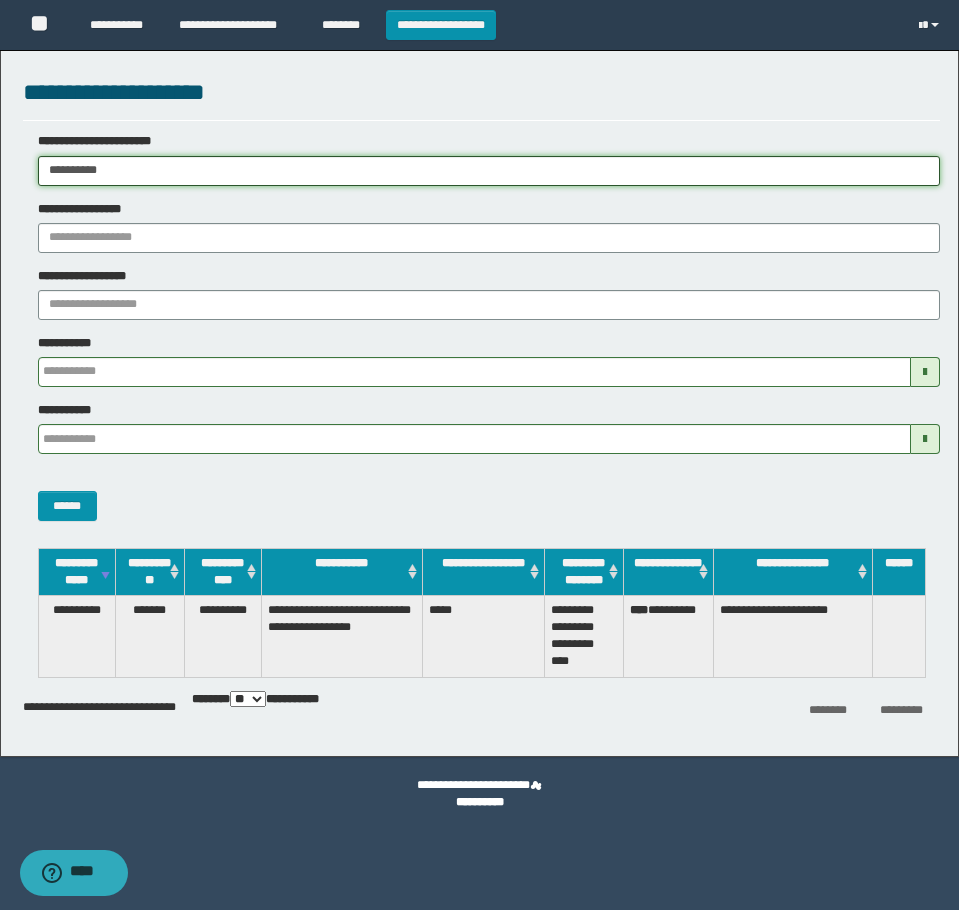 drag, startPoint x: 253, startPoint y: 174, endPoint x: -7, endPoint y: 228, distance: 265.5485 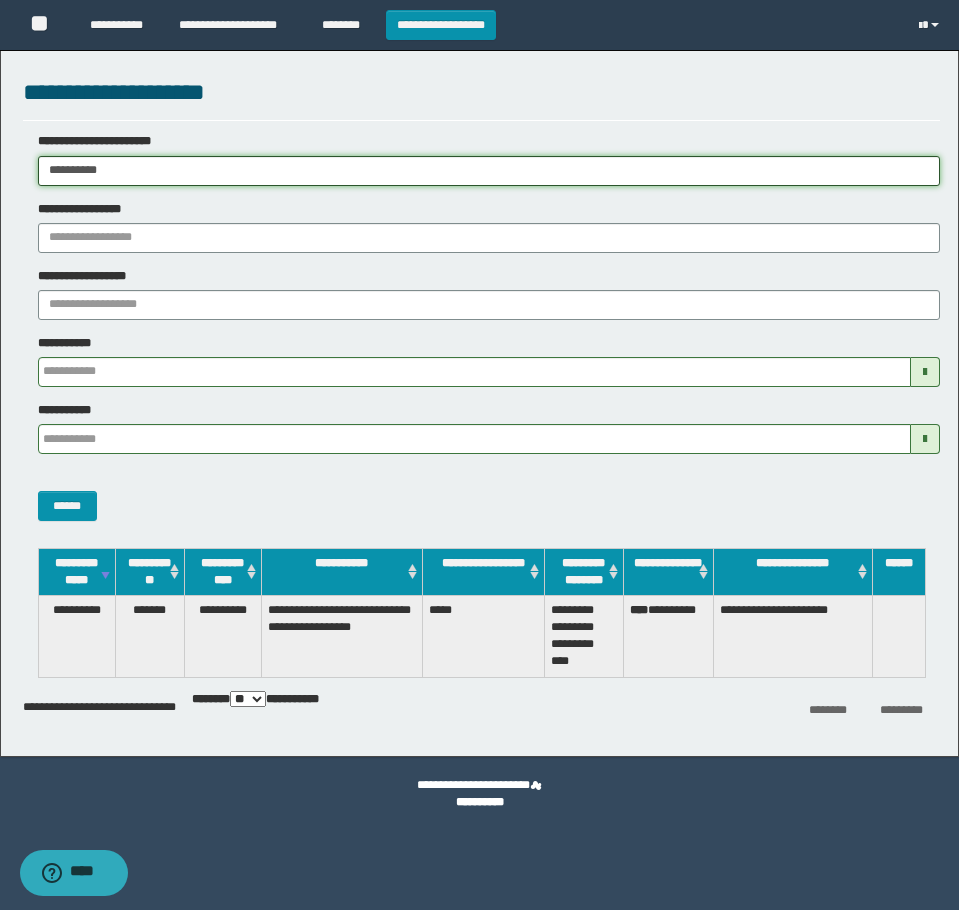 click on "**********" at bounding box center (479, 455) 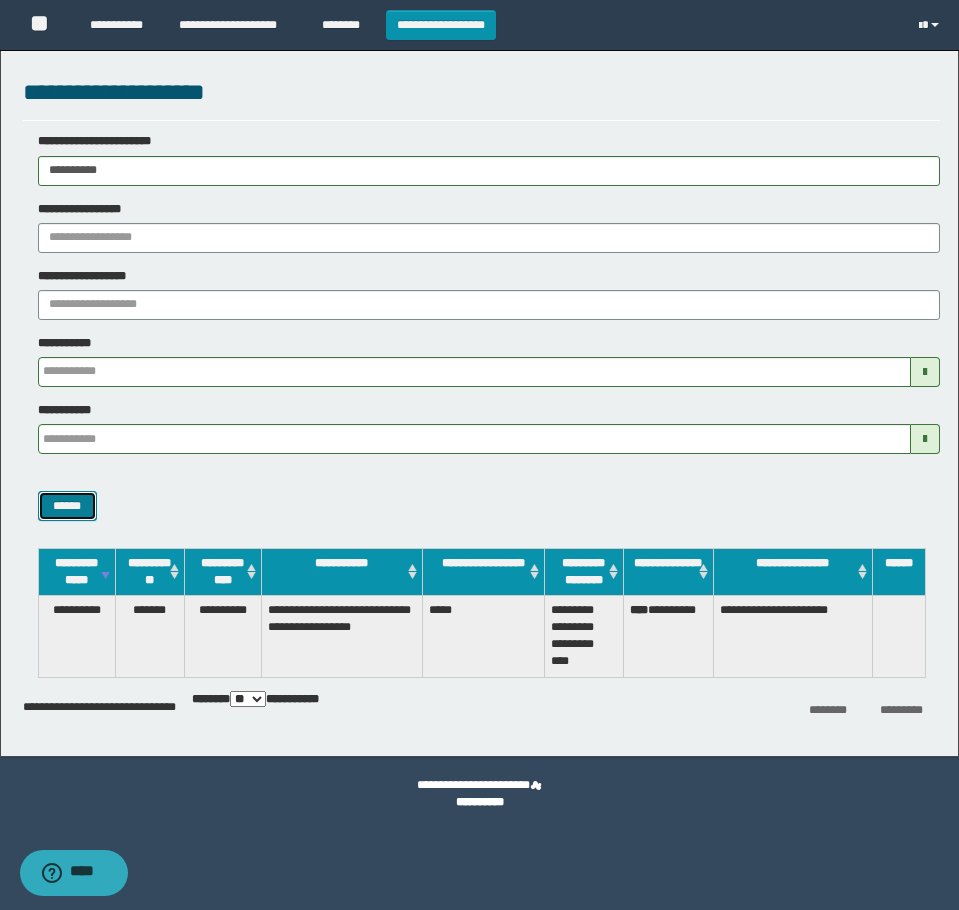 click on "******" at bounding box center [67, 506] 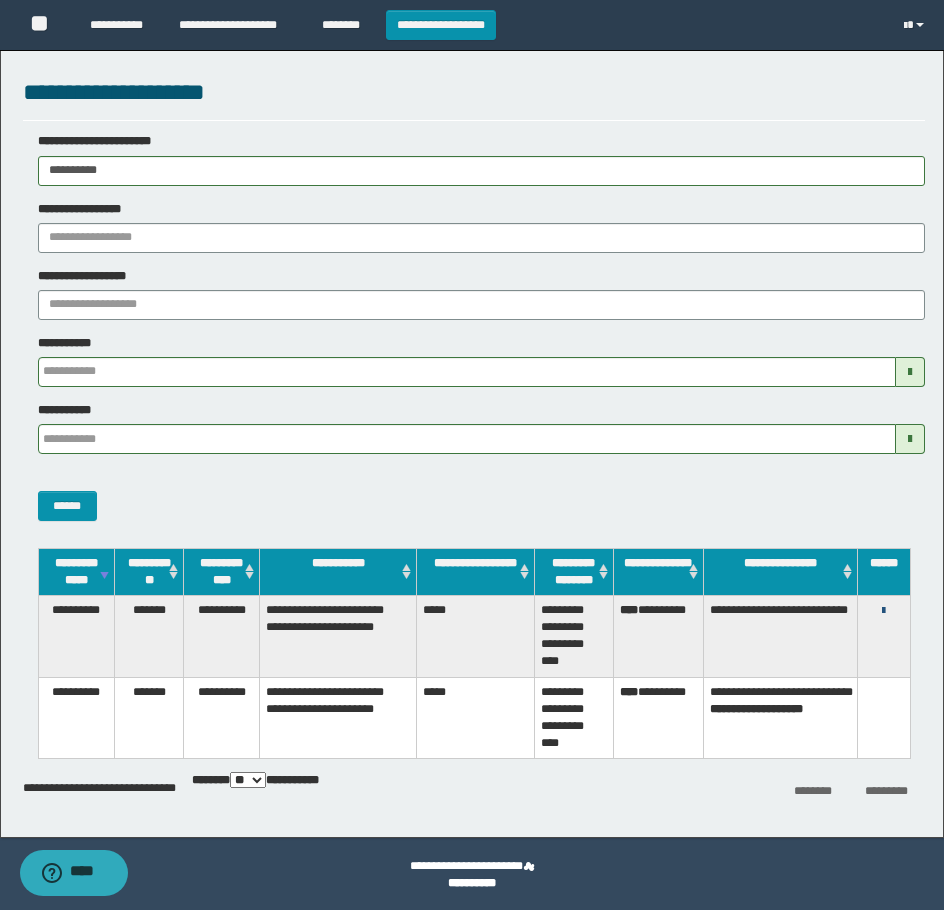 click at bounding box center [883, 611] 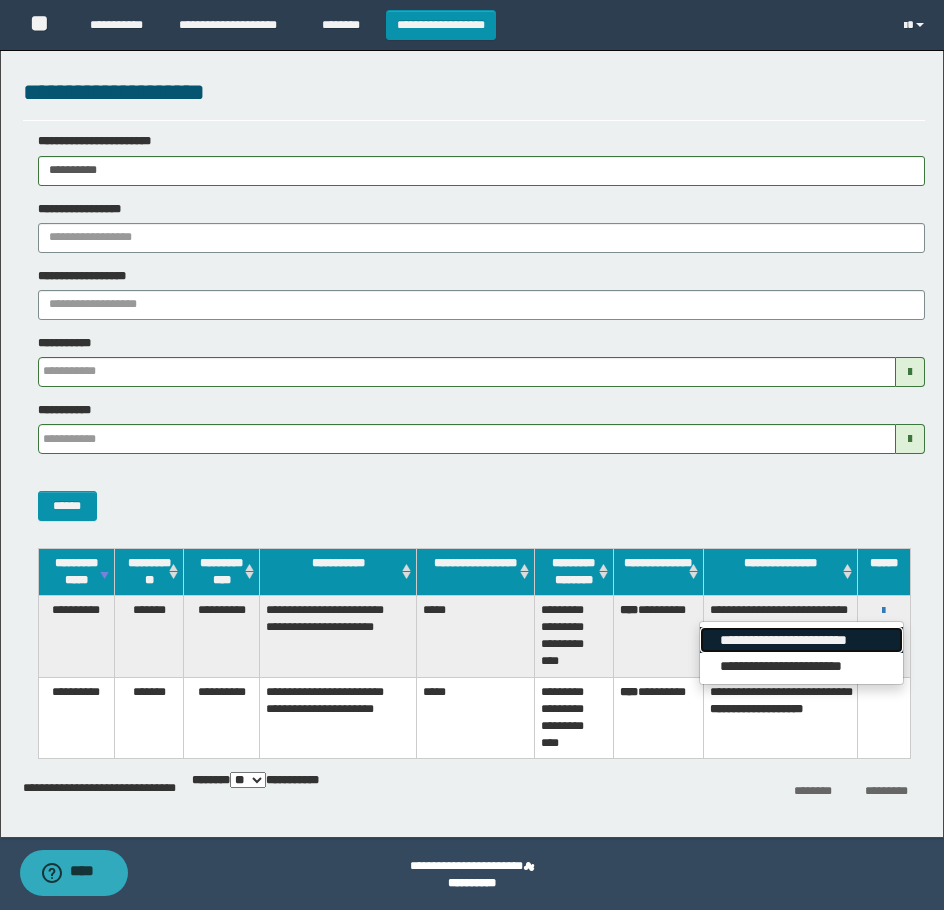 click on "**********" at bounding box center [801, 640] 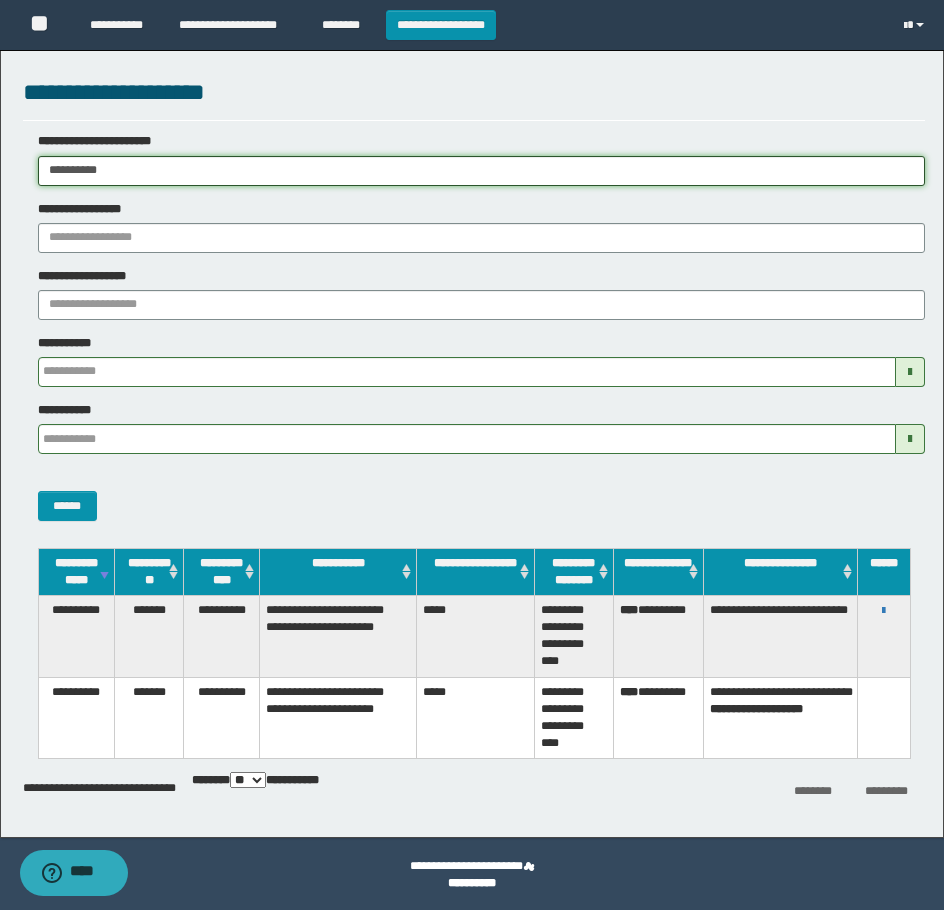 drag, startPoint x: 134, startPoint y: 169, endPoint x: -7, endPoint y: 171, distance: 141.01419 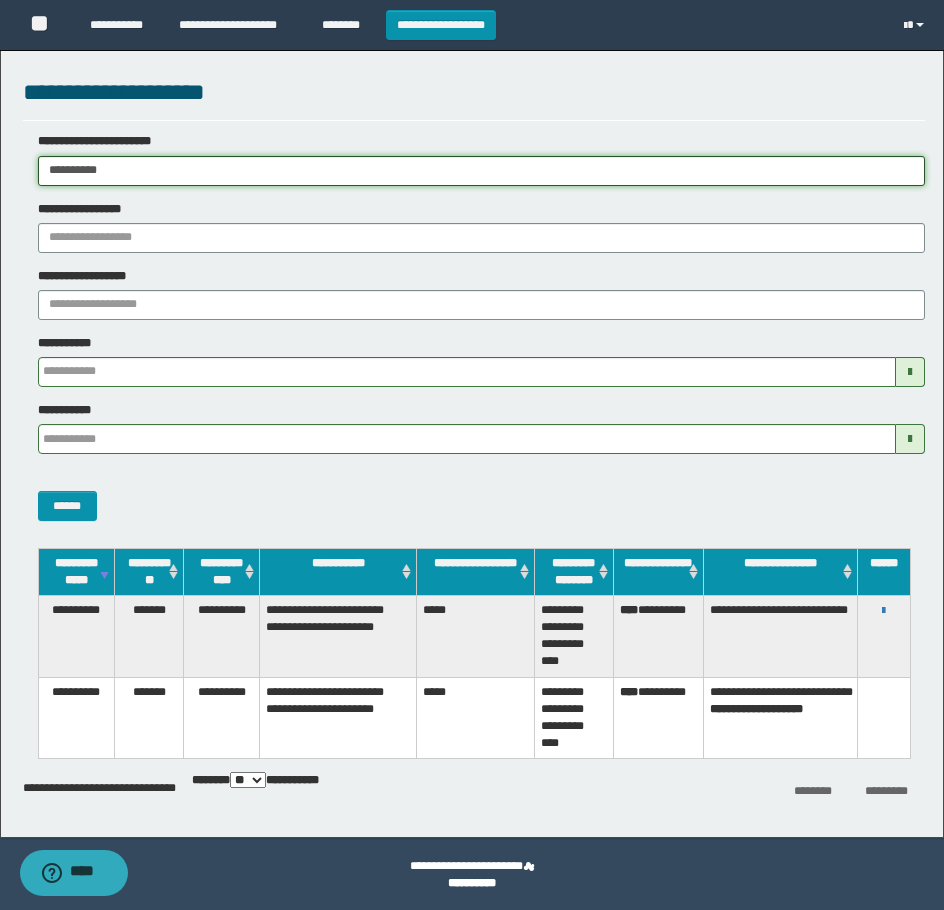 click on "**********" at bounding box center (472, 455) 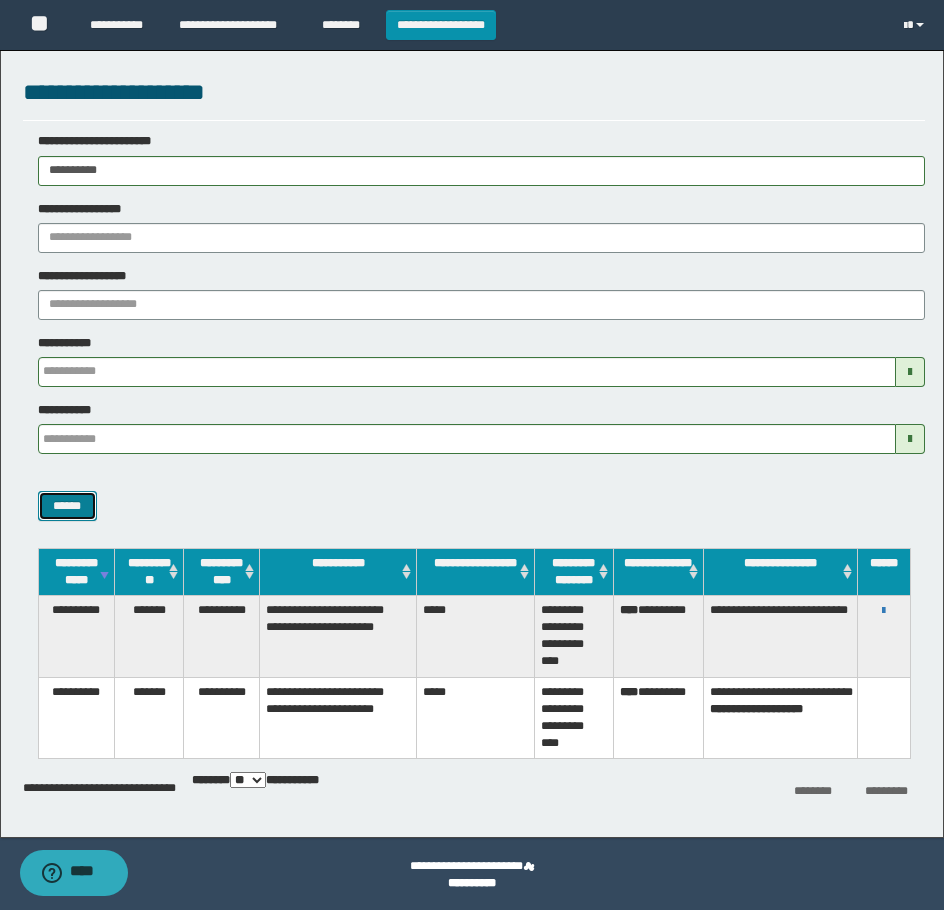 click on "******" at bounding box center (67, 506) 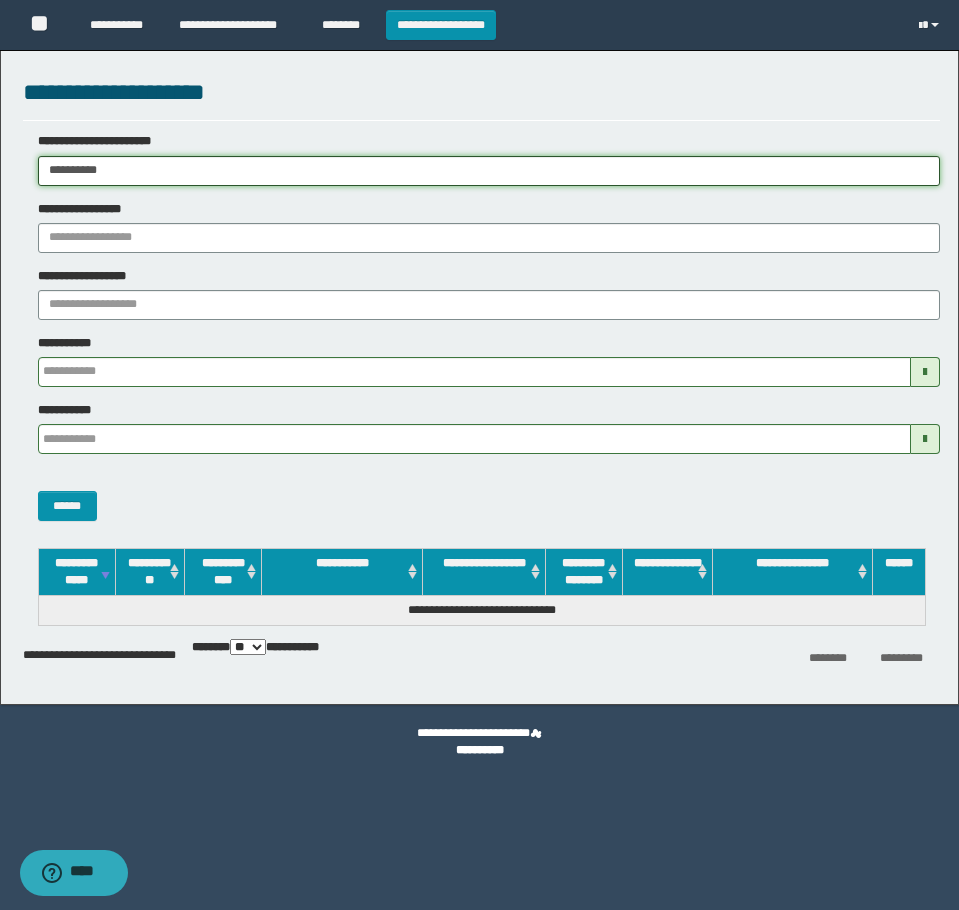drag, startPoint x: 138, startPoint y: 185, endPoint x: 3, endPoint y: 185, distance: 135 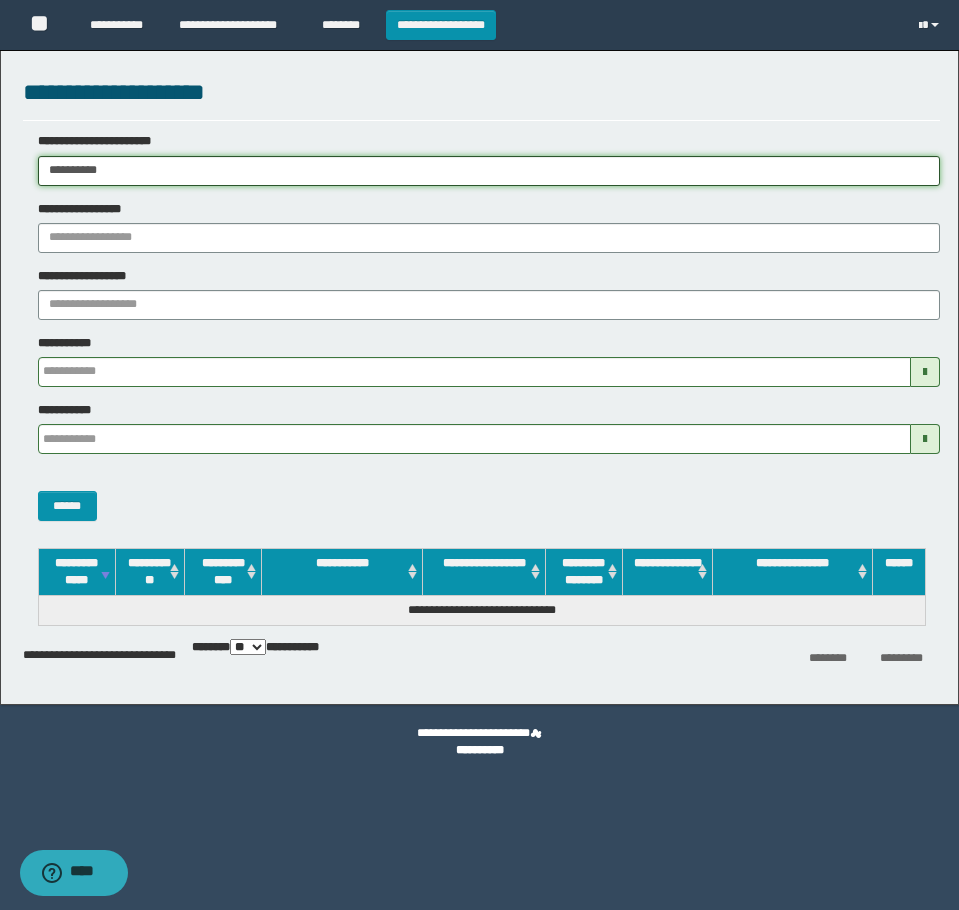 click on "**********" at bounding box center (481, 326) 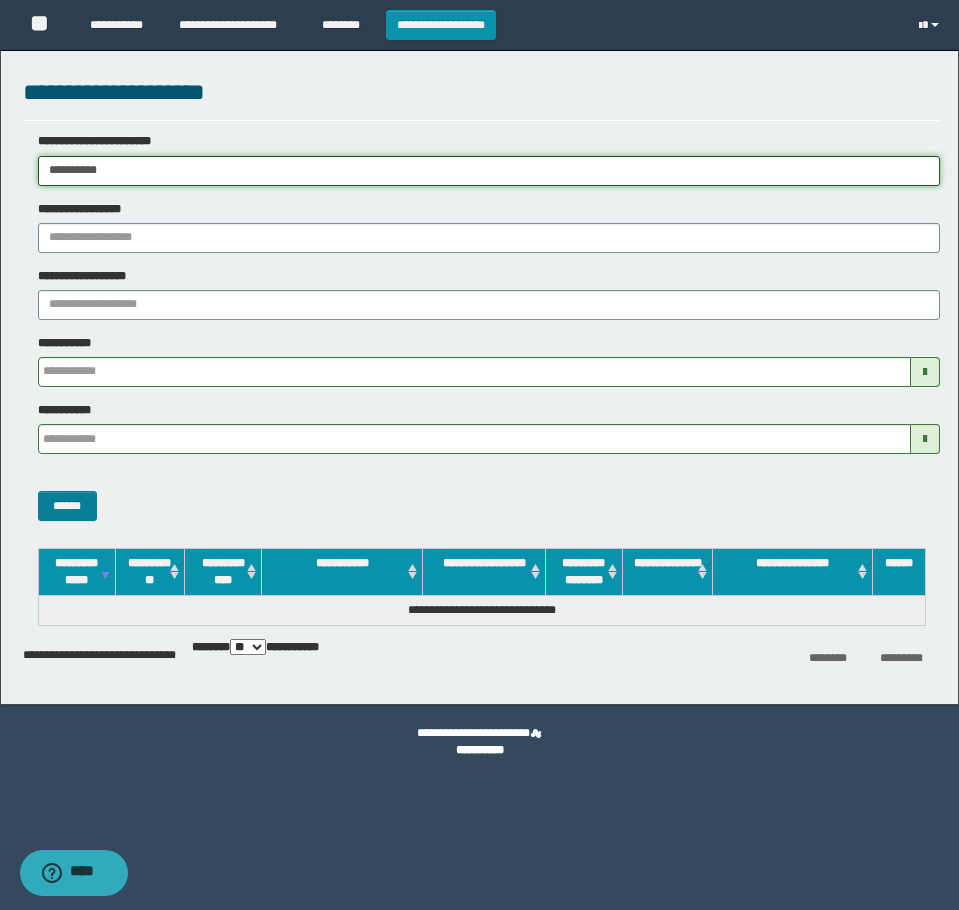 type on "**********" 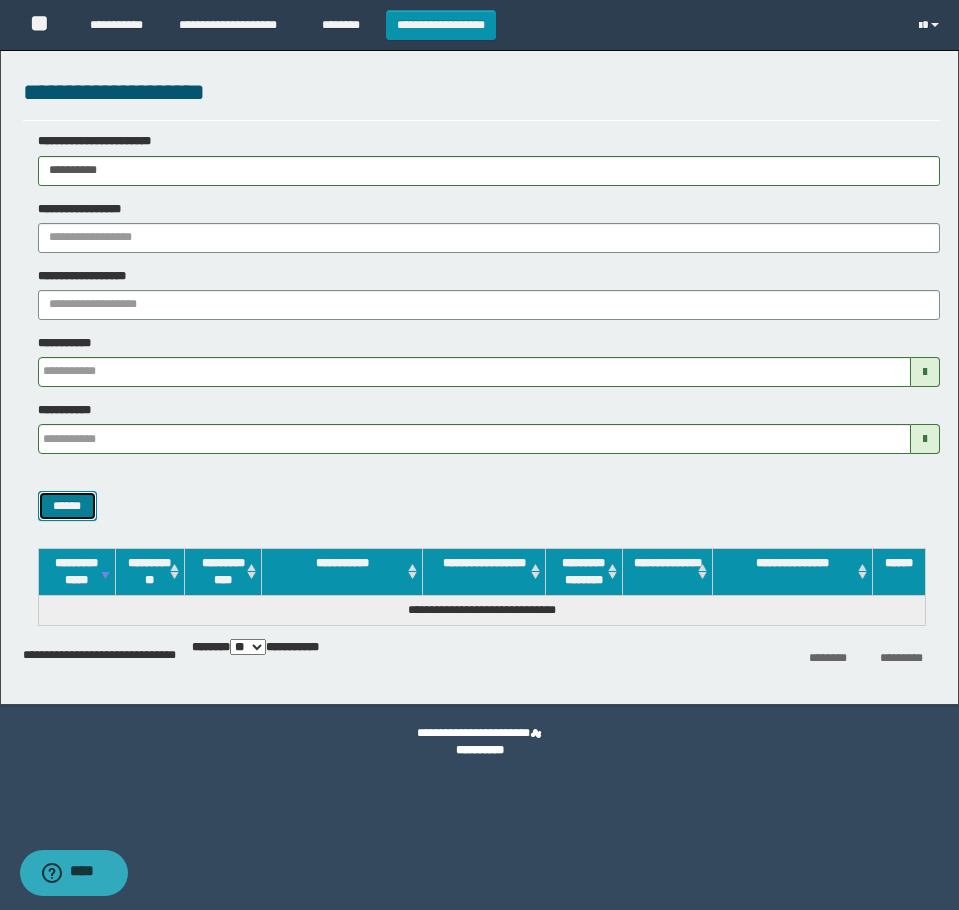 click on "******" at bounding box center (67, 506) 